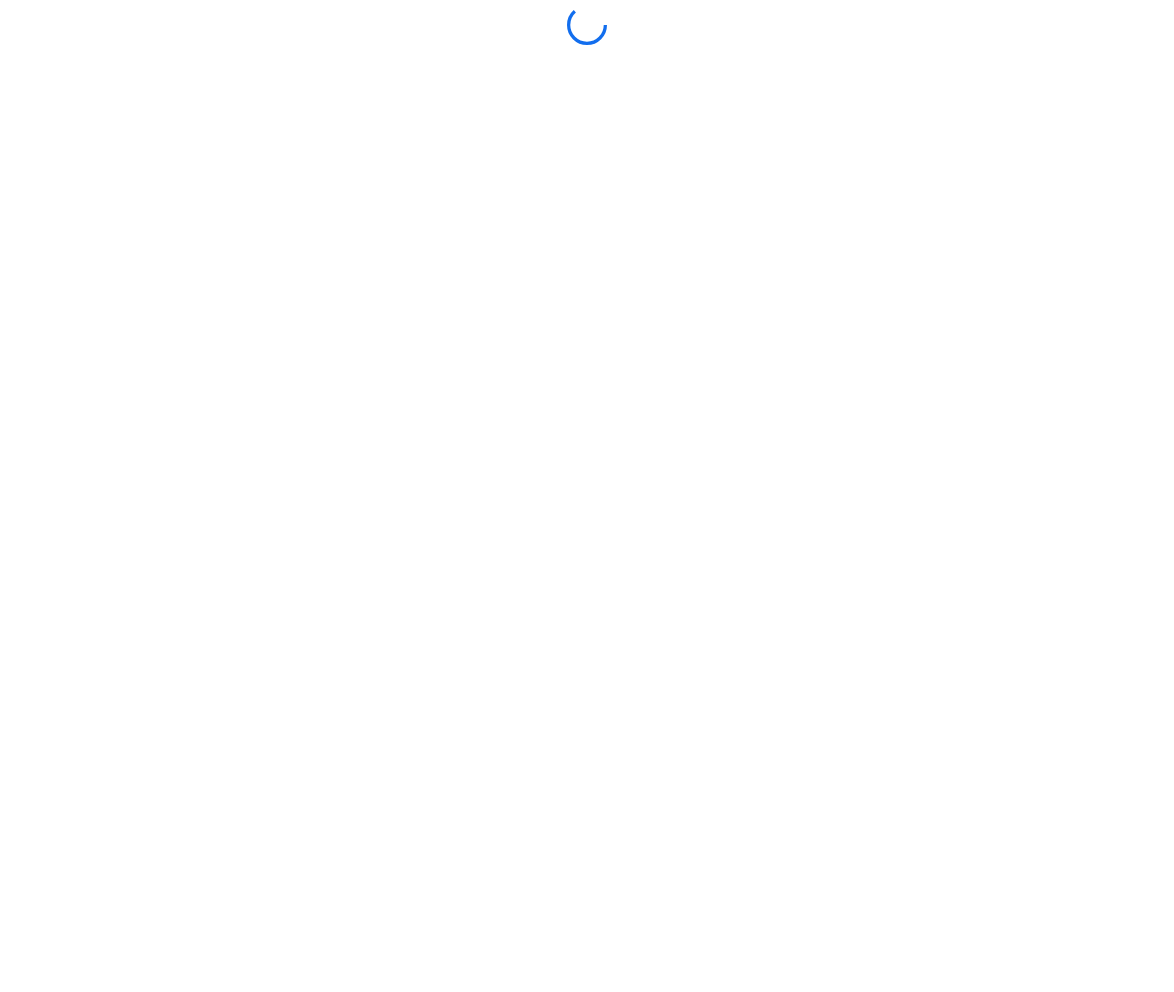scroll, scrollTop: 0, scrollLeft: 0, axis: both 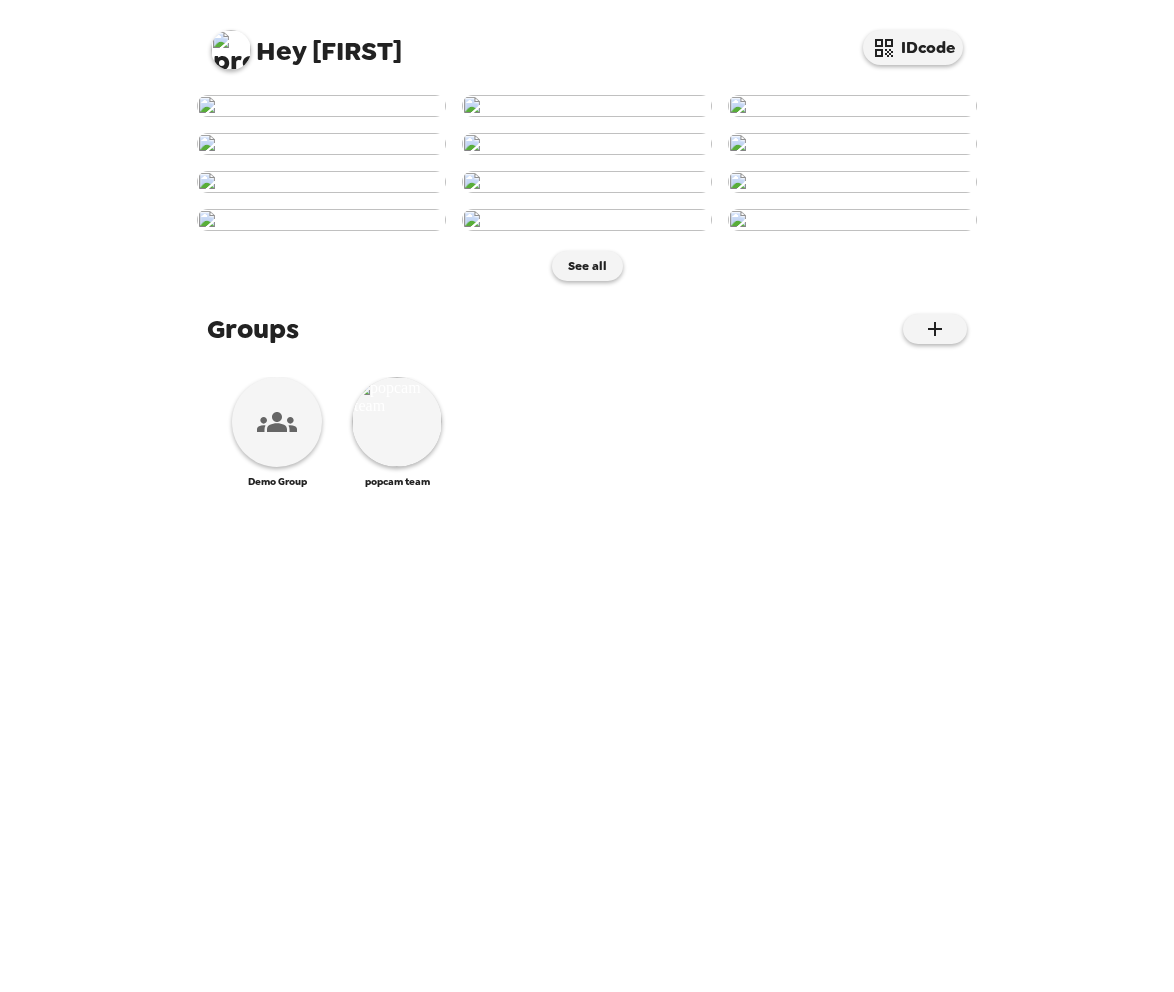 click at bounding box center [231, 50] 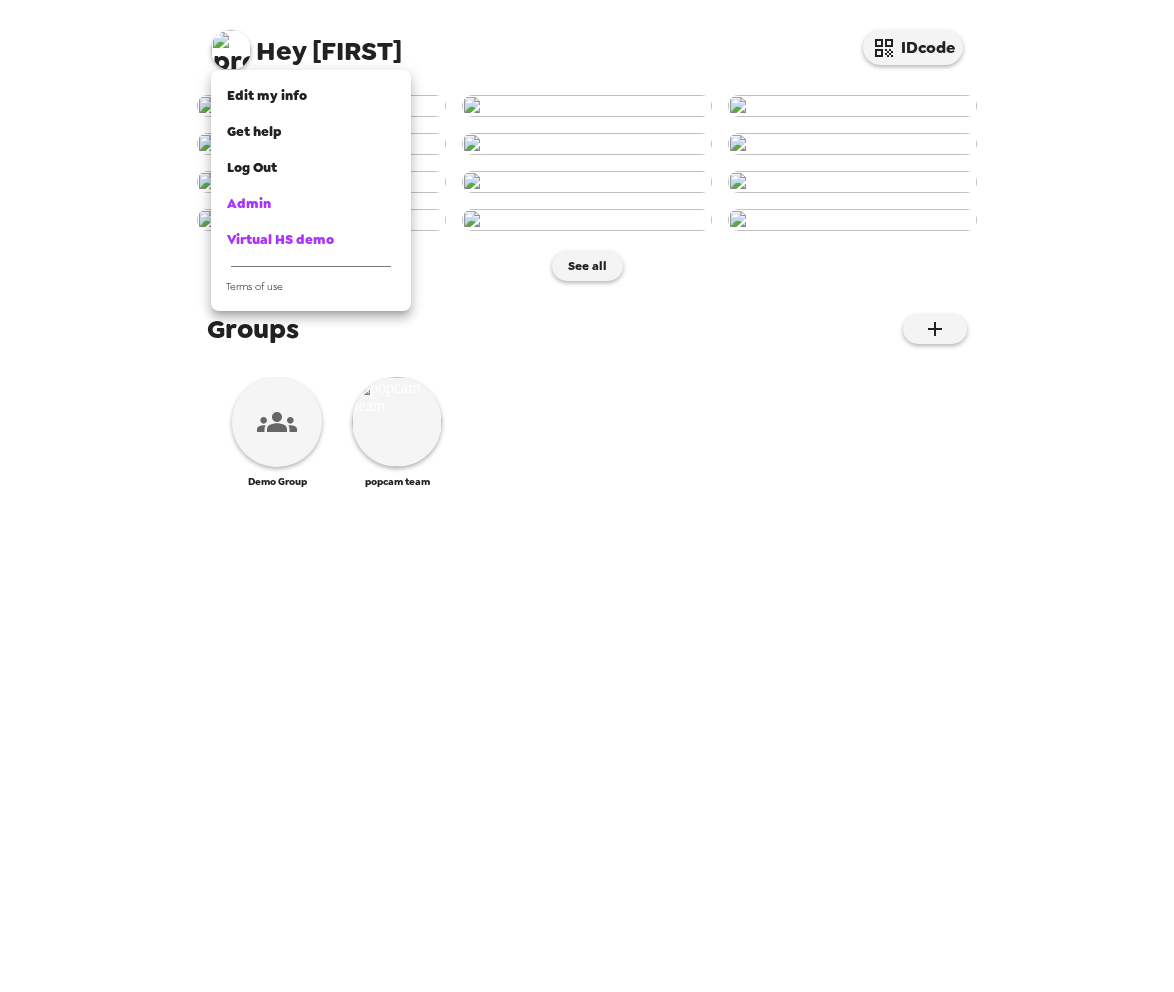 click at bounding box center (587, 496) 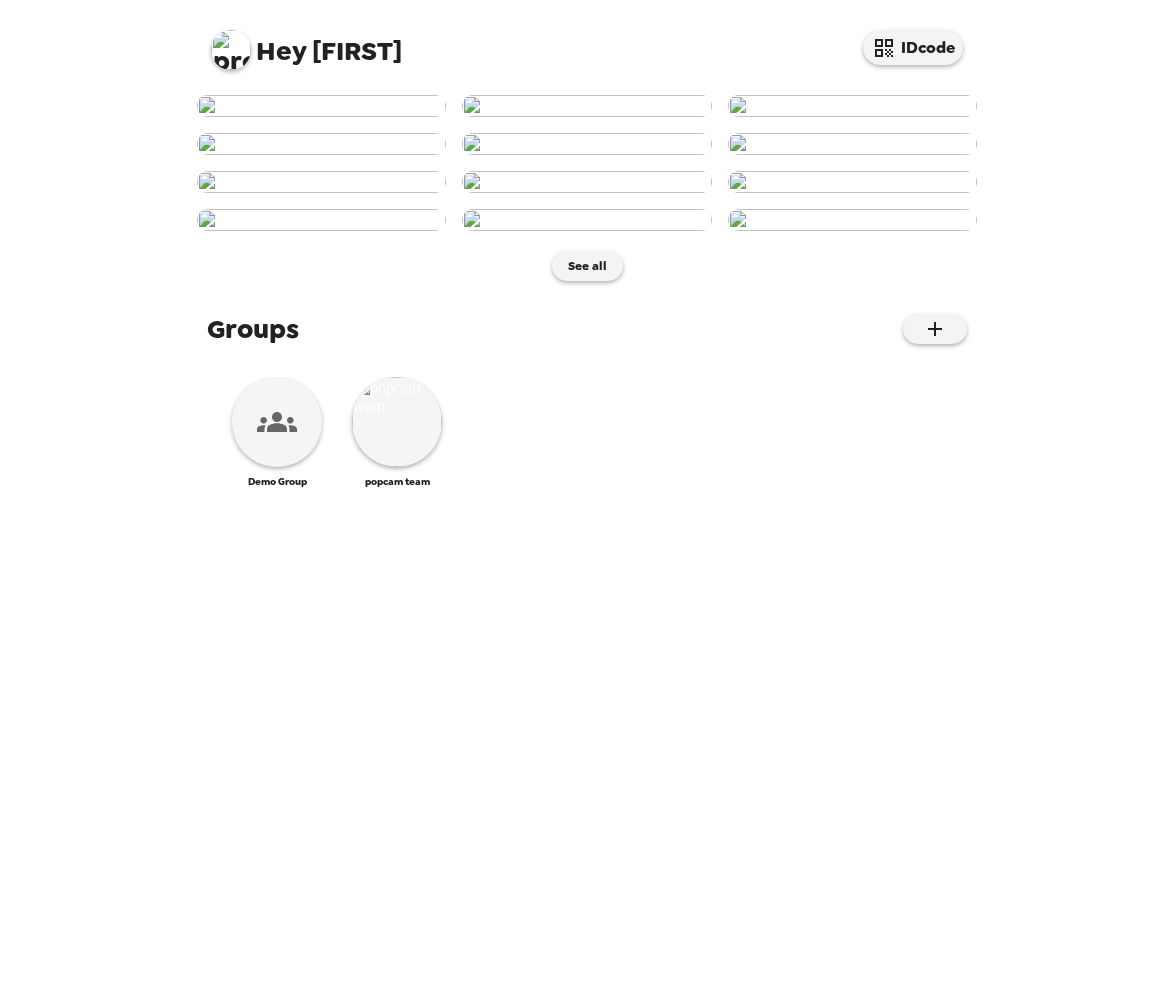 scroll, scrollTop: 0, scrollLeft: 0, axis: both 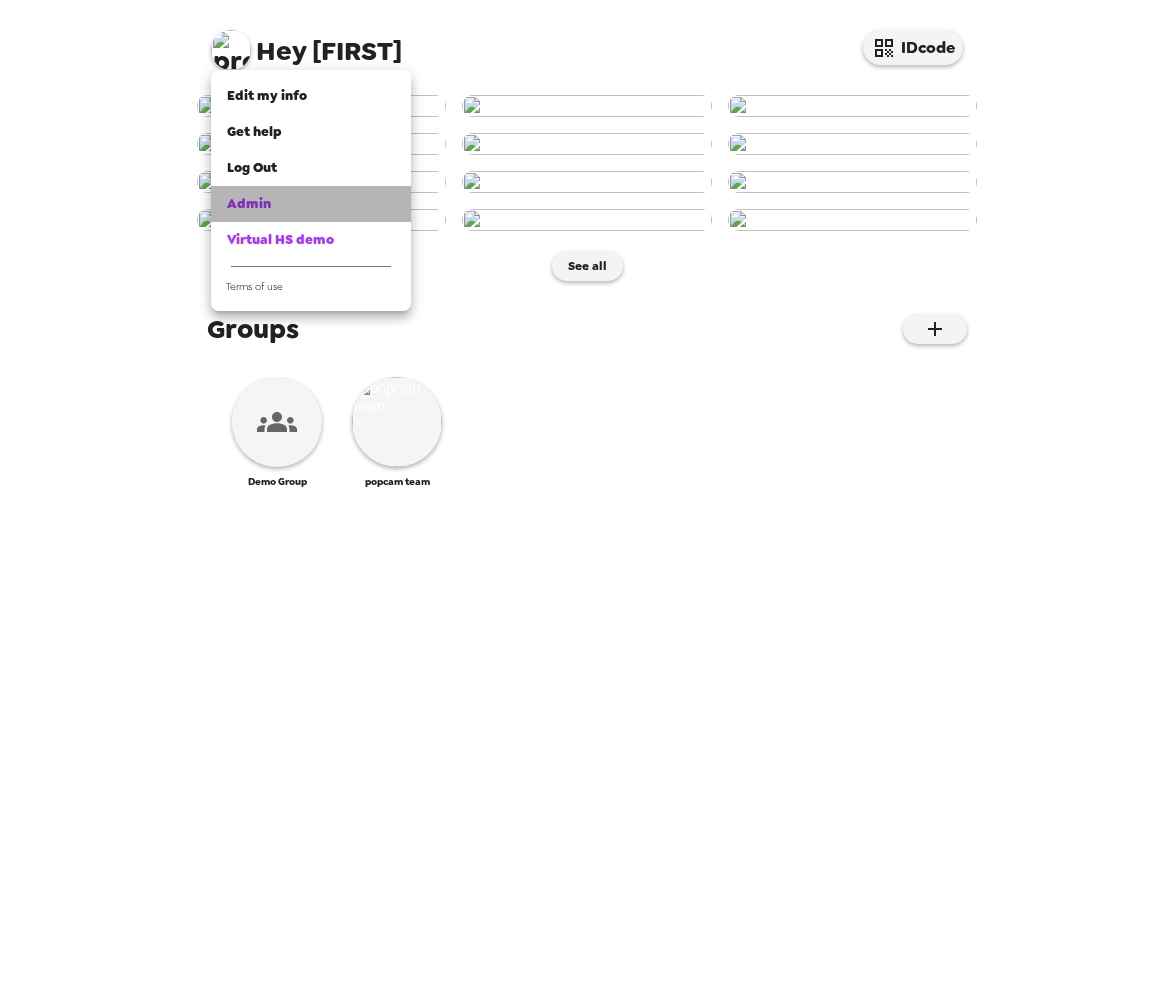 click on "Admin" at bounding box center [249, 203] 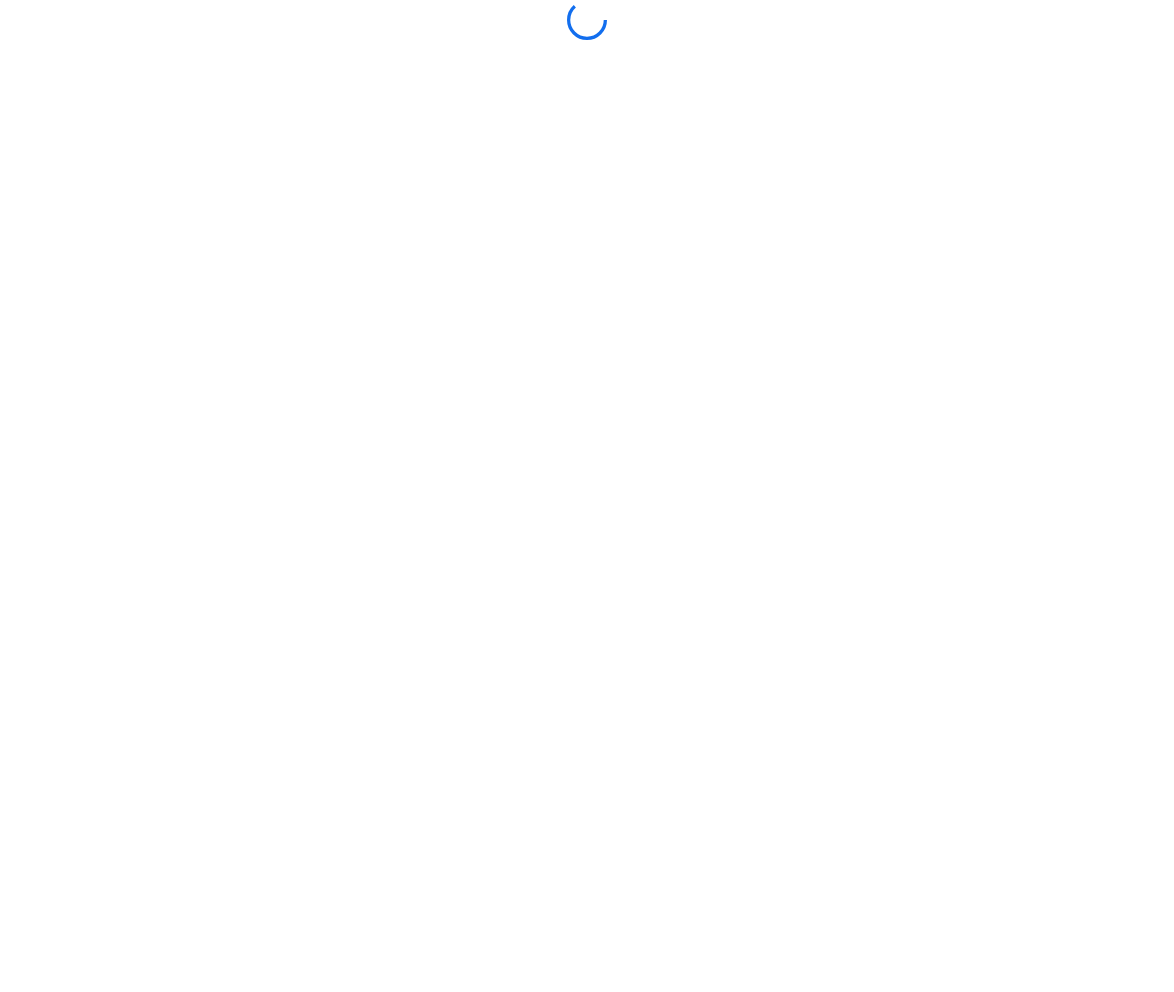 scroll, scrollTop: 0, scrollLeft: 0, axis: both 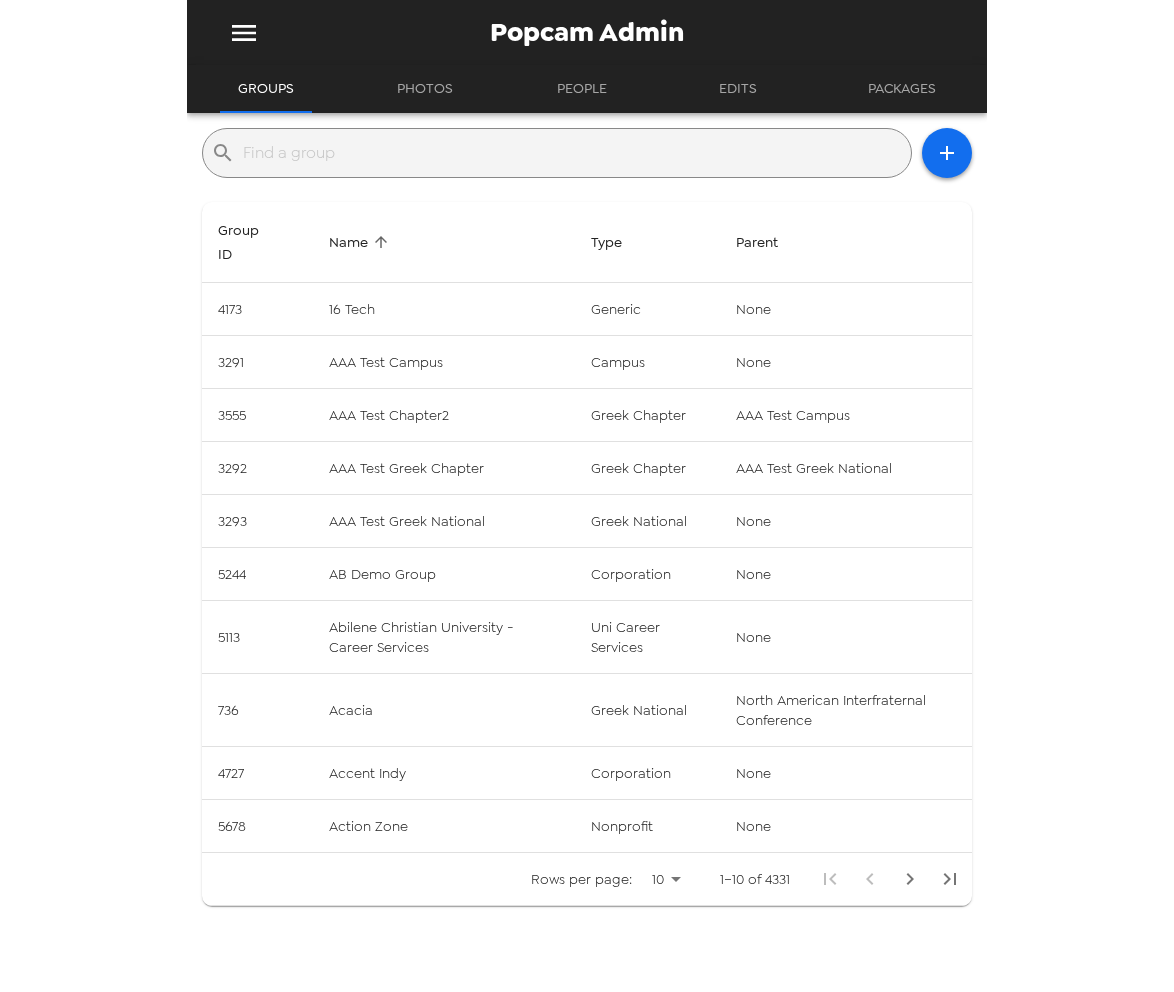 click at bounding box center (573, 153) 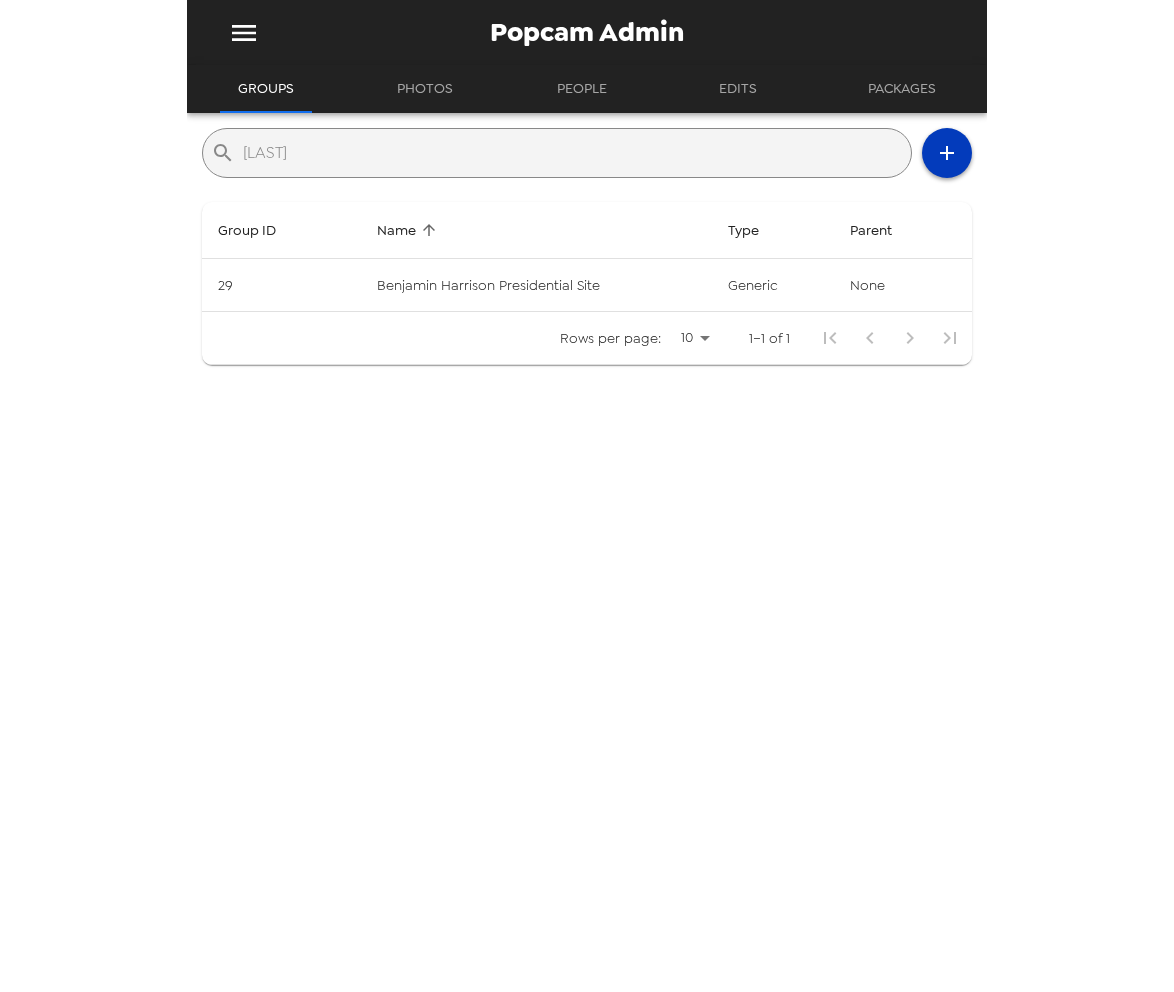type on "[LAST]" 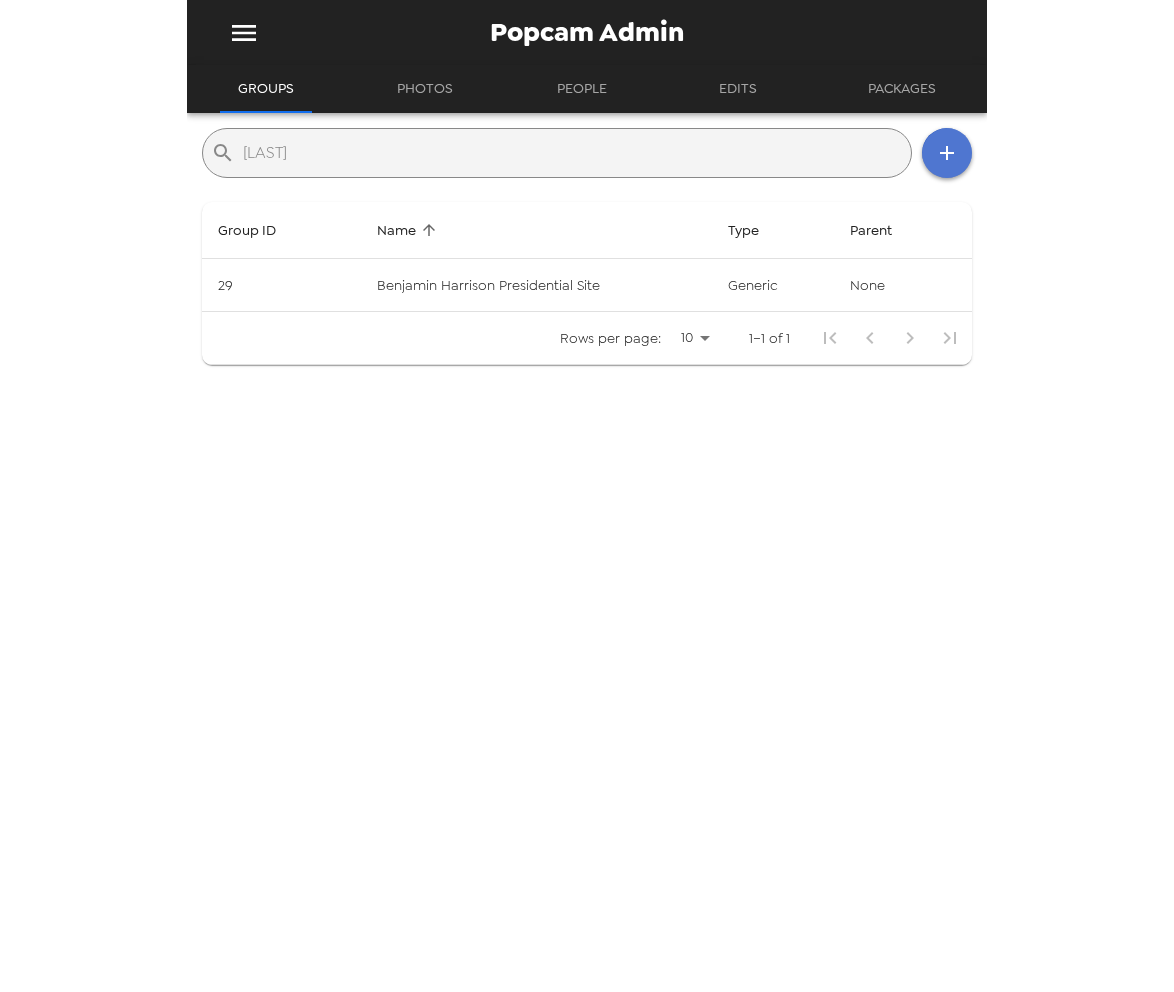 click 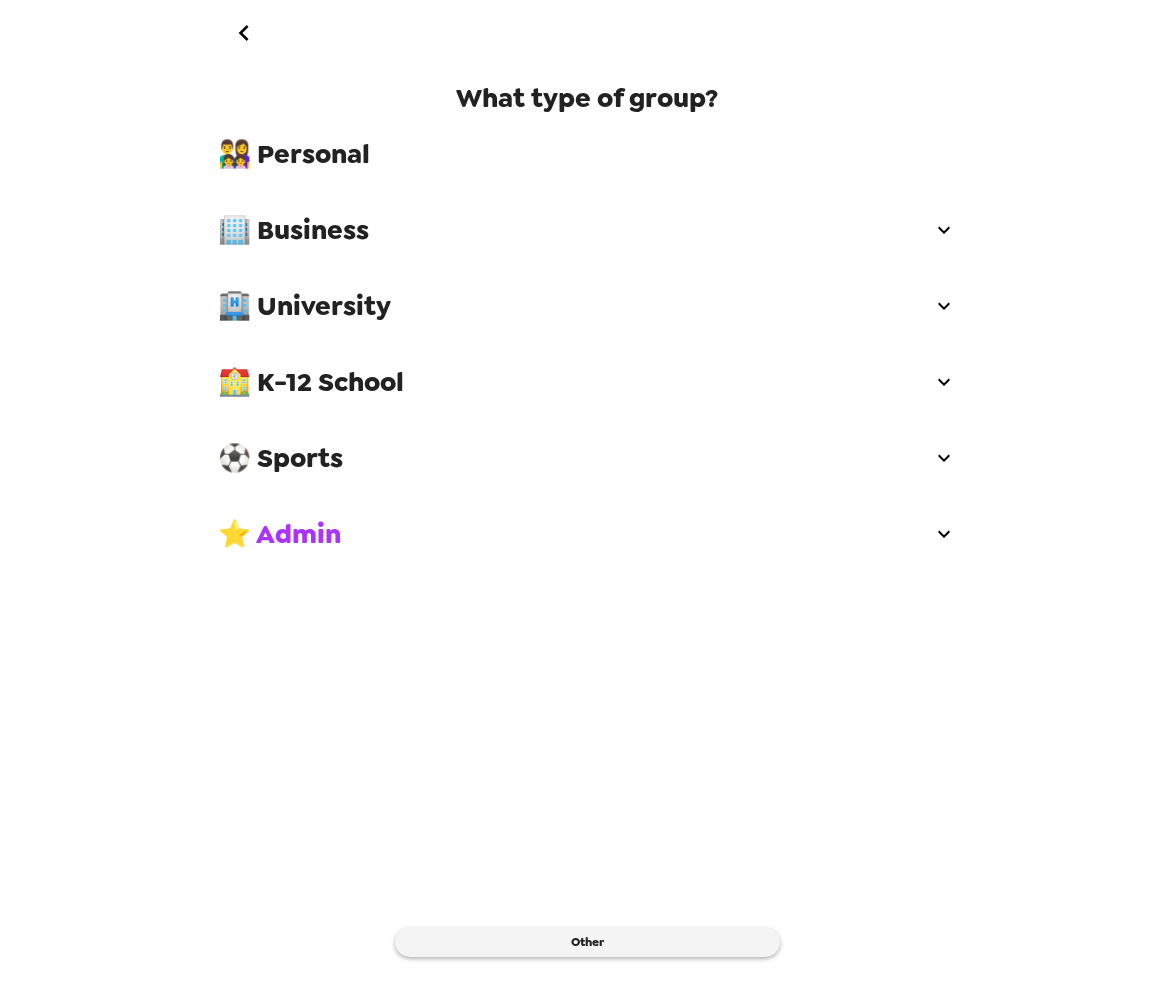 click on "🏢 Business" at bounding box center [575, 230] 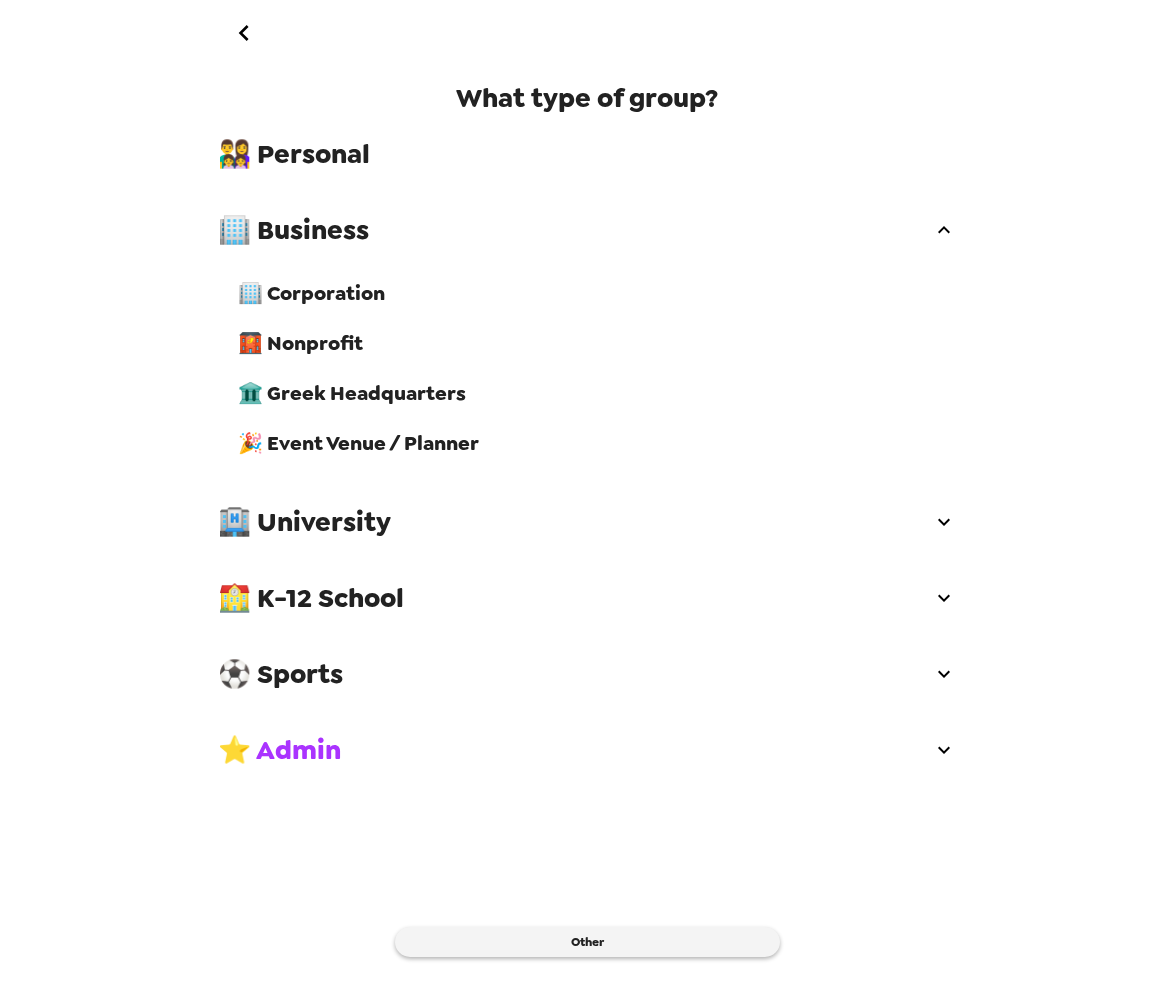 click on "🏤 Nonprofit" at bounding box center [597, 343] 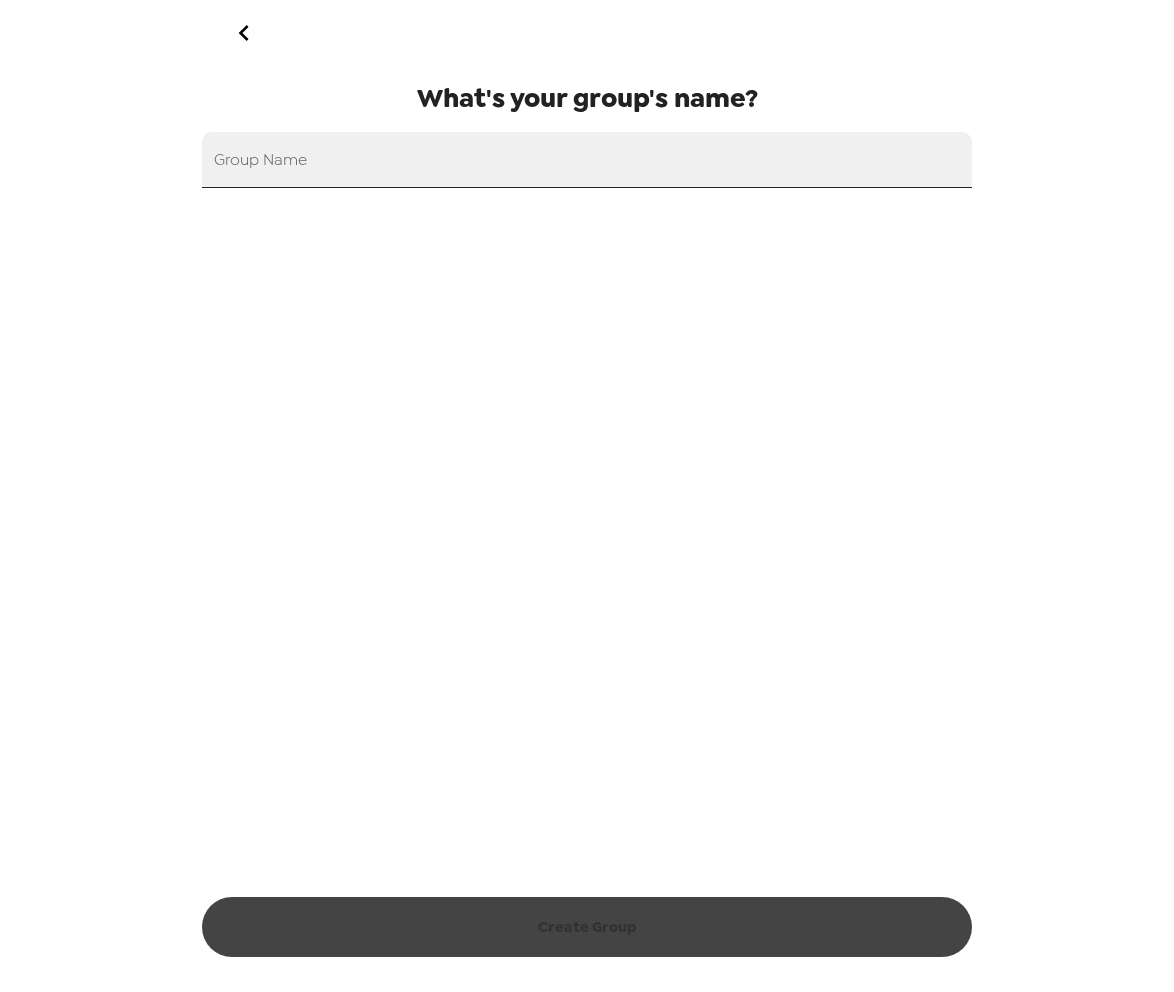 click on "Group Name" at bounding box center [587, 160] 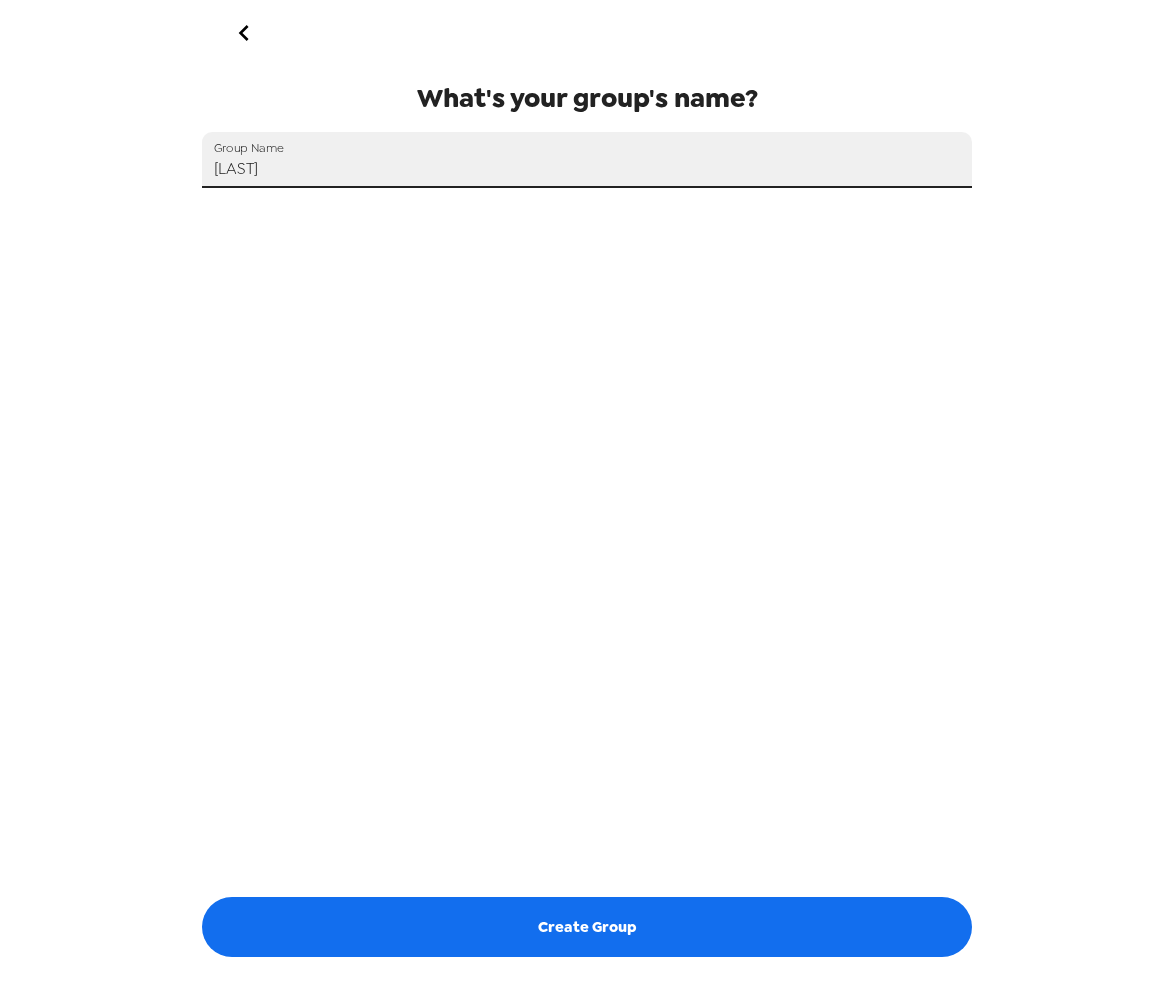 click on "[LAST]" at bounding box center [587, 160] 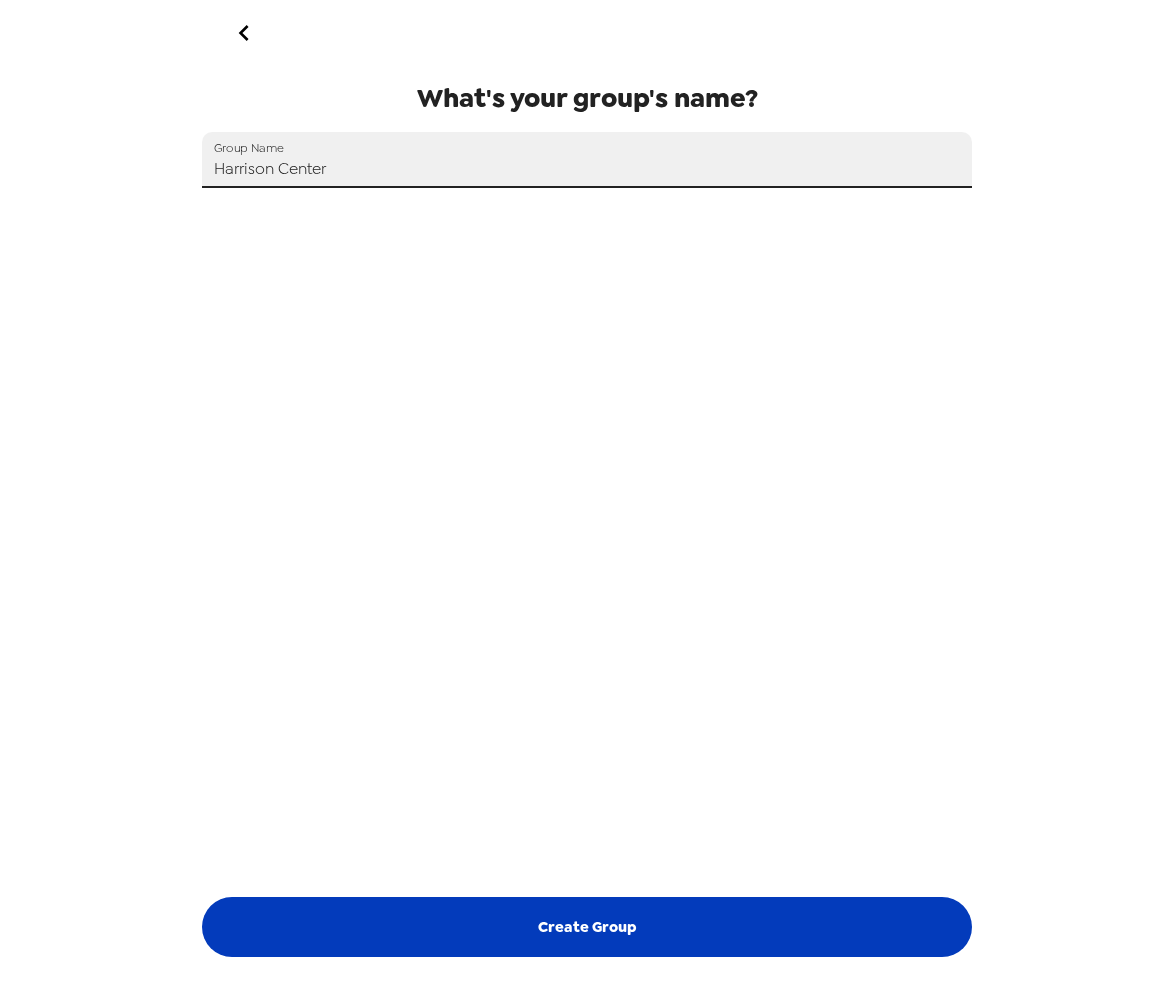 type on "Harrison Center" 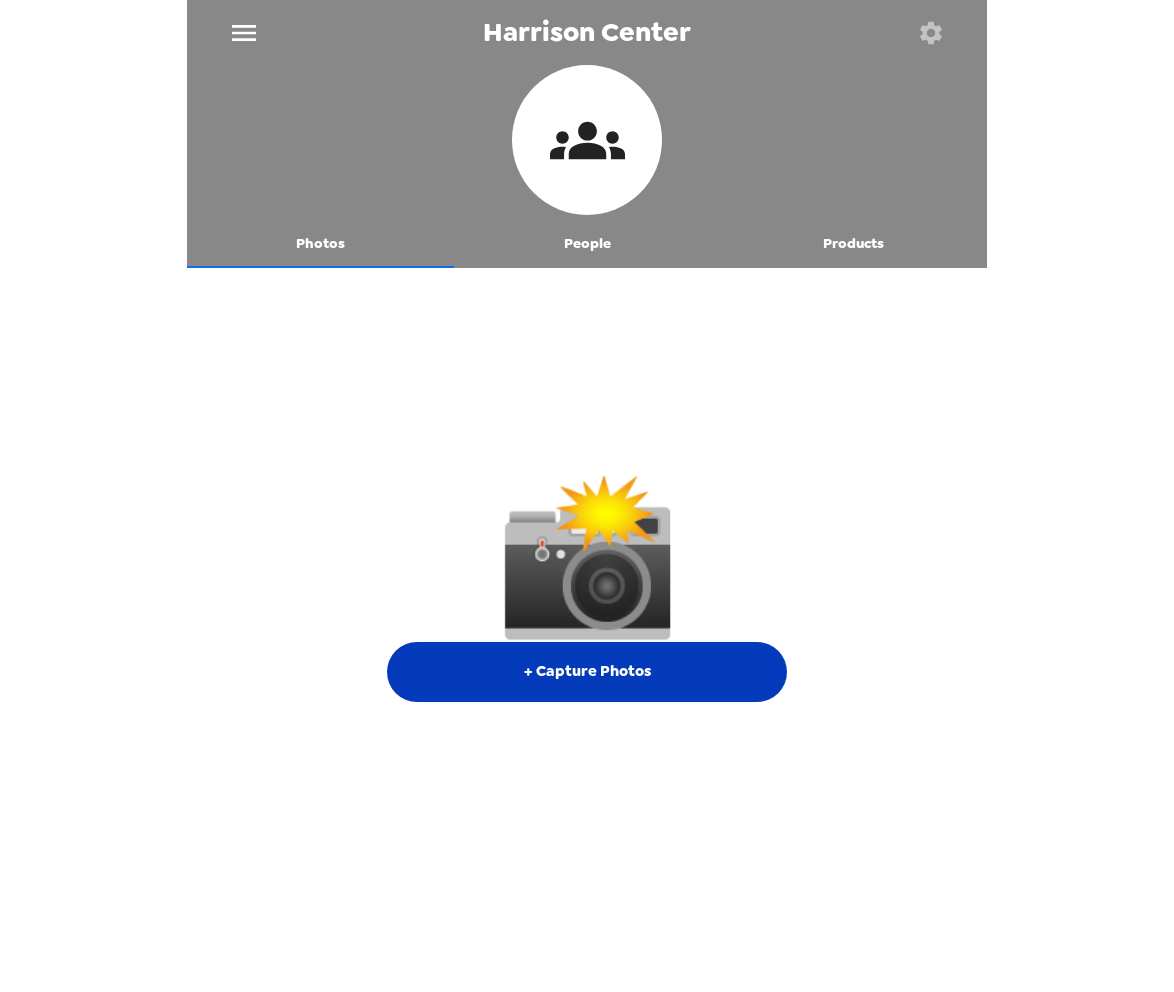 click on "+ Capture Photos" at bounding box center [587, 672] 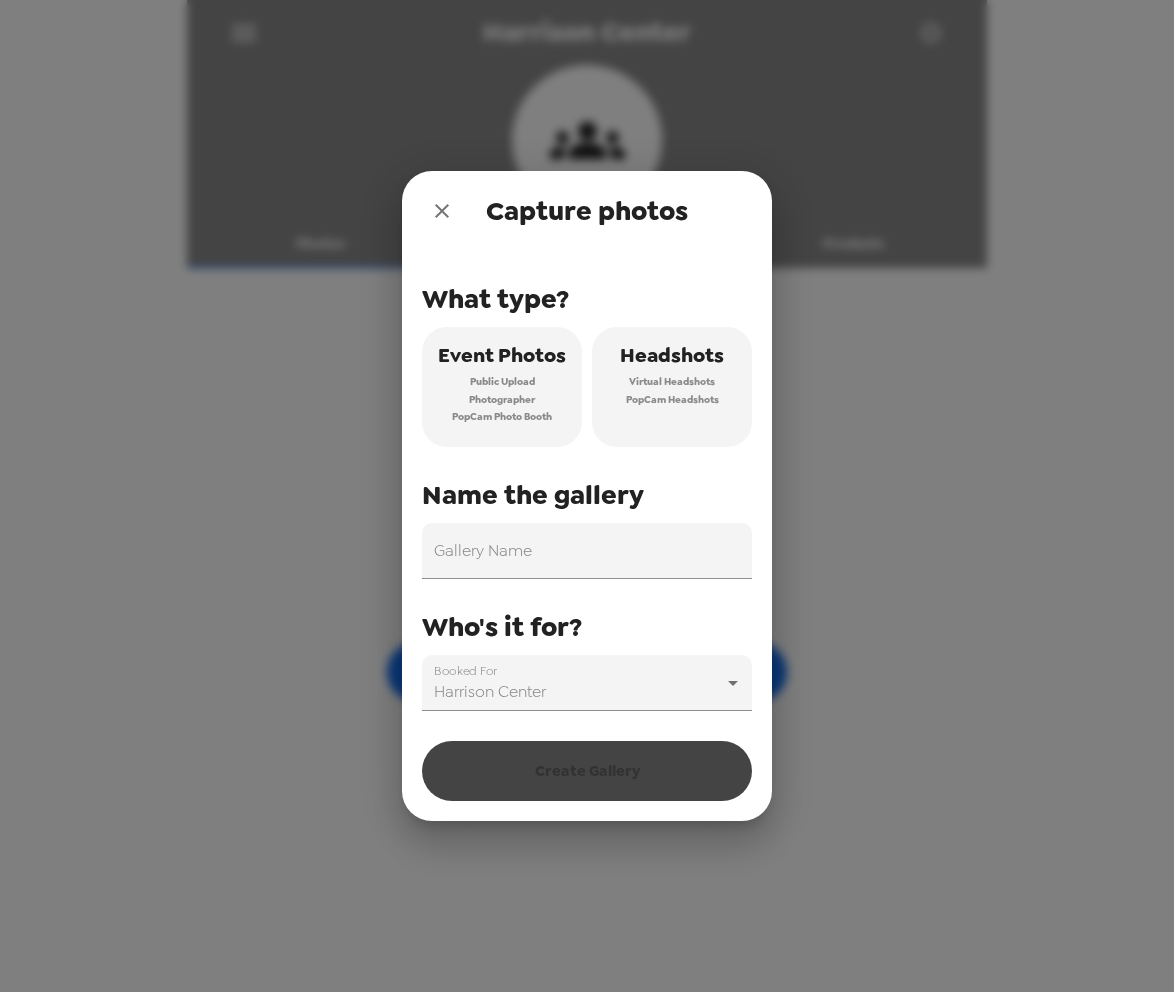 click on "PopCam Headshots" at bounding box center [672, 400] 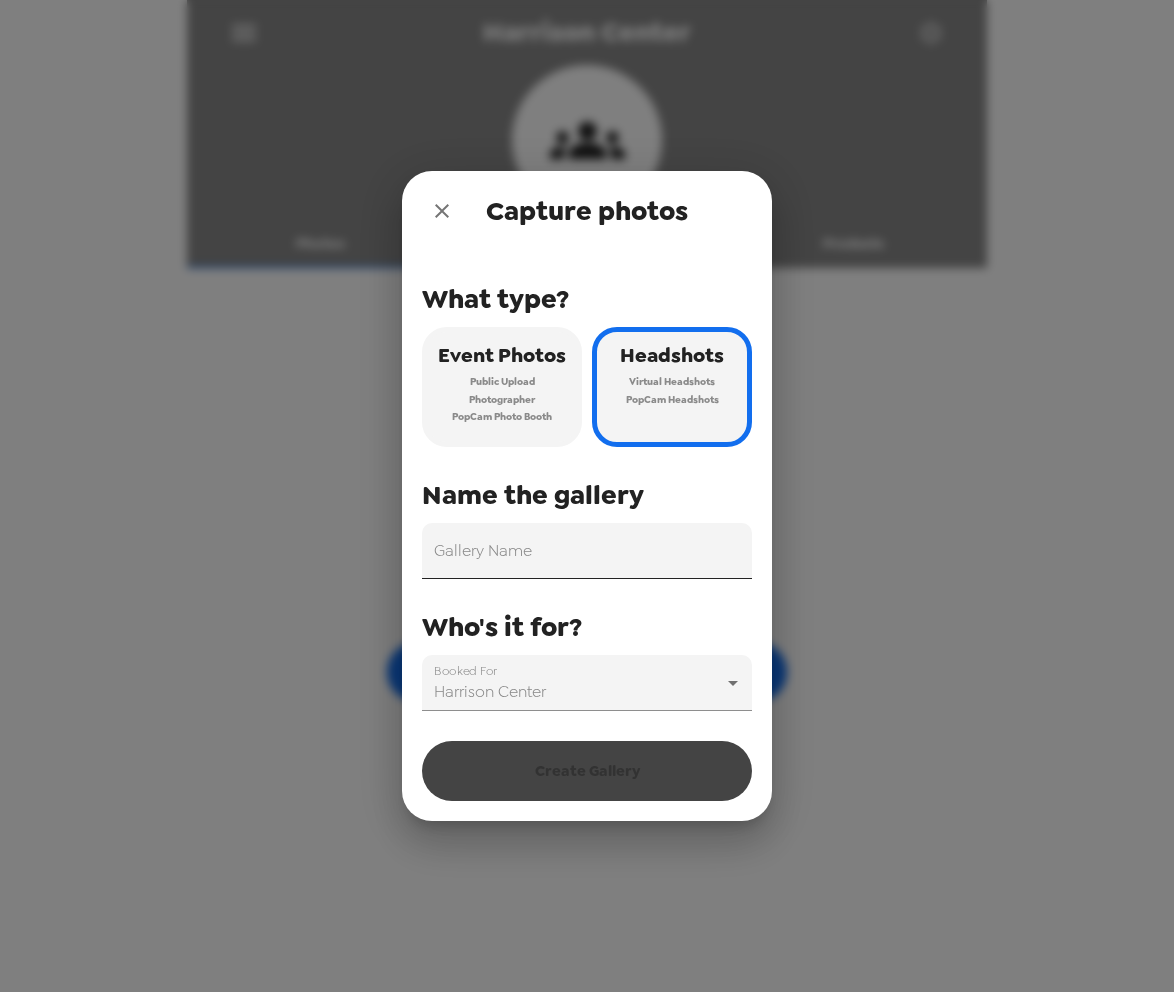 click on "Gallery Name" at bounding box center (587, 551) 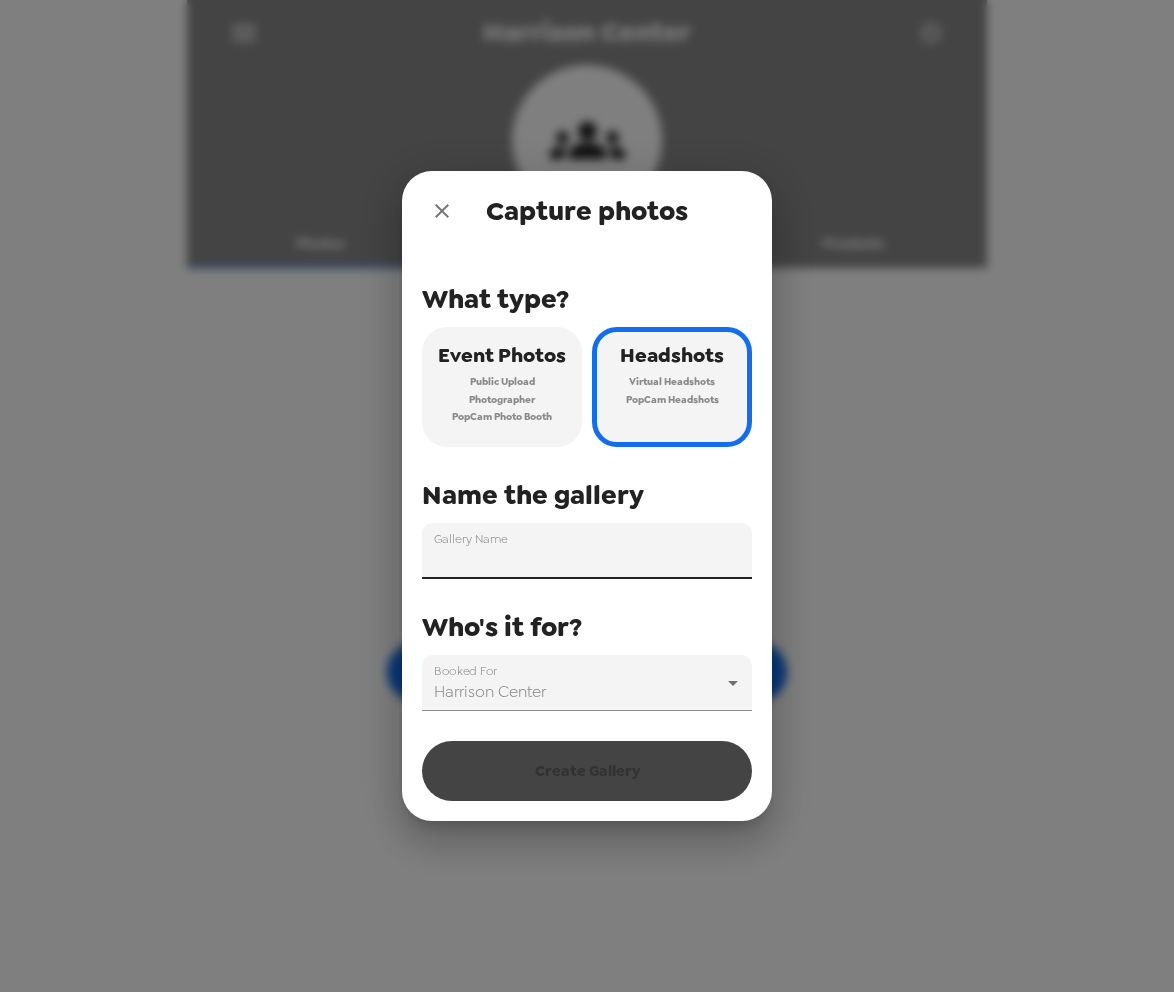 click on "Gallery Name" at bounding box center [587, 551] 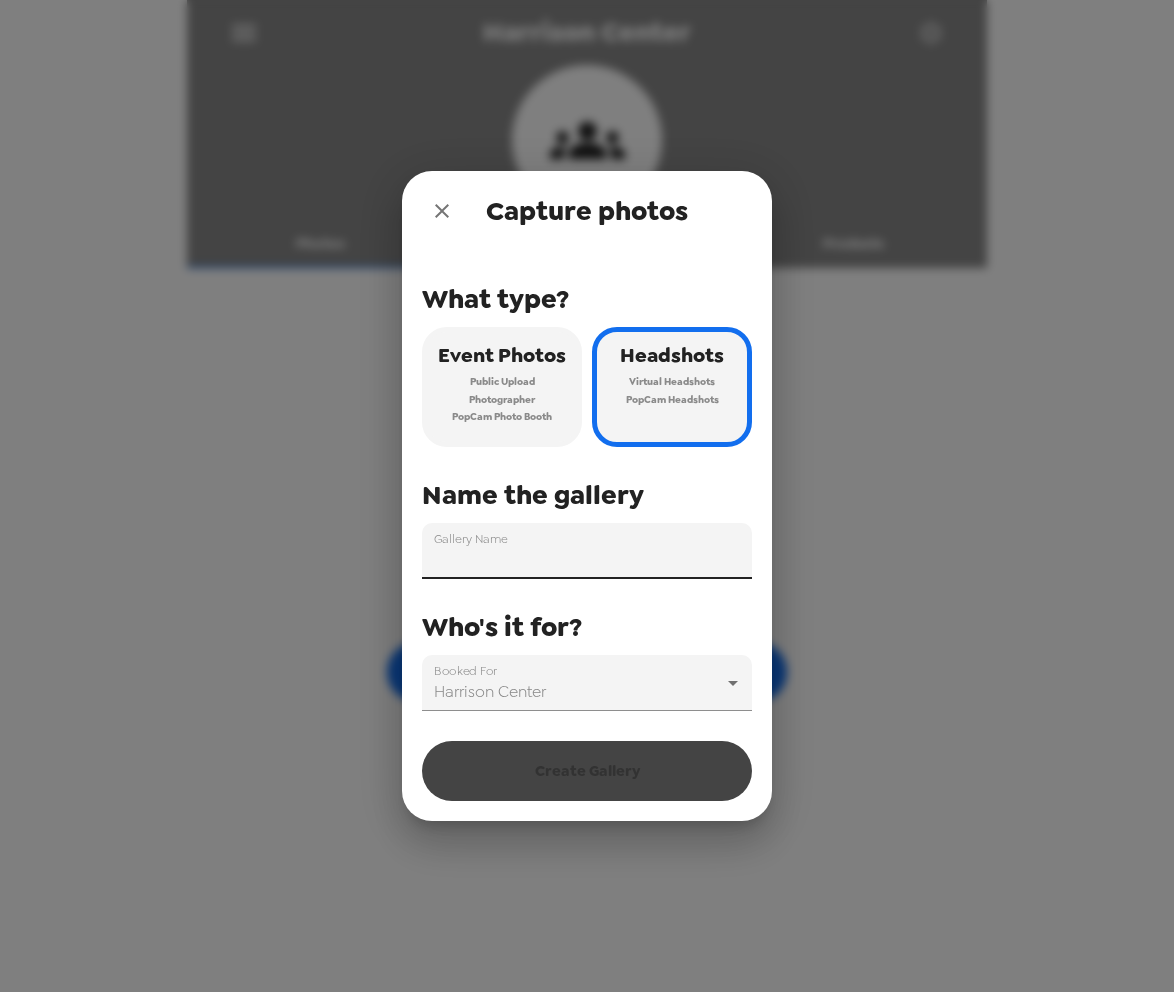 paste on "PreEnact" 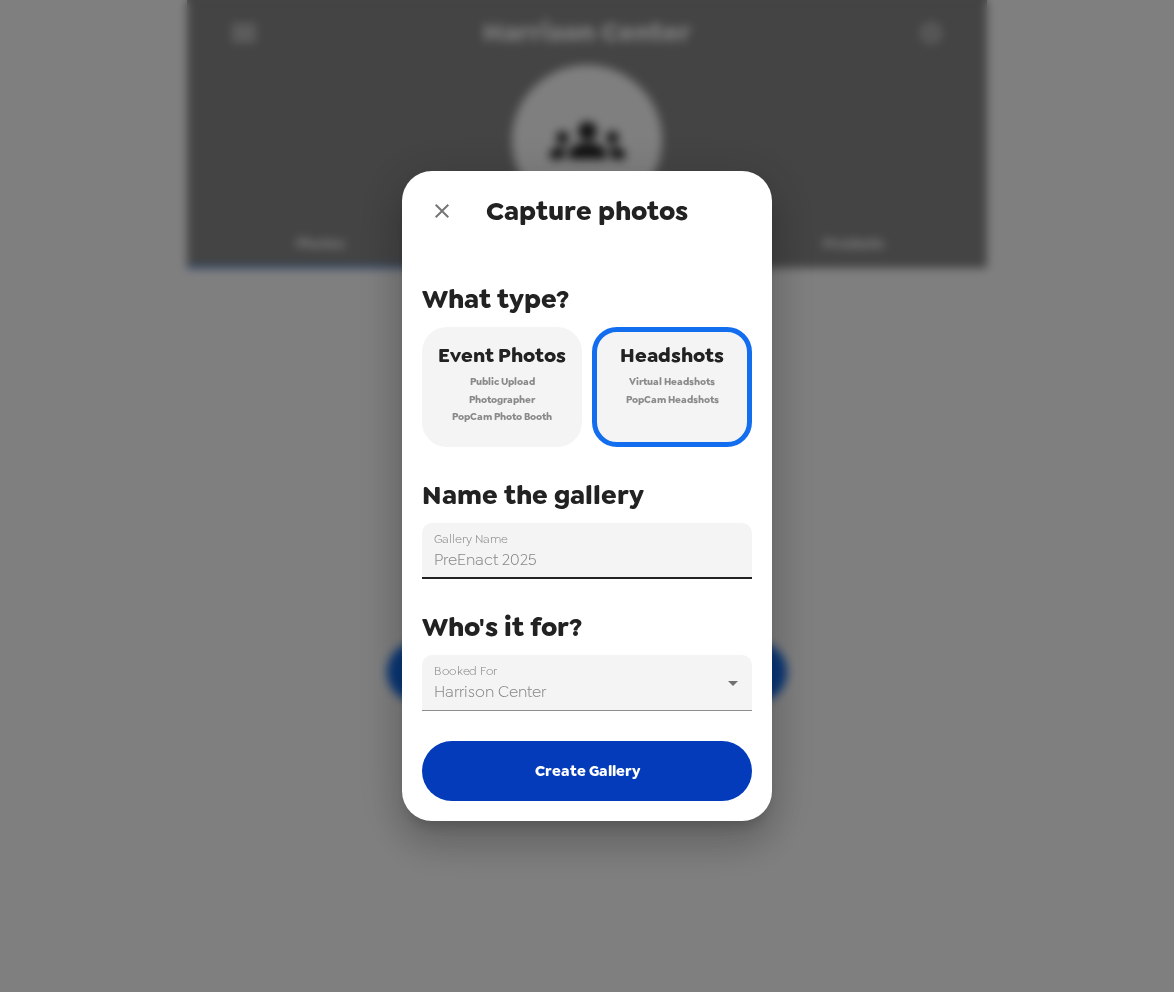 type on "PreEnact 2025" 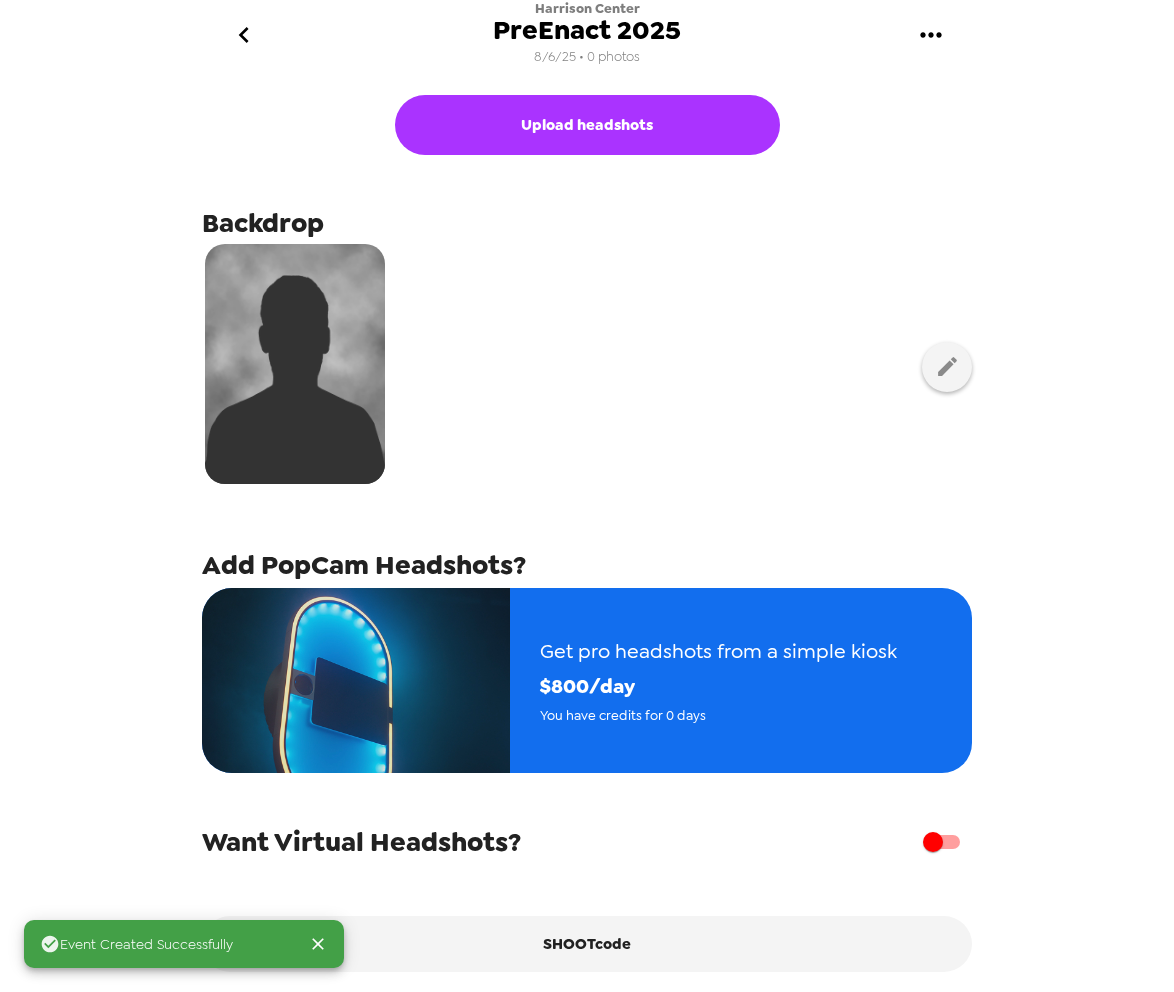 scroll, scrollTop: 75, scrollLeft: 0, axis: vertical 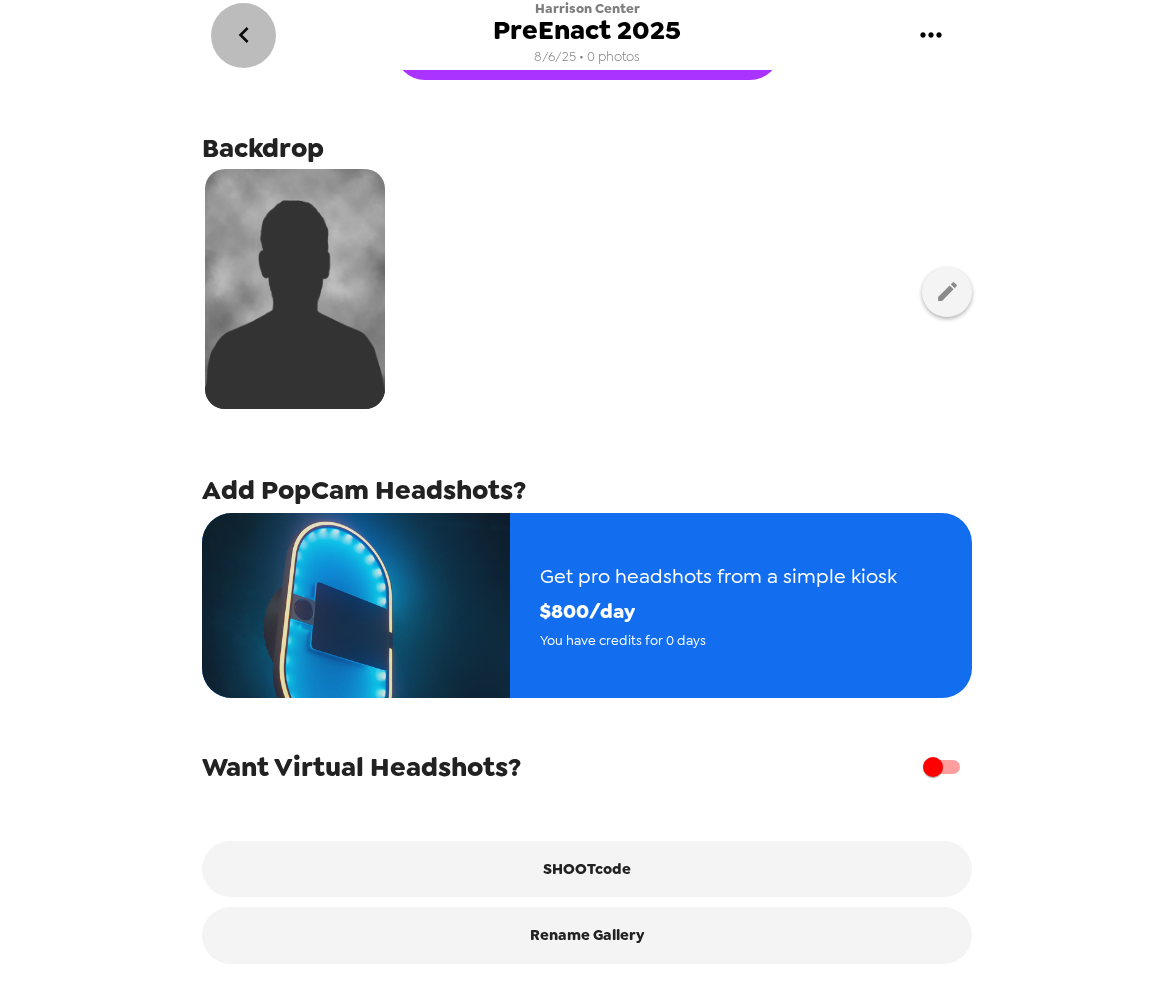 click 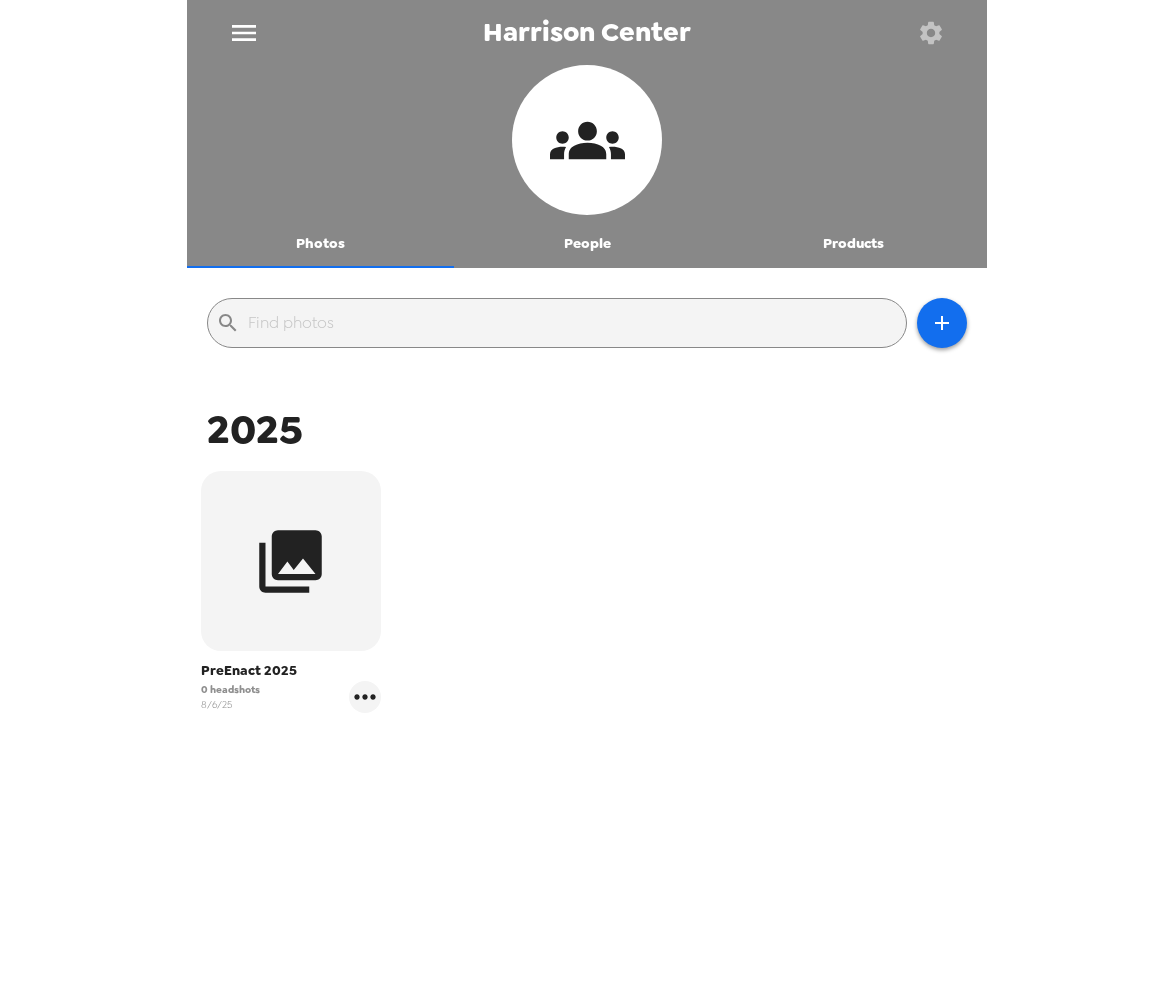click 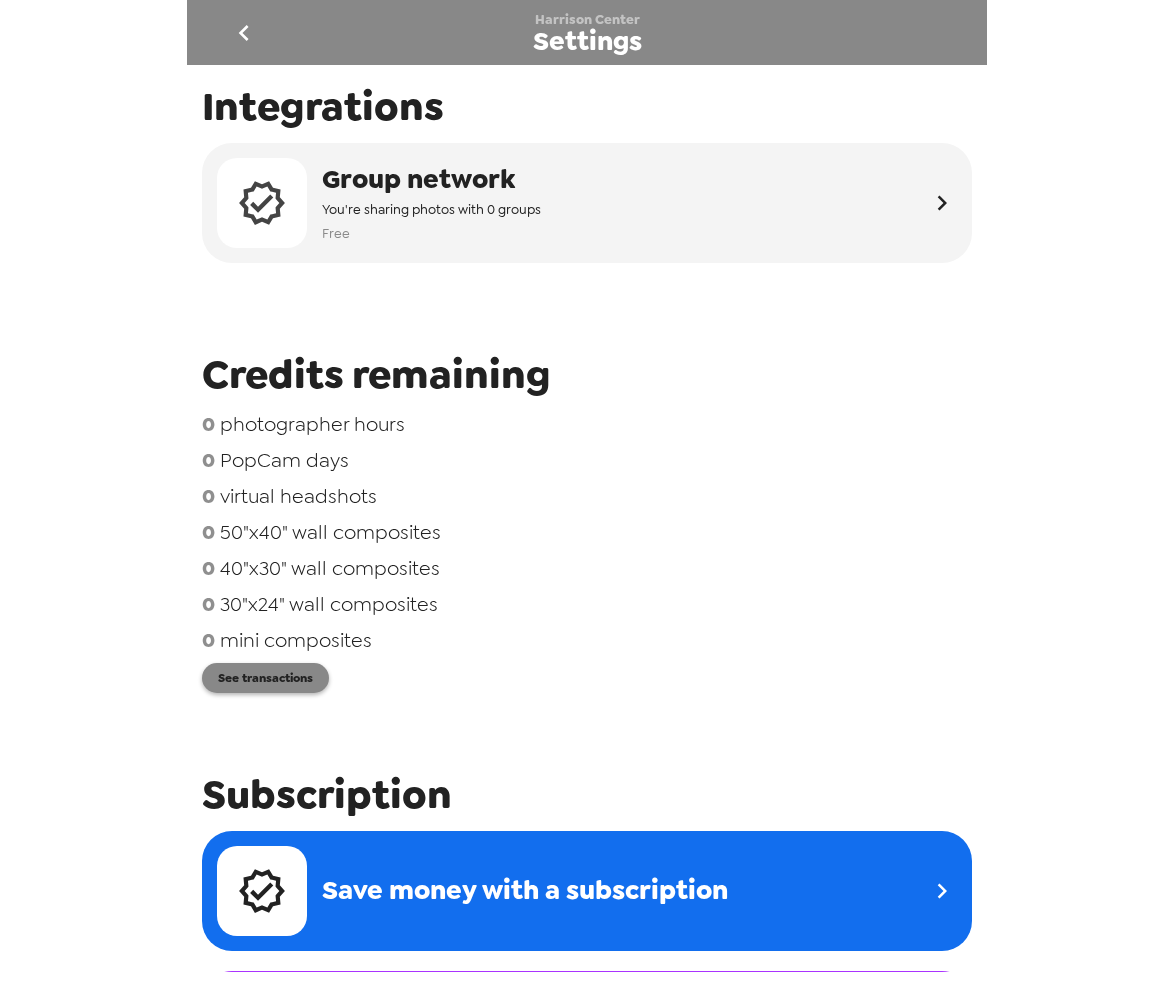 click on "See transactions" at bounding box center [265, 678] 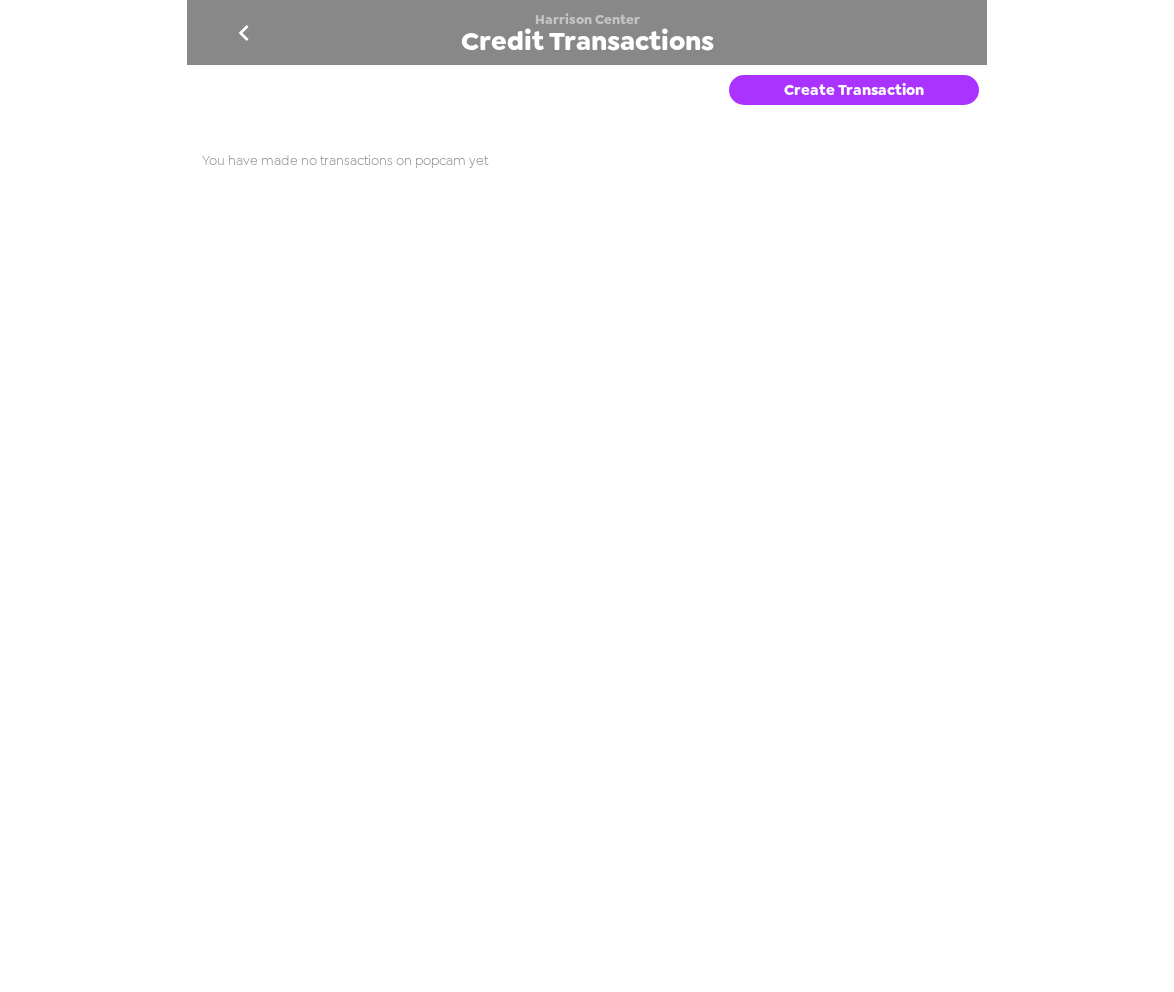 click on "Create Transaction" at bounding box center (854, 90) 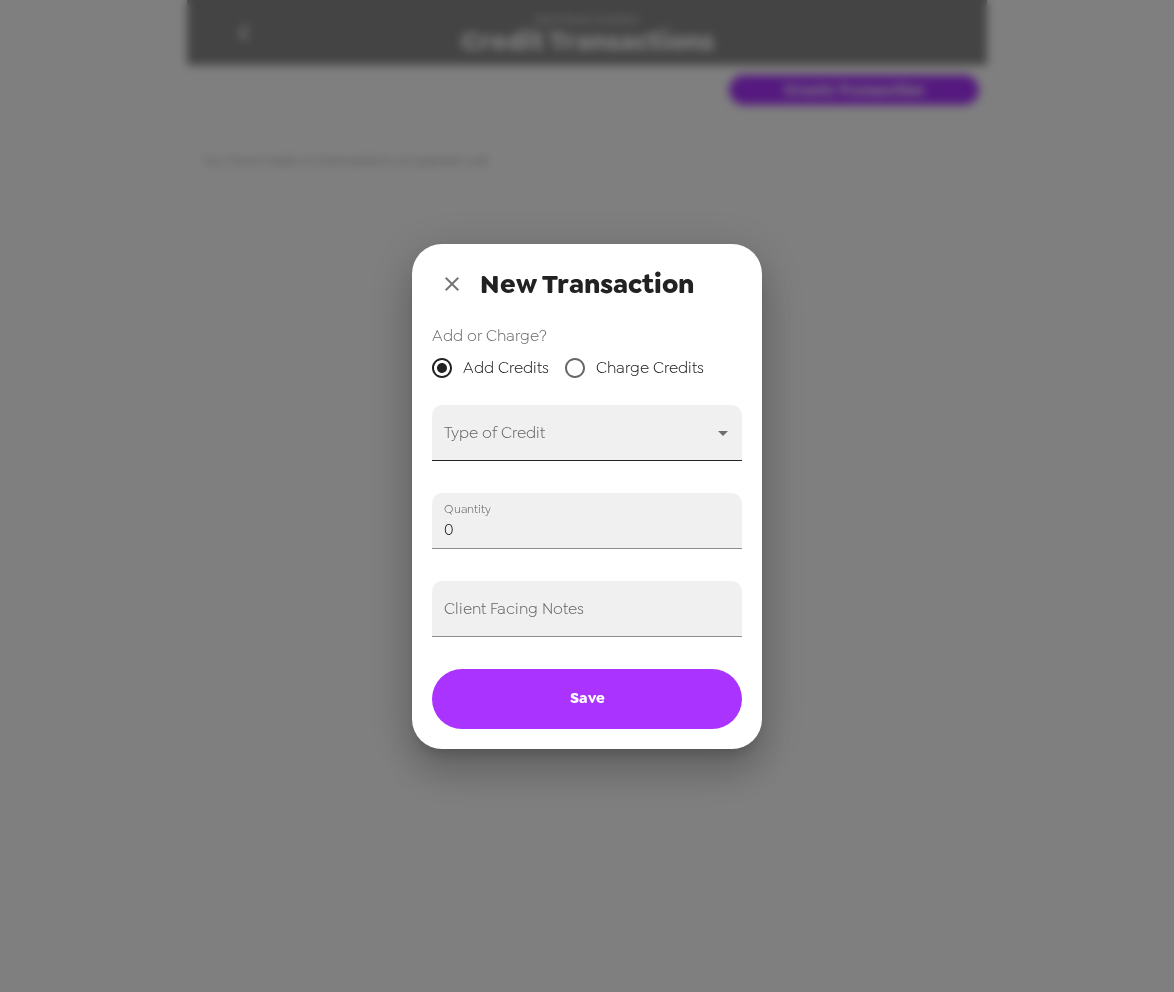 click on "[LAST] Center Credit Transactions Create Transaction You have made no transactions on popcam yet New Transaction Add or Charge? Add Credits Charge Credits Type of Credit ​ Quantity 0 Client Facing Notes Save" at bounding box center [587, 496] 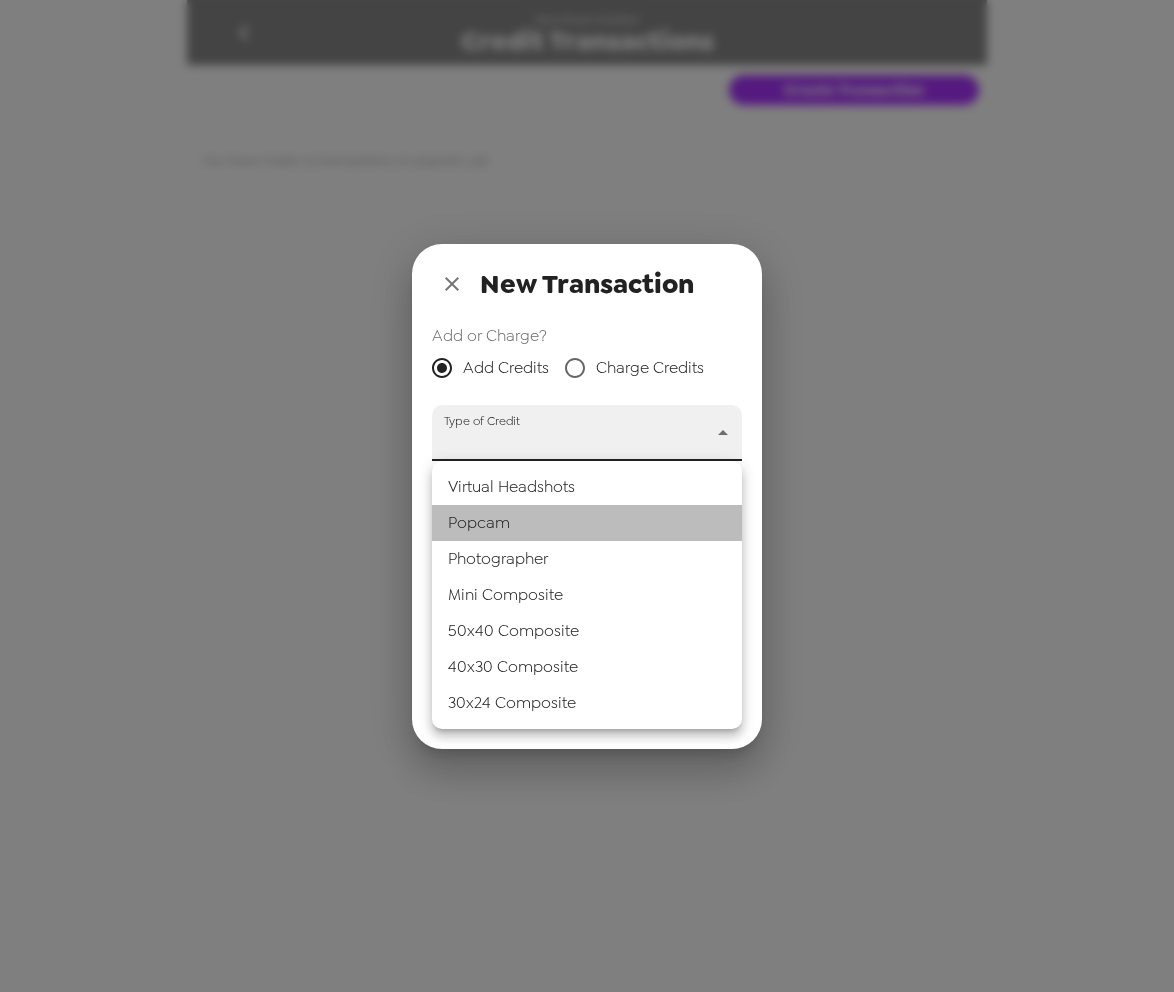 click on "Popcam" at bounding box center (587, 523) 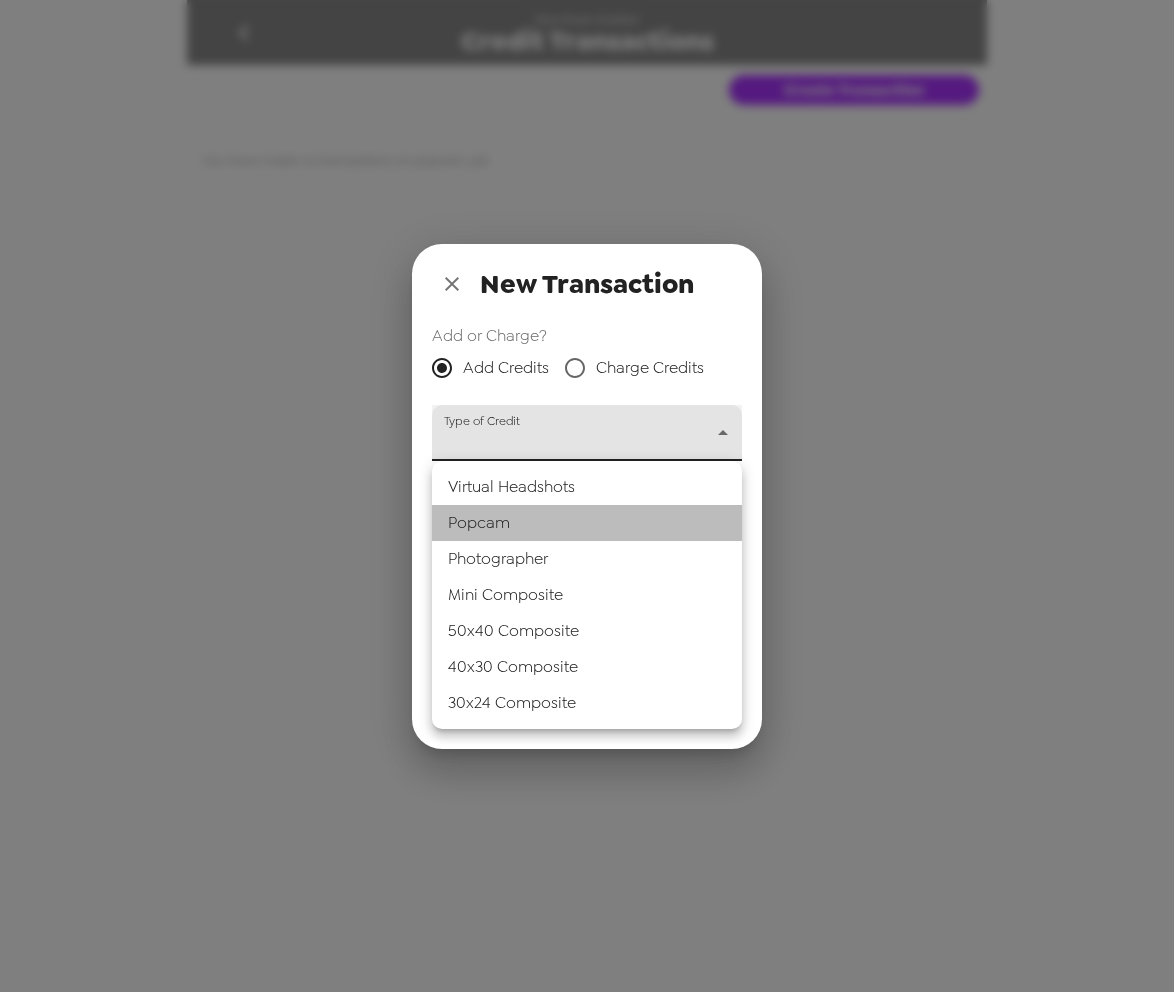 type on "popcam" 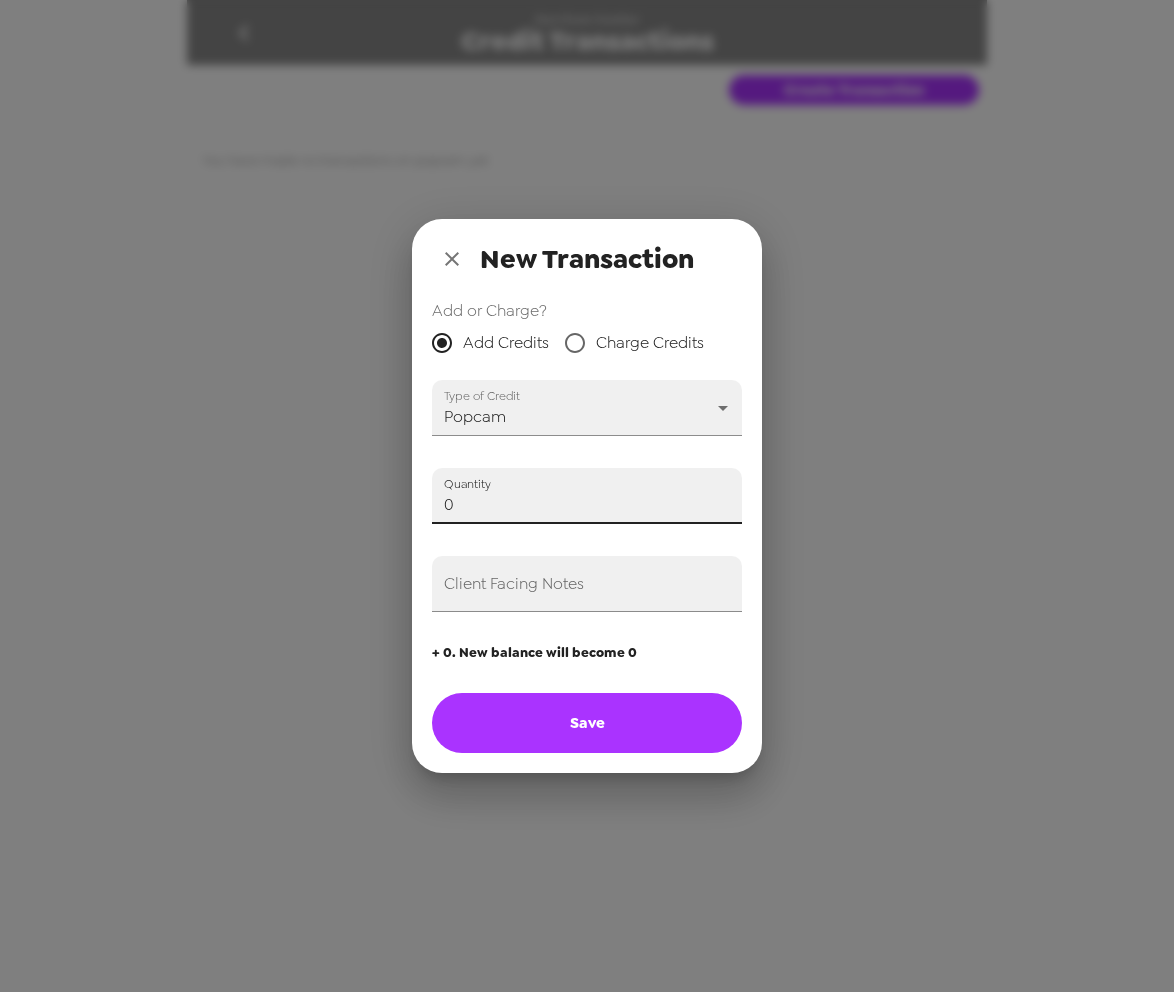 click on "0" at bounding box center (587, 496) 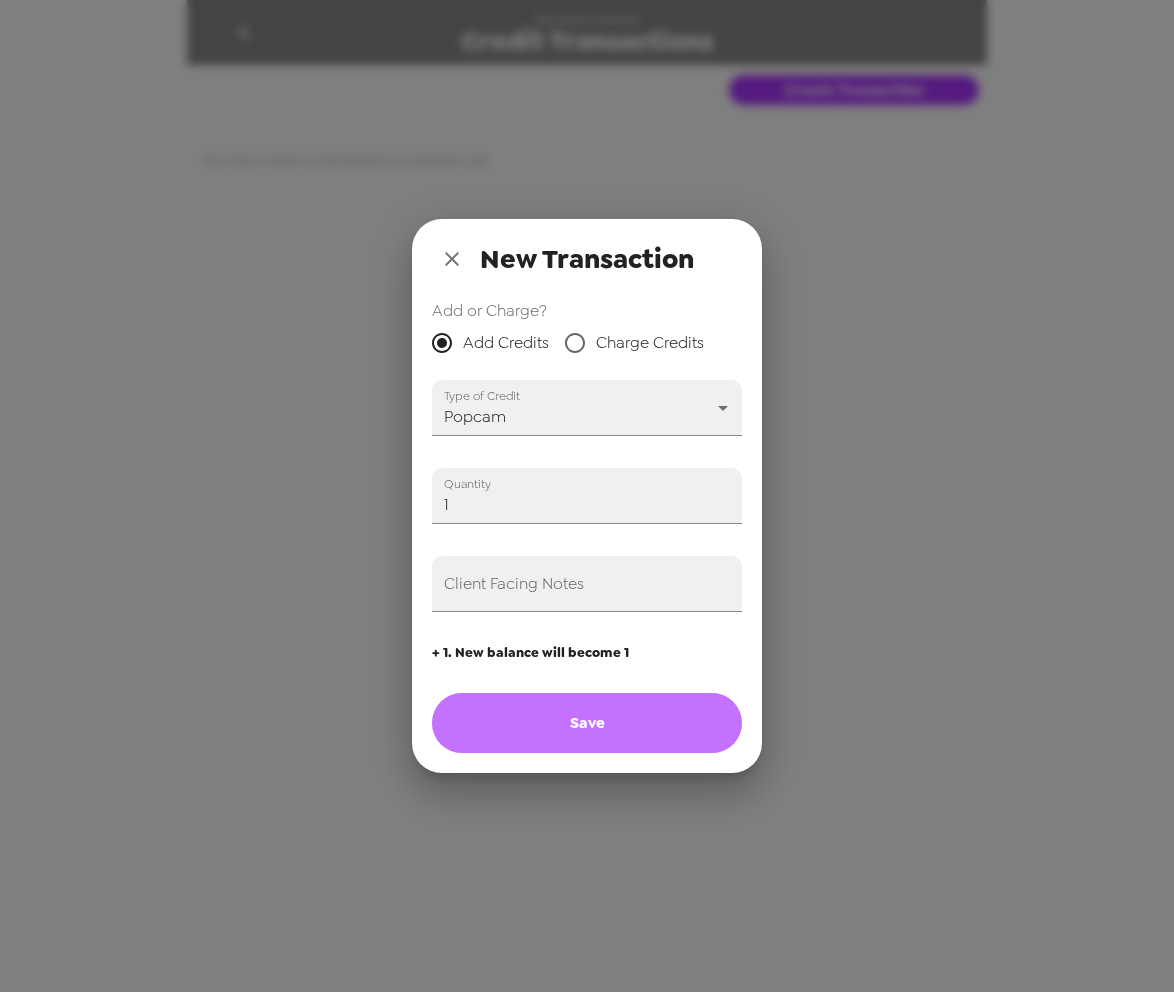 click on "Save" at bounding box center [587, 723] 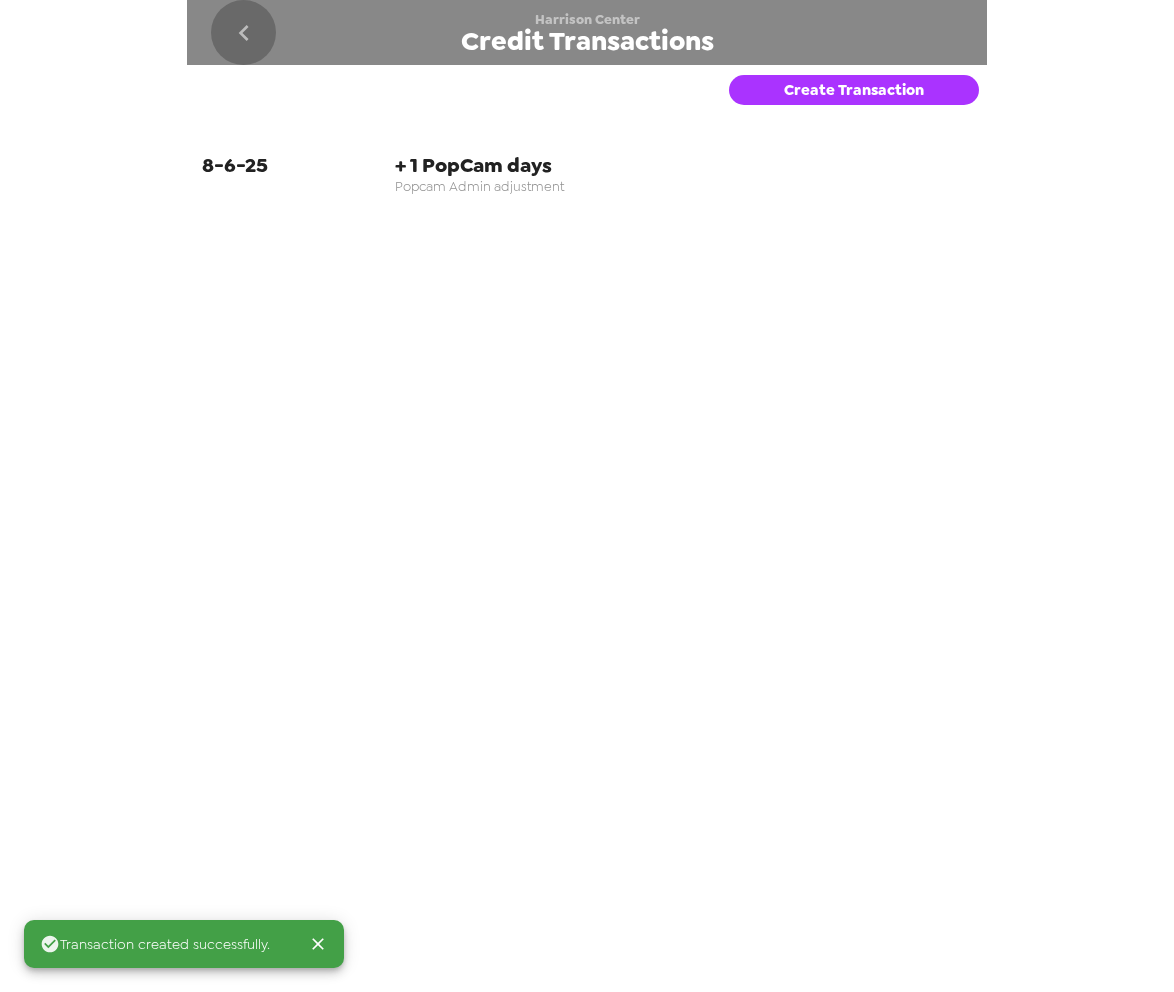 click at bounding box center (243, 32) 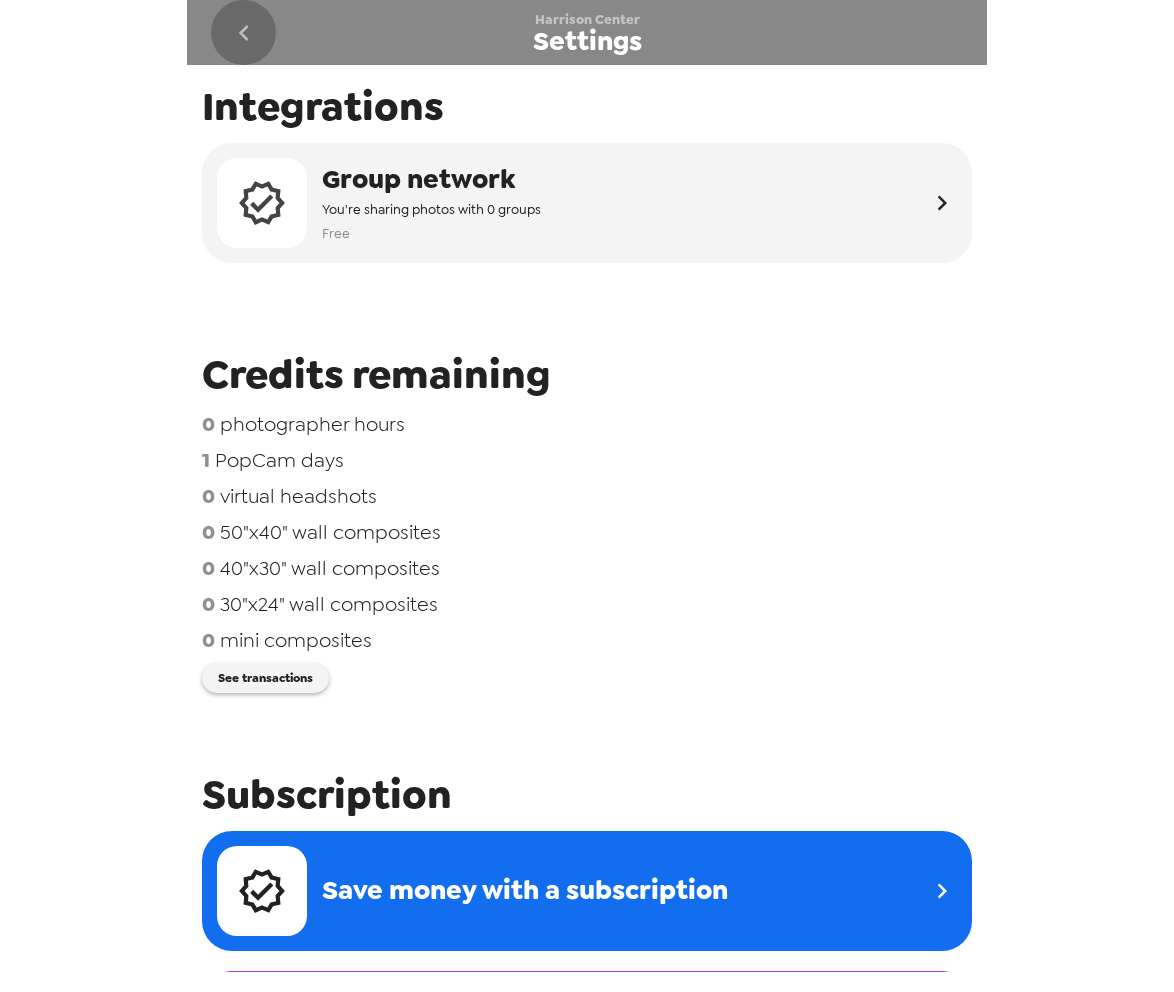 click 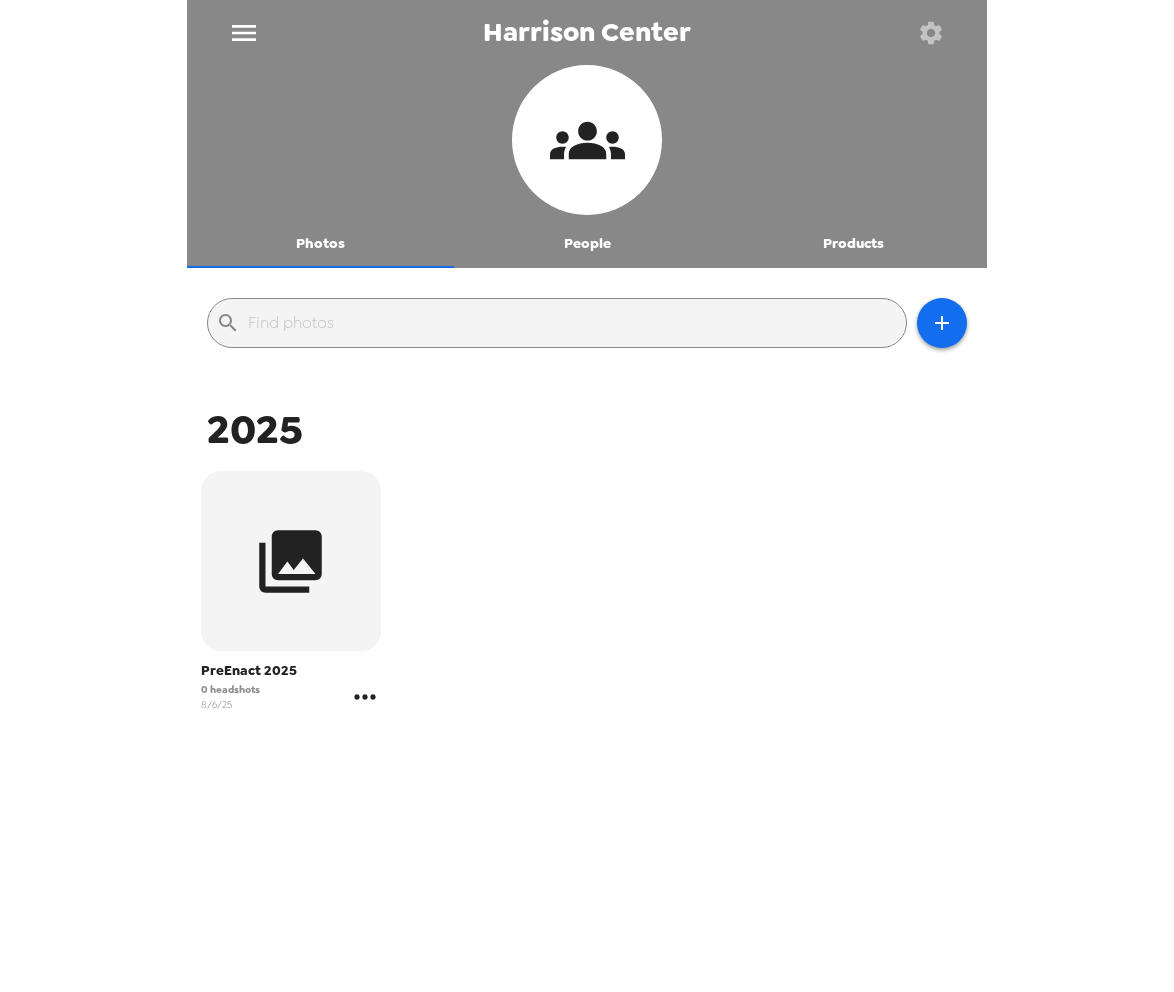 click 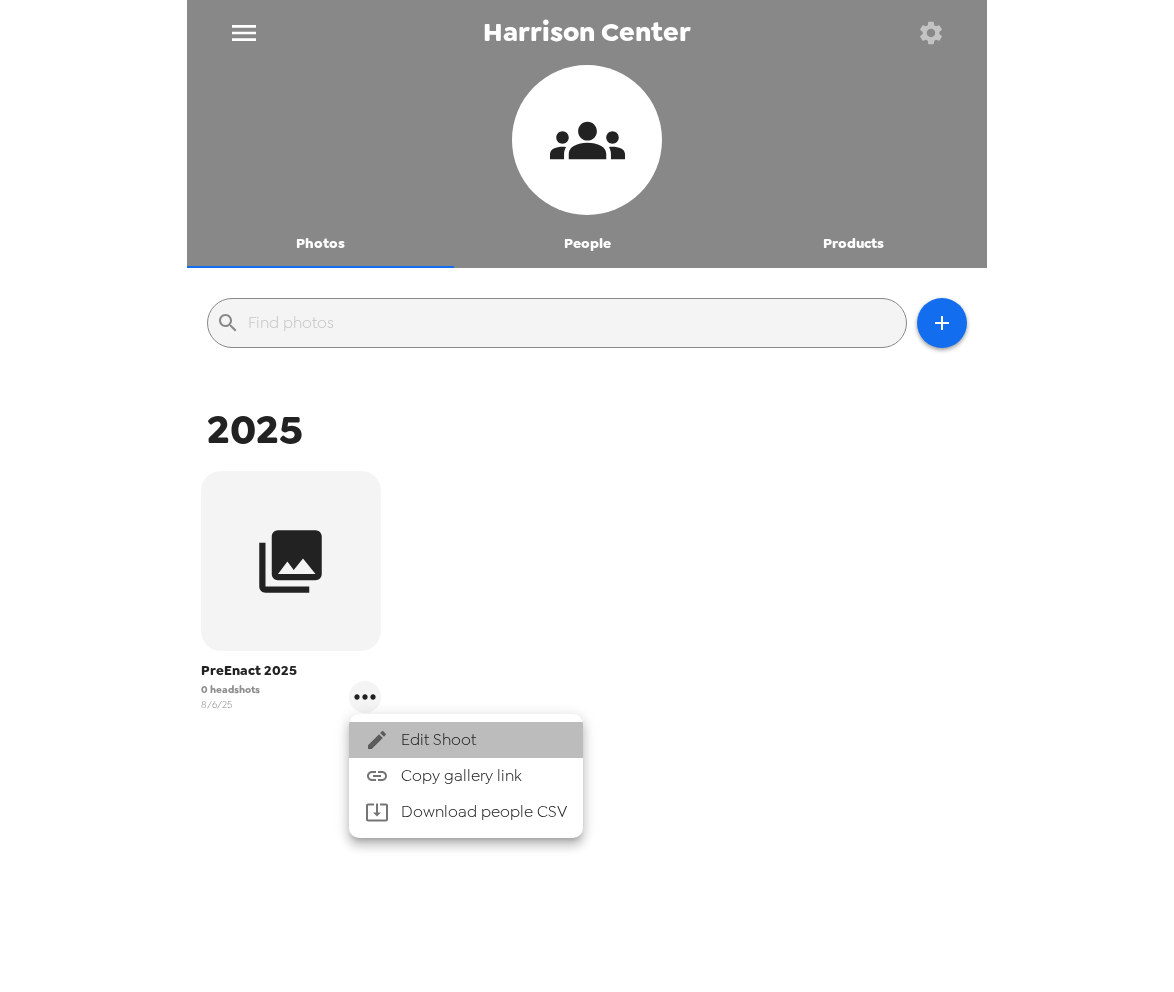 click on "Edit Shoot" at bounding box center [484, 740] 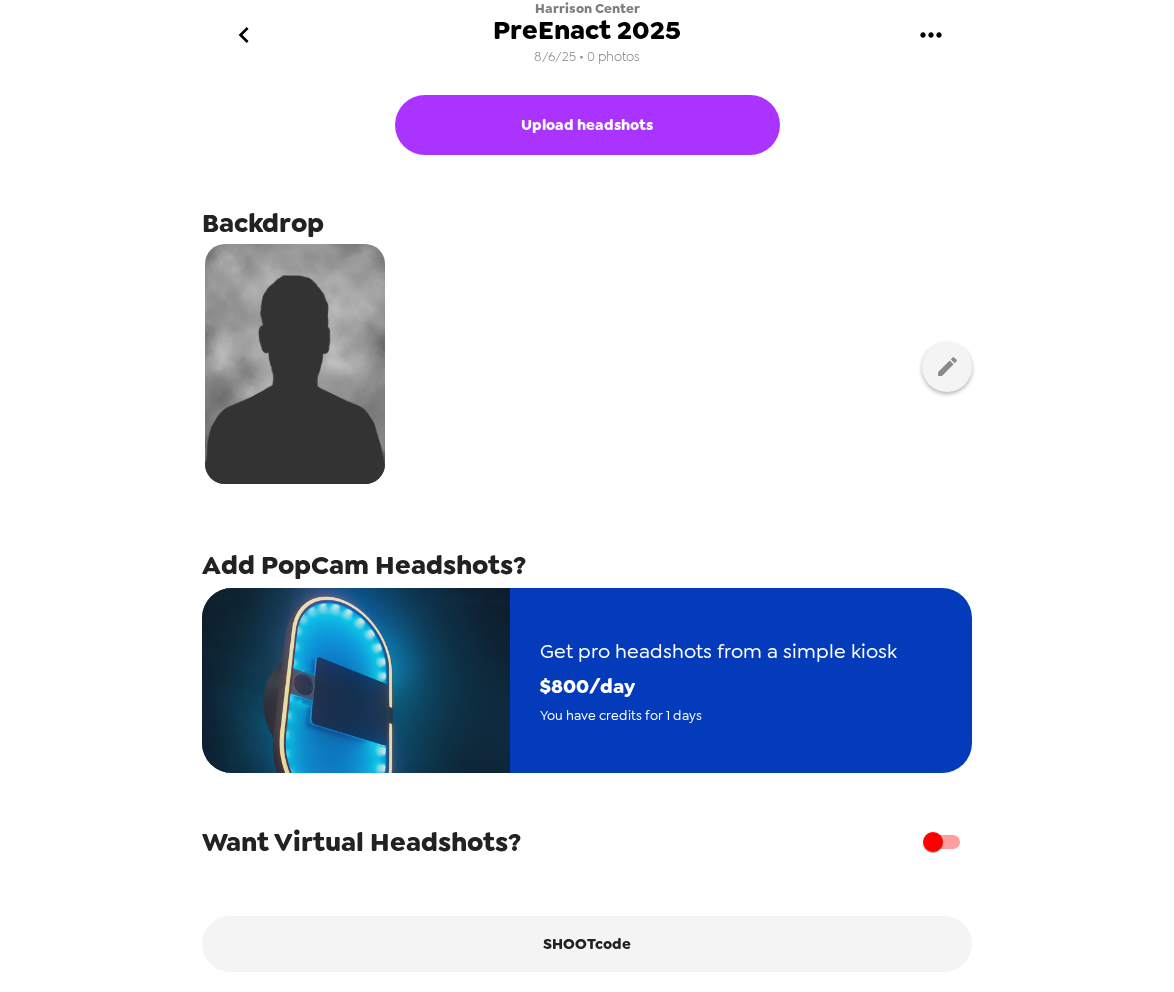 click on "Get pro headshots from a simple kiosk" at bounding box center (718, 651) 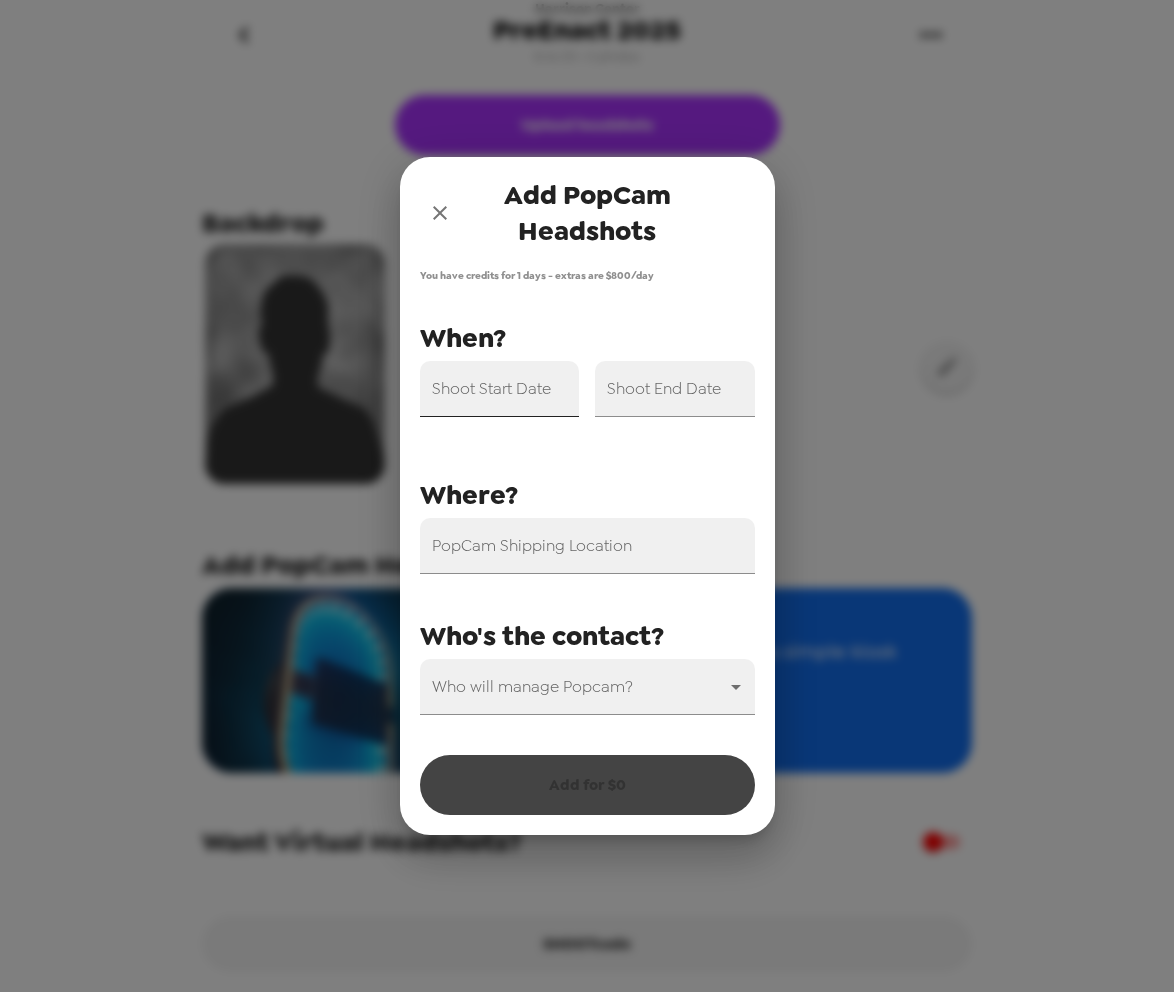 click on "Shoot Start Date" at bounding box center (500, 389) 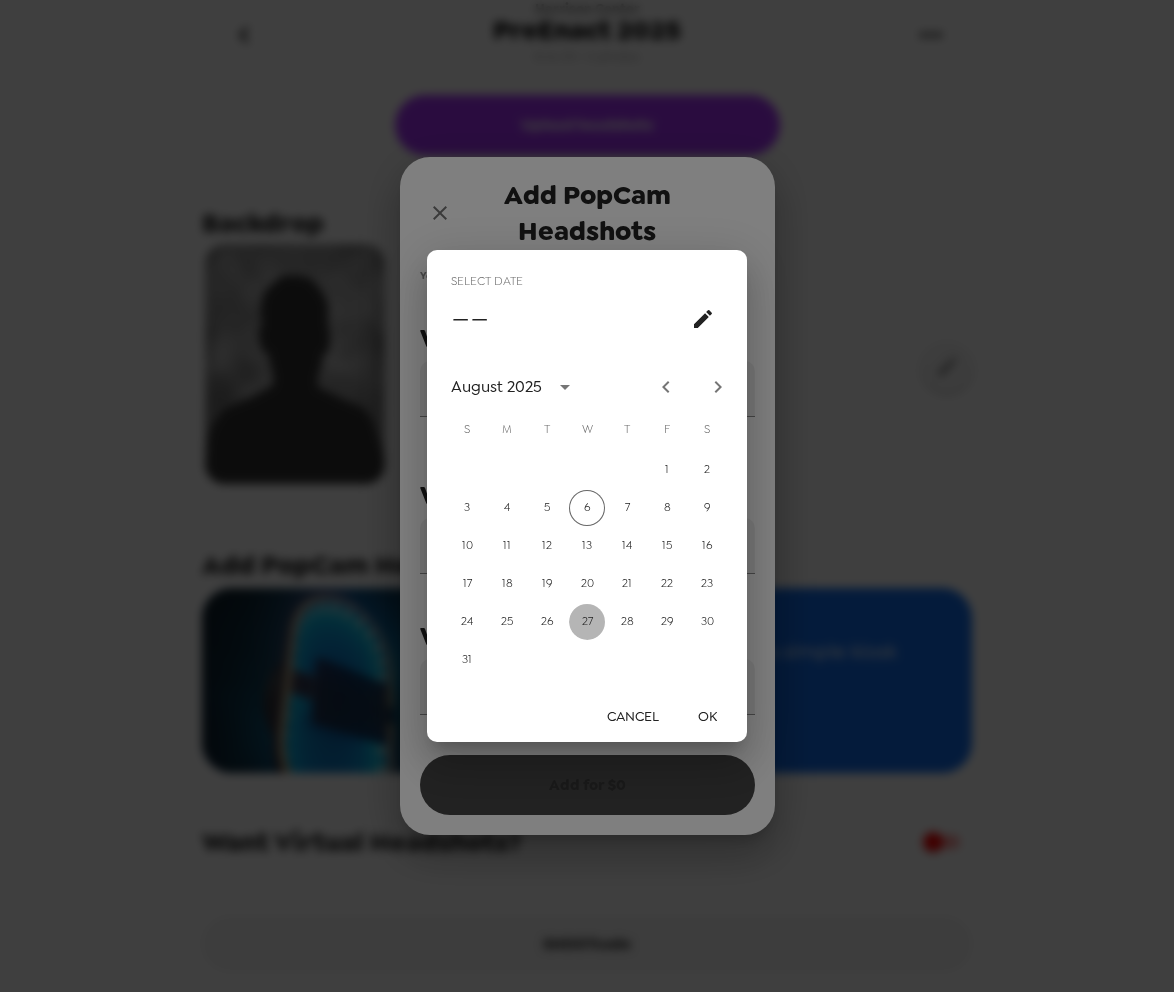 click on "27" at bounding box center (587, 622) 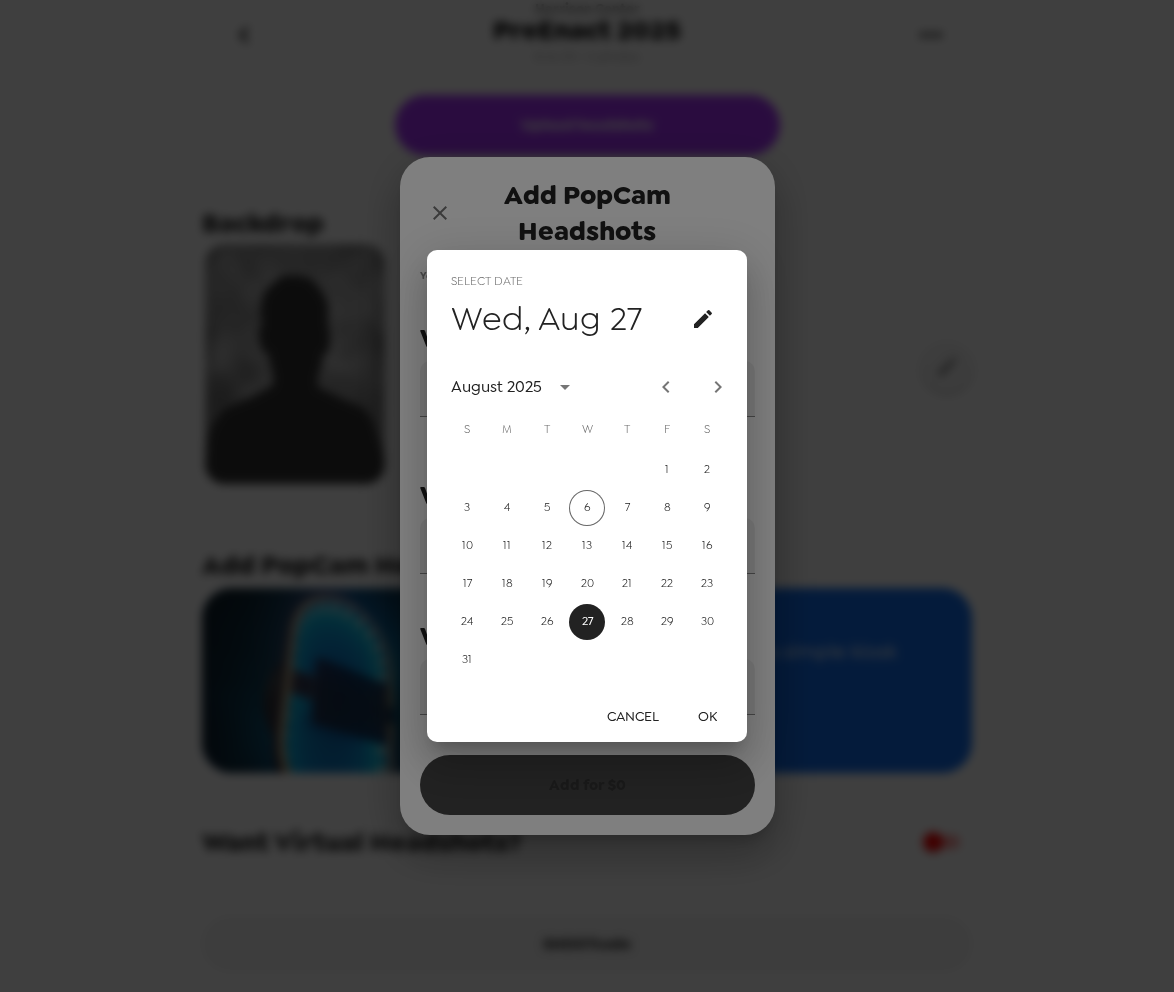 click on "OK" at bounding box center [707, 716] 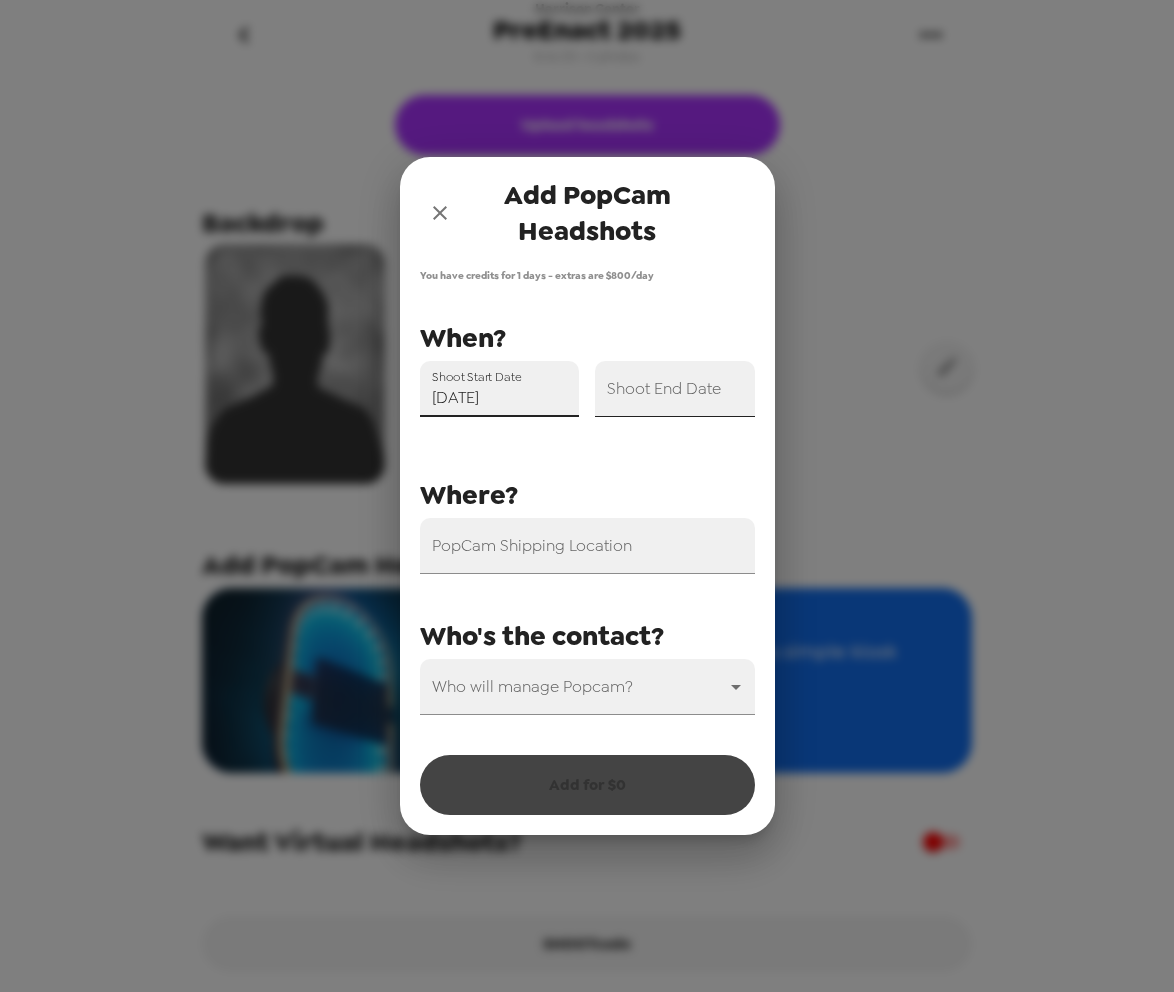 click on "Shoot End Date" at bounding box center (675, 389) 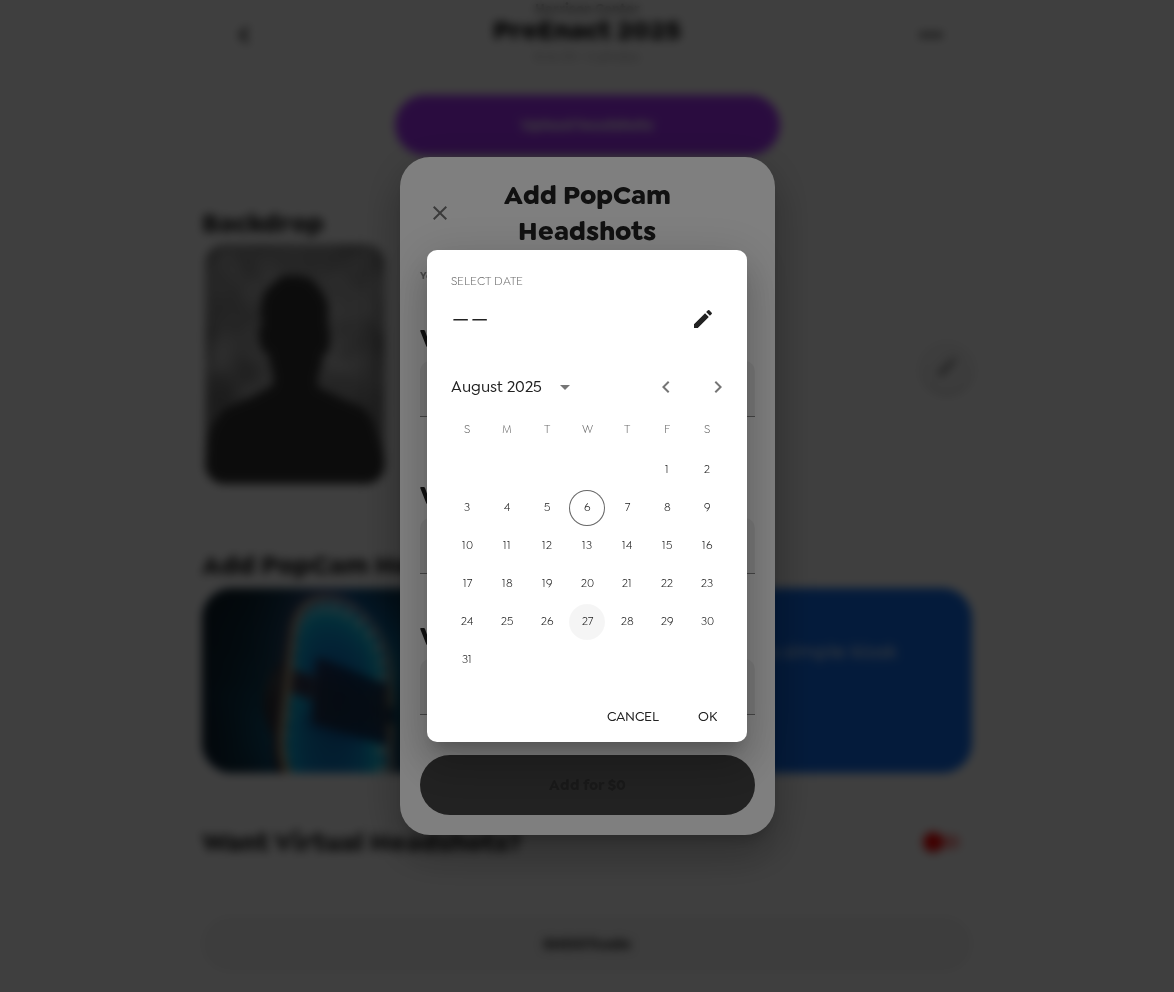 click on "27" at bounding box center (587, 622) 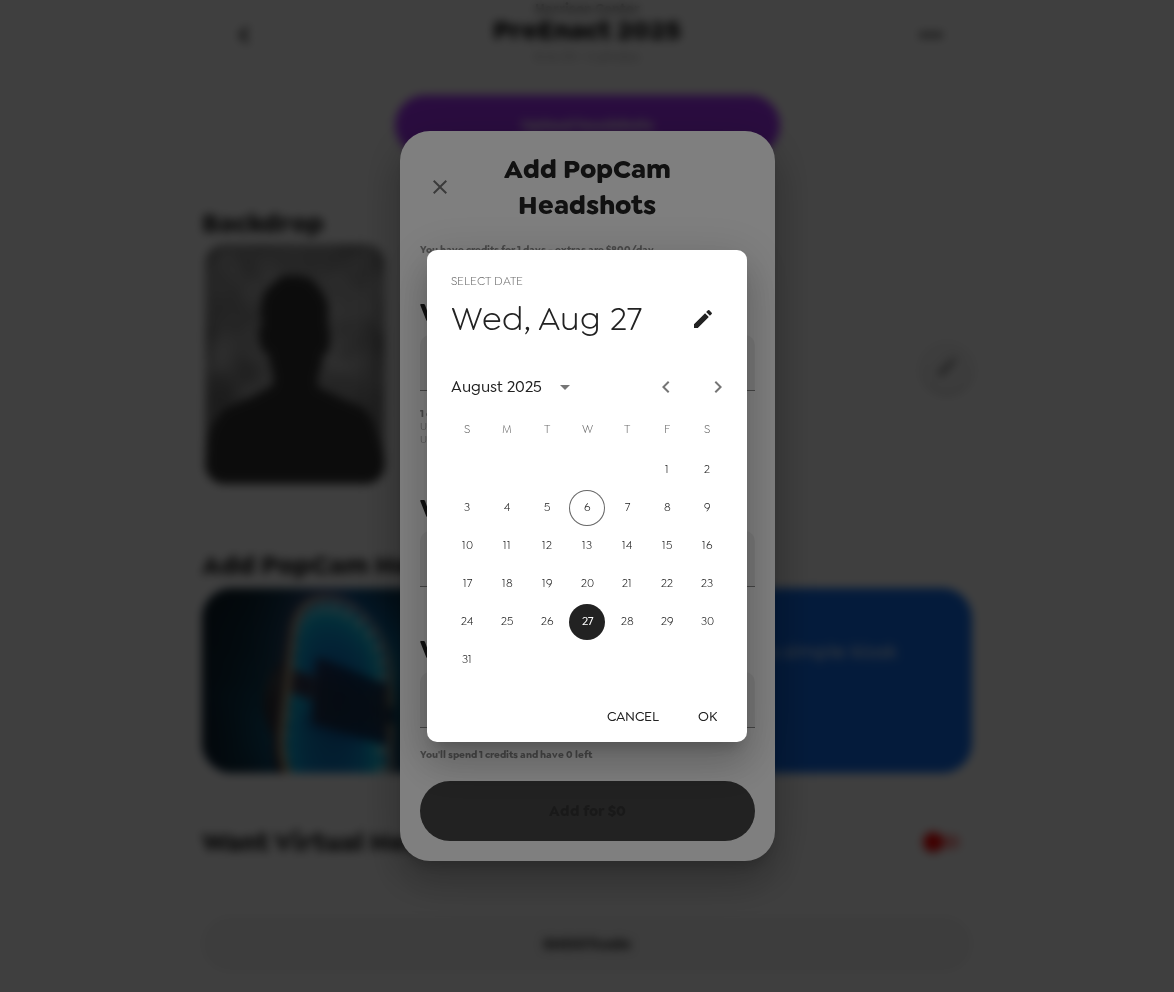 click on "OK" at bounding box center (707, 716) 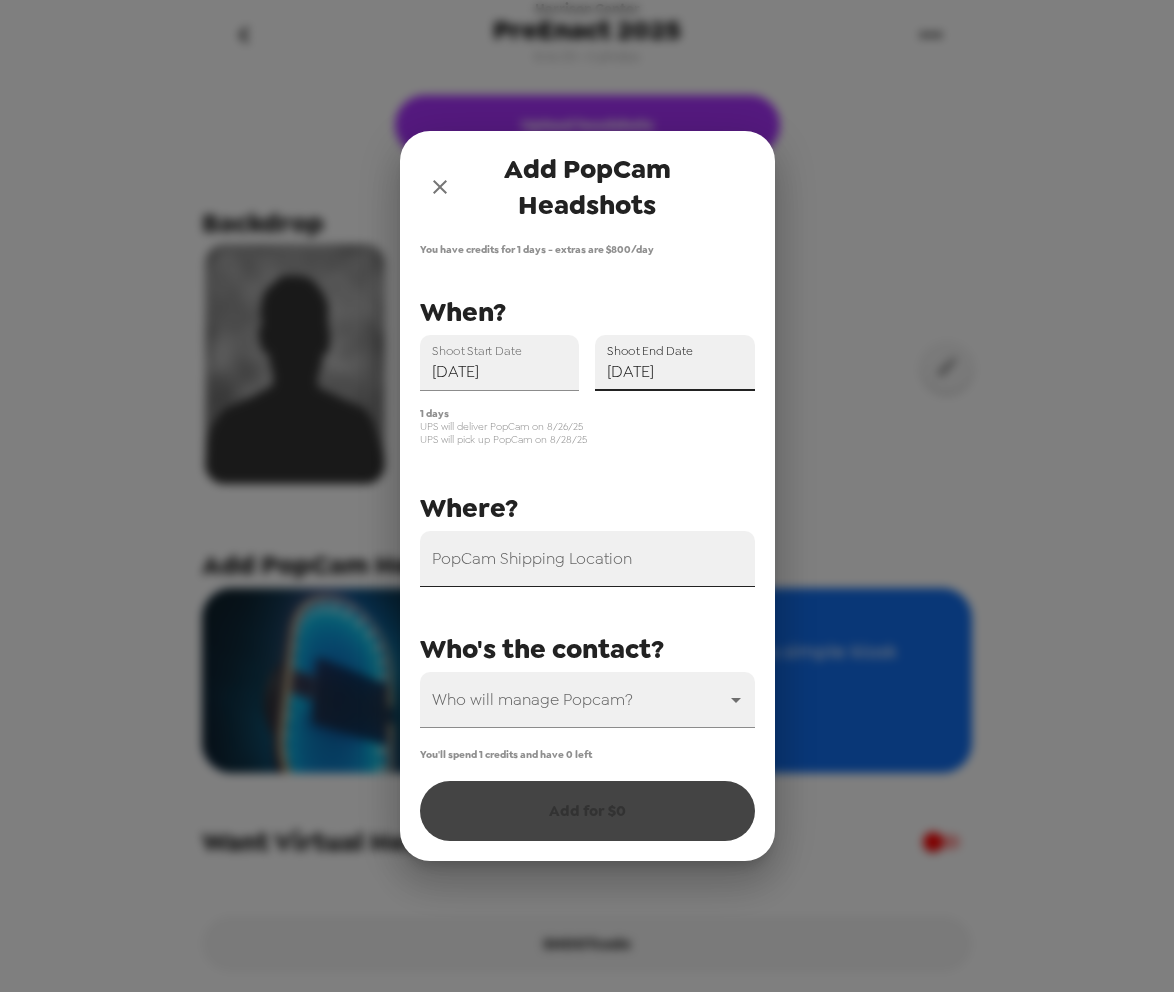 click on "PopCam Shipping Location" at bounding box center (587, 559) 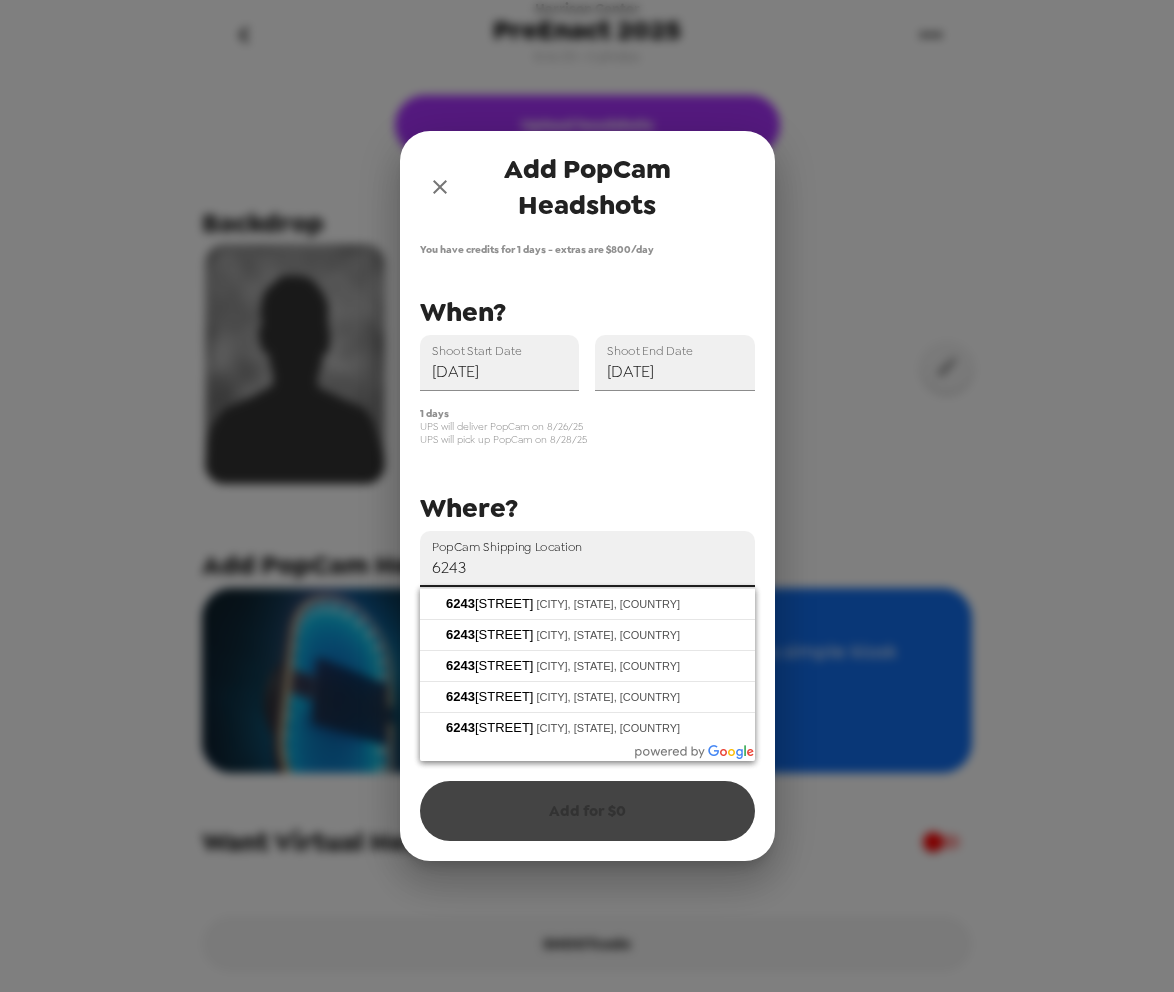 type on "[NUMBER] [STREET], [CITY], [STATE], [COUNTRY]" 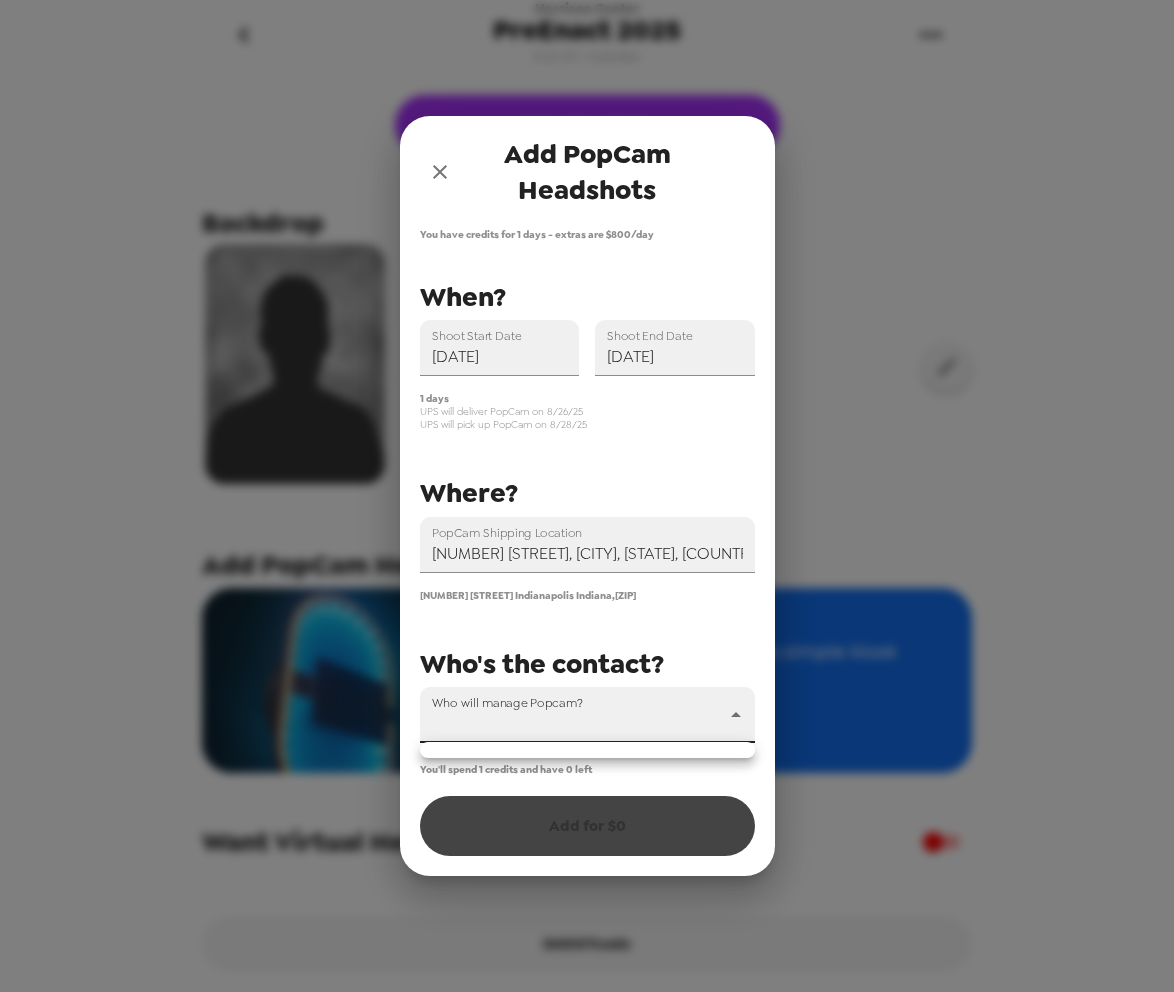 click on "[LAST] Center PreEnact 2025 8/6/25 • 0 photos Upload headshots Backdrop Add PopCam Headshots? Get pro headshots from a simple kiosk $ 800 /day You have credits for 1 days Want Virtual Headshots? SHOOTcode Rename Gallery Add PopCam Headshots You have credits for 1 days - extras are $ 800 /day PopCam Shipping Location [NUMBER] [STREET], [CITY], [STATE], [COUNTRY] [NUMBER] [STREET] [CITY] [STATE], [ZIP] Shoot Start Date [DATE] Shoot End Date [DATE] Who will manage Popcam? ​ When? Where? Who's the contact? 1 days UPS will deliver PopCam on 8/26/25 UPS will pick up PopCam on 8/28/25 You'll spend 1 credits and have 0 left Add for $ 0 [NUMBER] [STREET] [CITY], [STATE], [COUNTRY] [NUMBER] [STREET] [CITY], [STATE], [COUNTRY] [NUMBER] [STREET] [CITY], [STATE], [COUNTRY] [NUMBER] [STREET] [CITY], [STATE], [COUNTRY] [NUMBER] [STREET] [CITY], [STATE], [COUNTRY]" at bounding box center (587, 496) 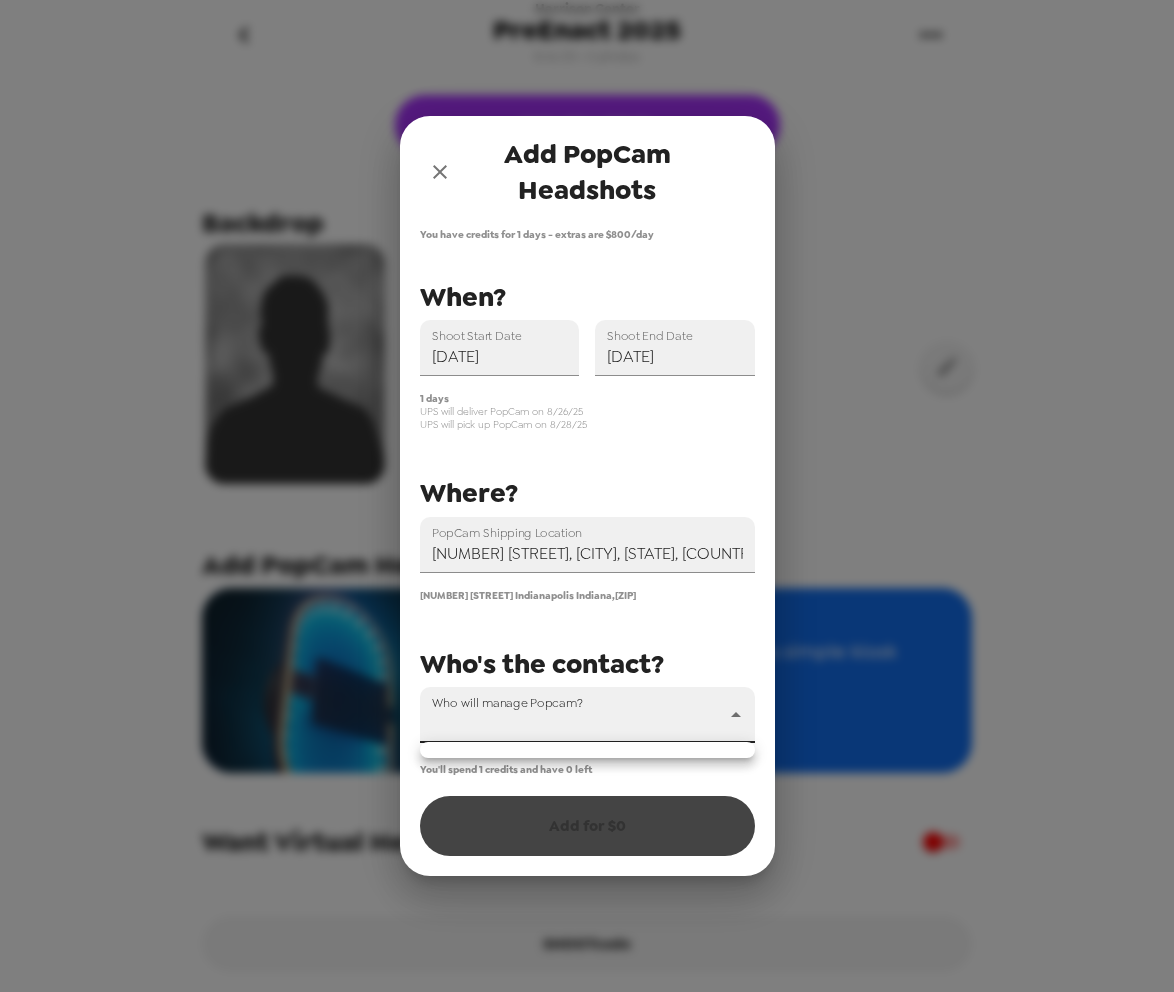 click at bounding box center (587, 496) 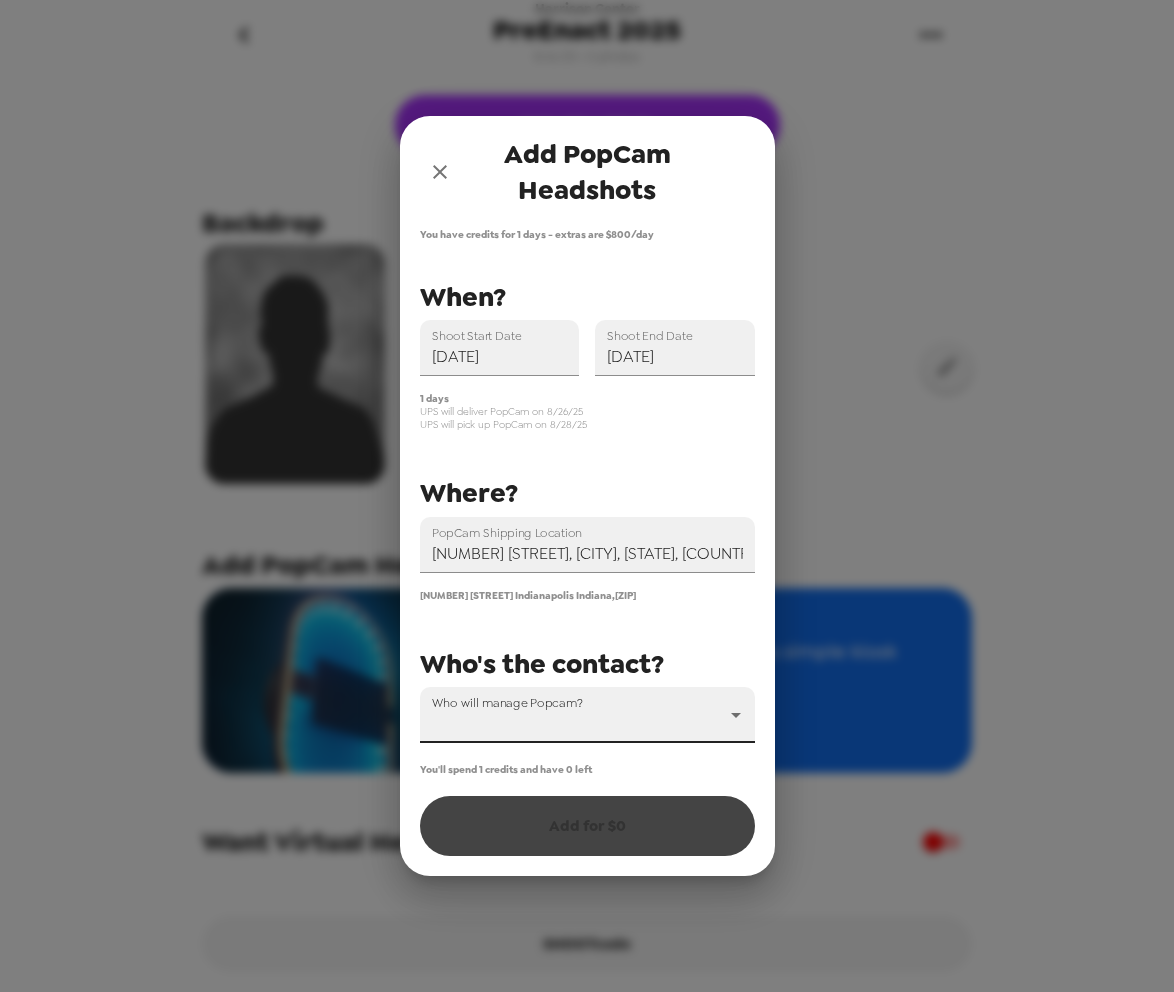 click 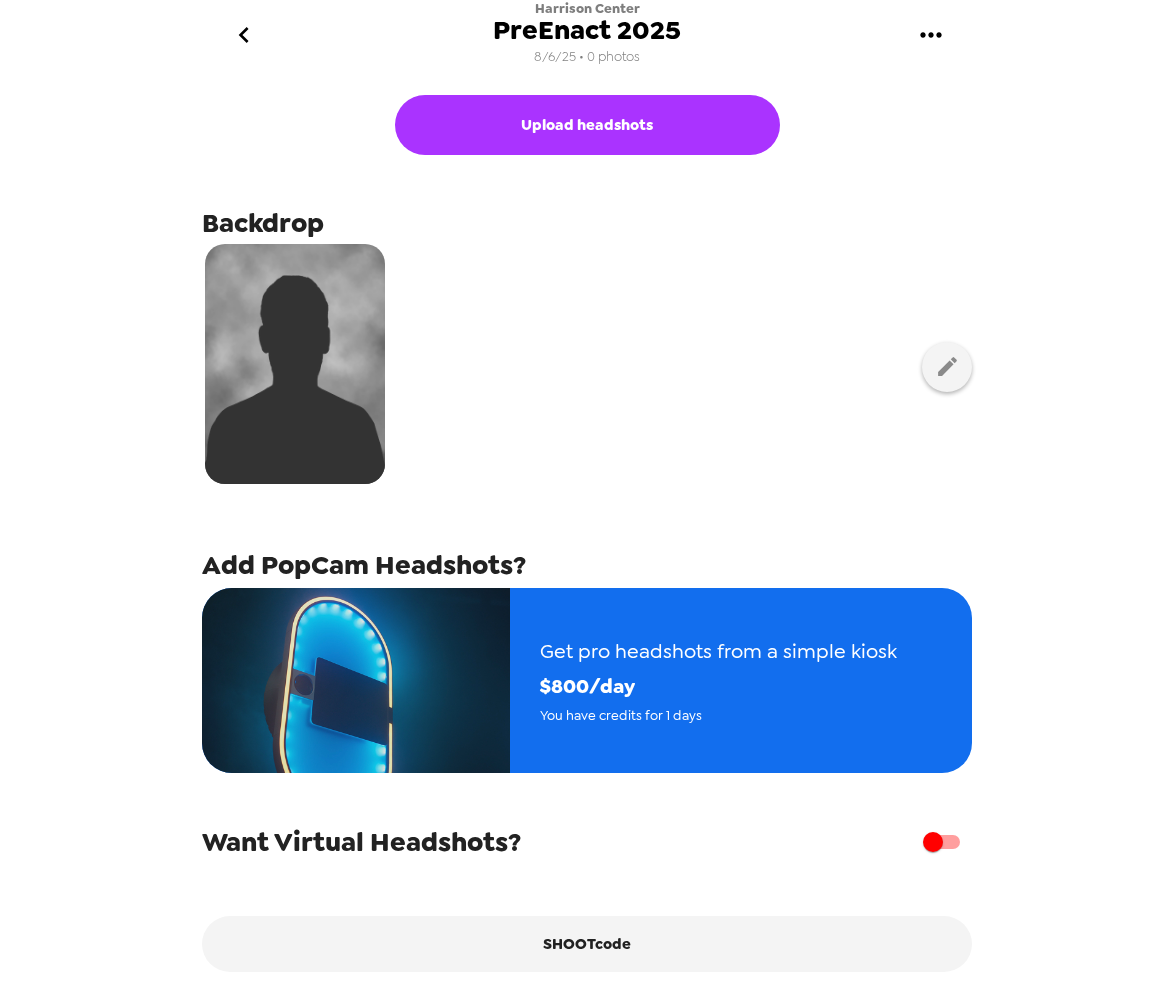 click 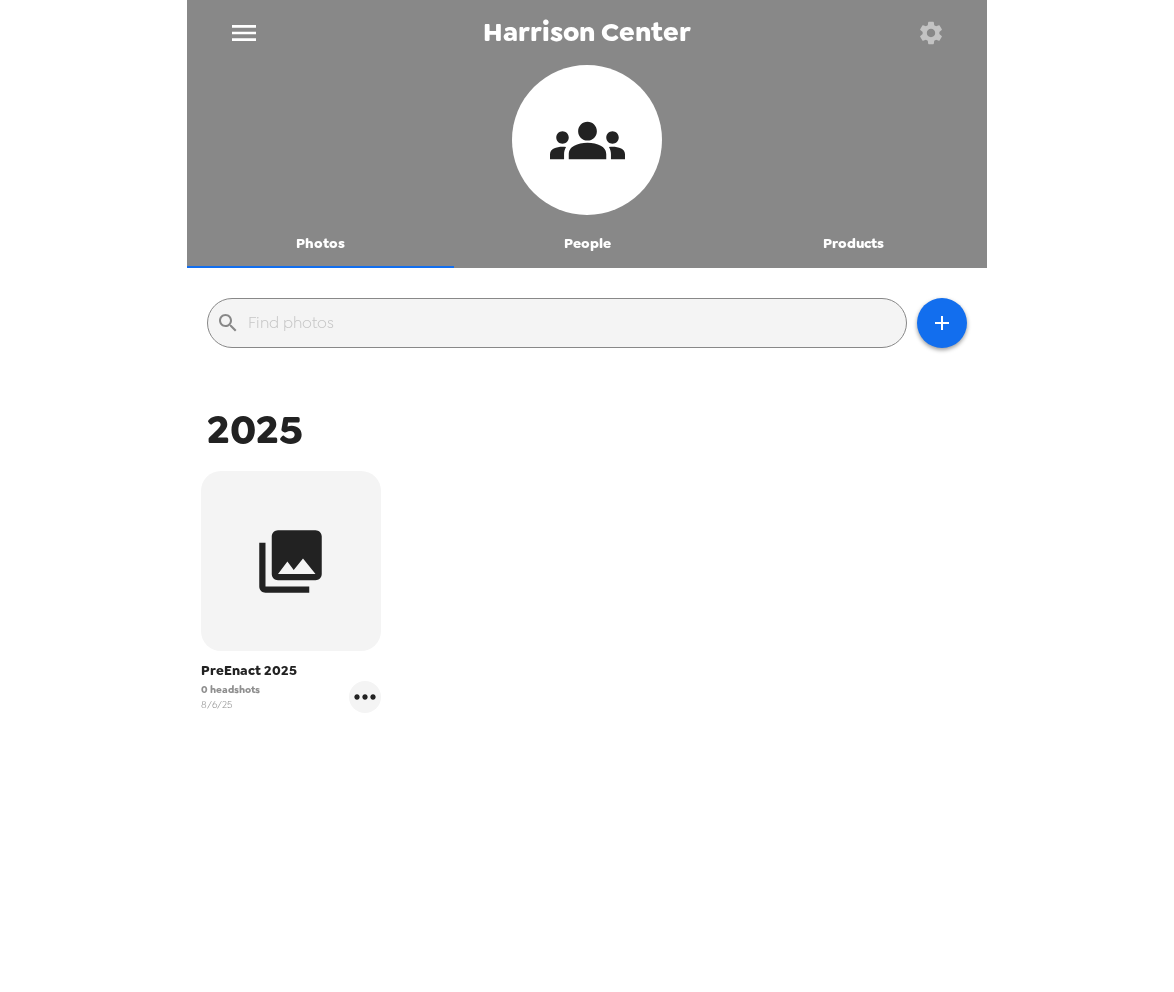 click on "People" at bounding box center (587, 244) 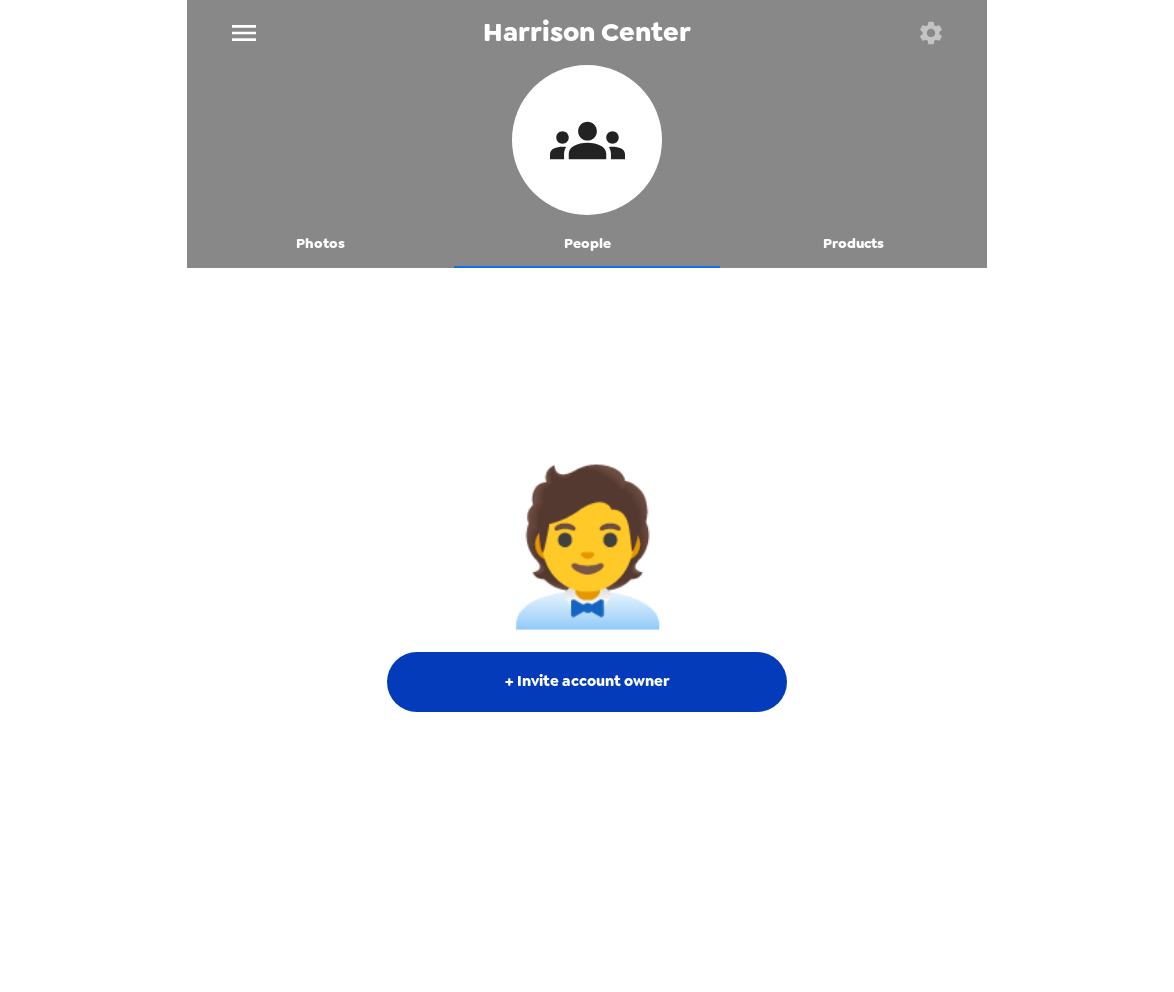 click on "+ Invite account owner" at bounding box center [587, 682] 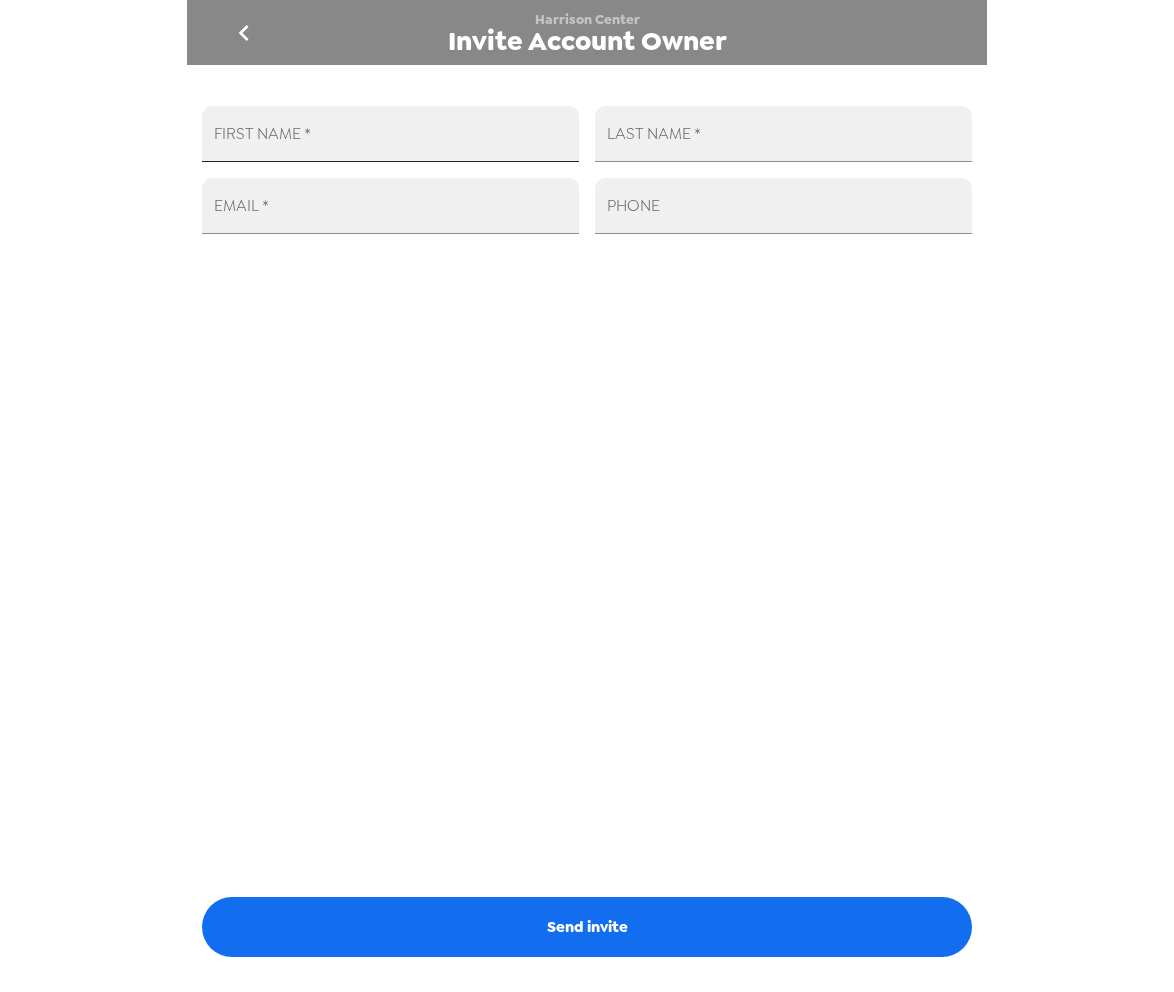 click on "FIRST NAME   *" at bounding box center (390, 134) 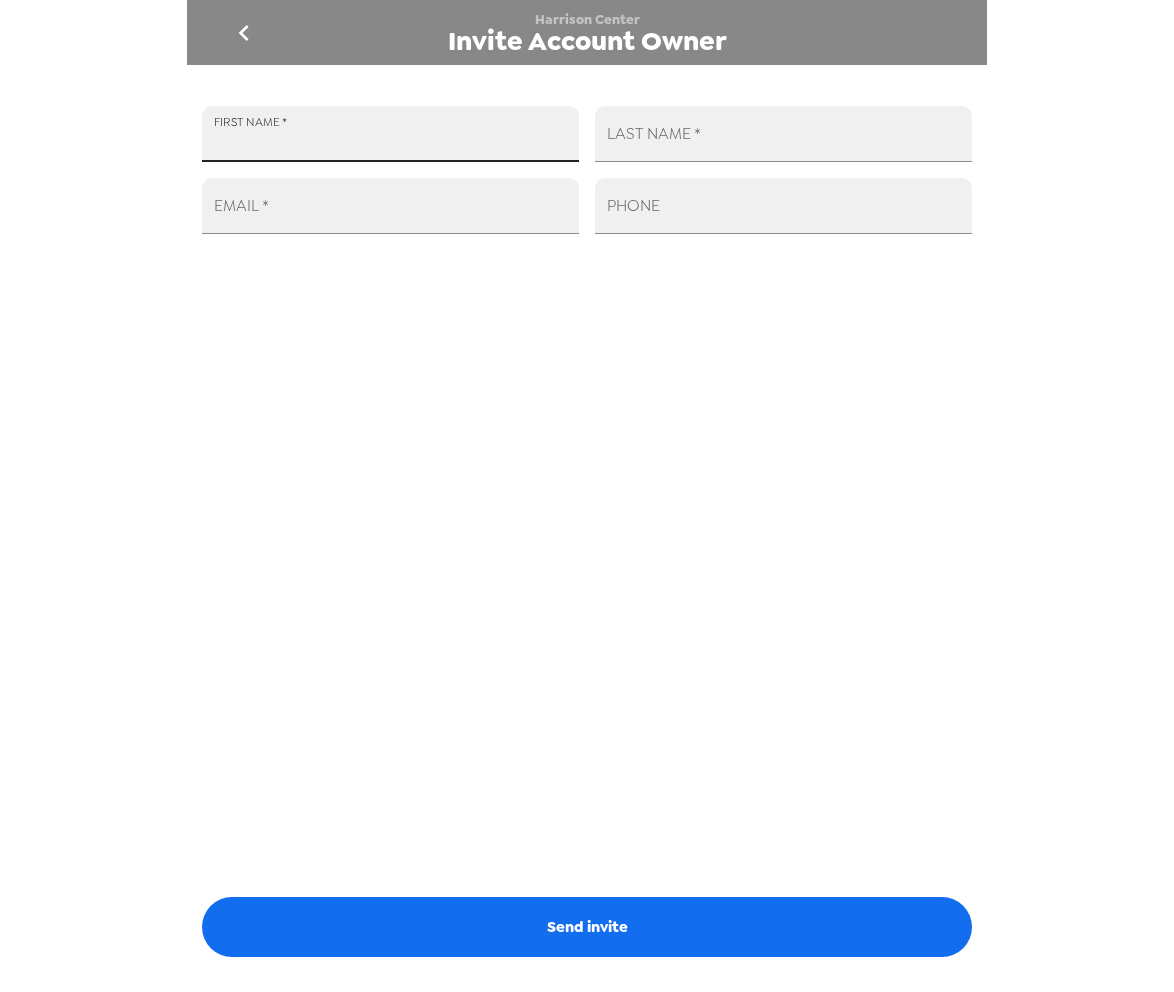 type on "[FIRST]" 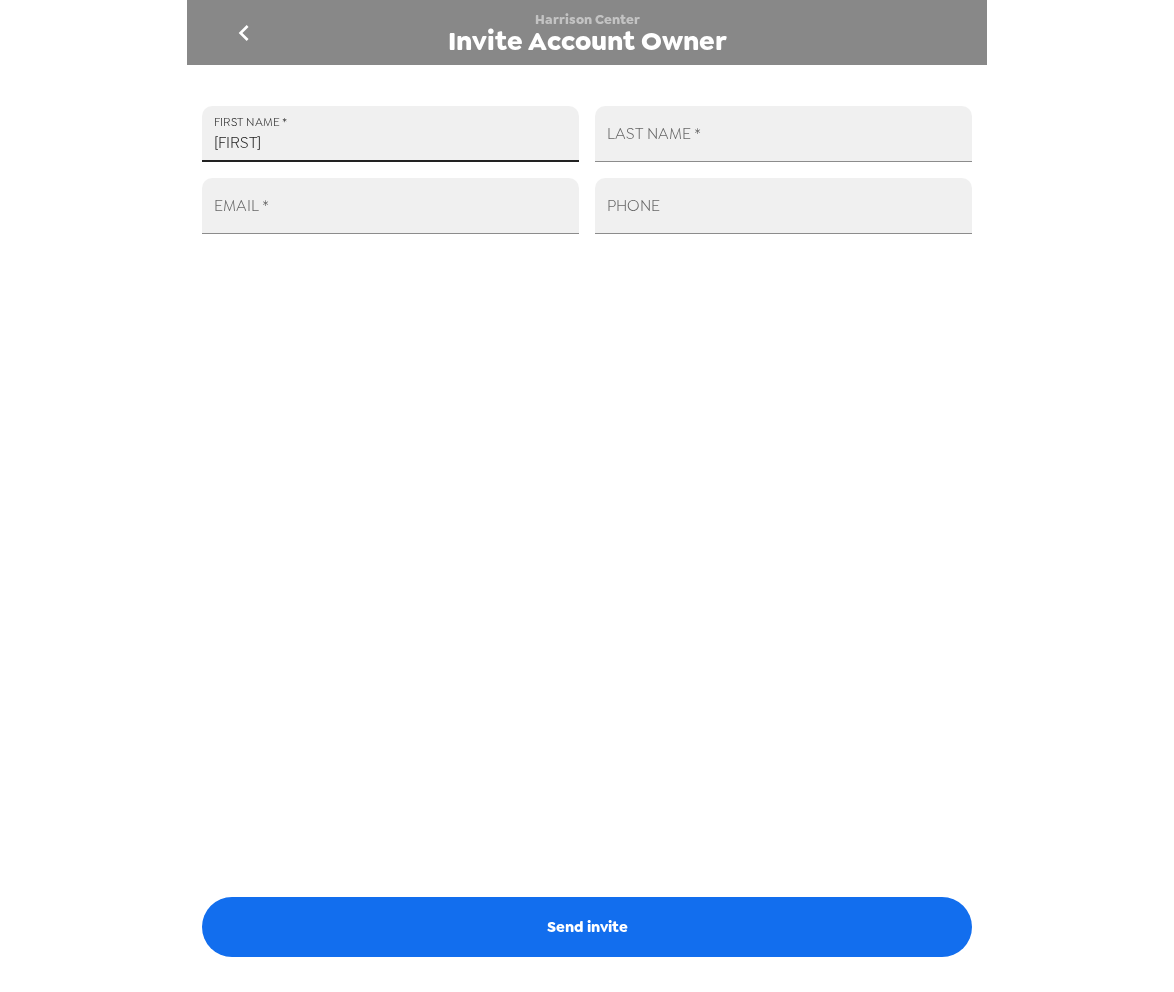 type on "[LAST]" 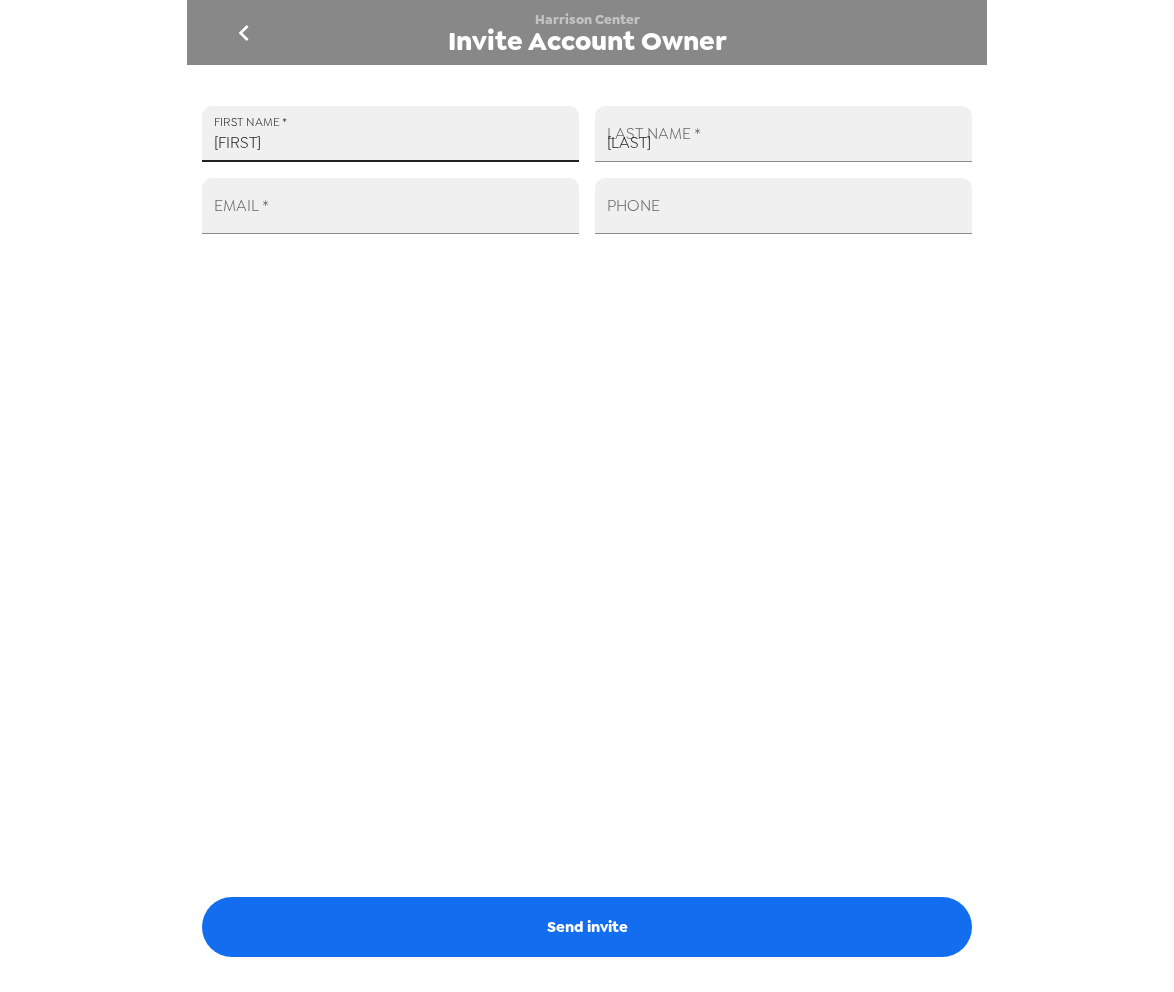 type on "[EMAIL]" 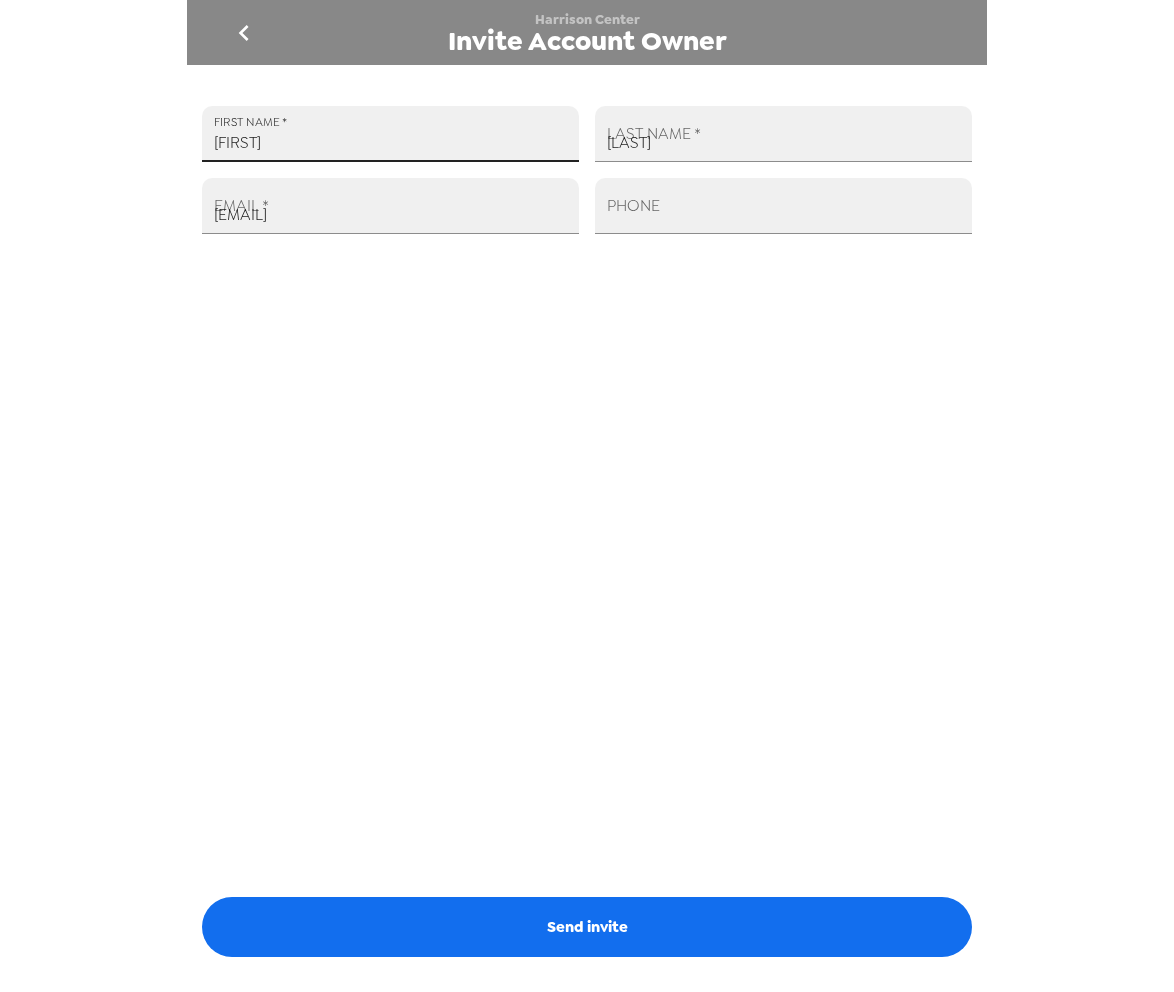 type on "[PHONE]" 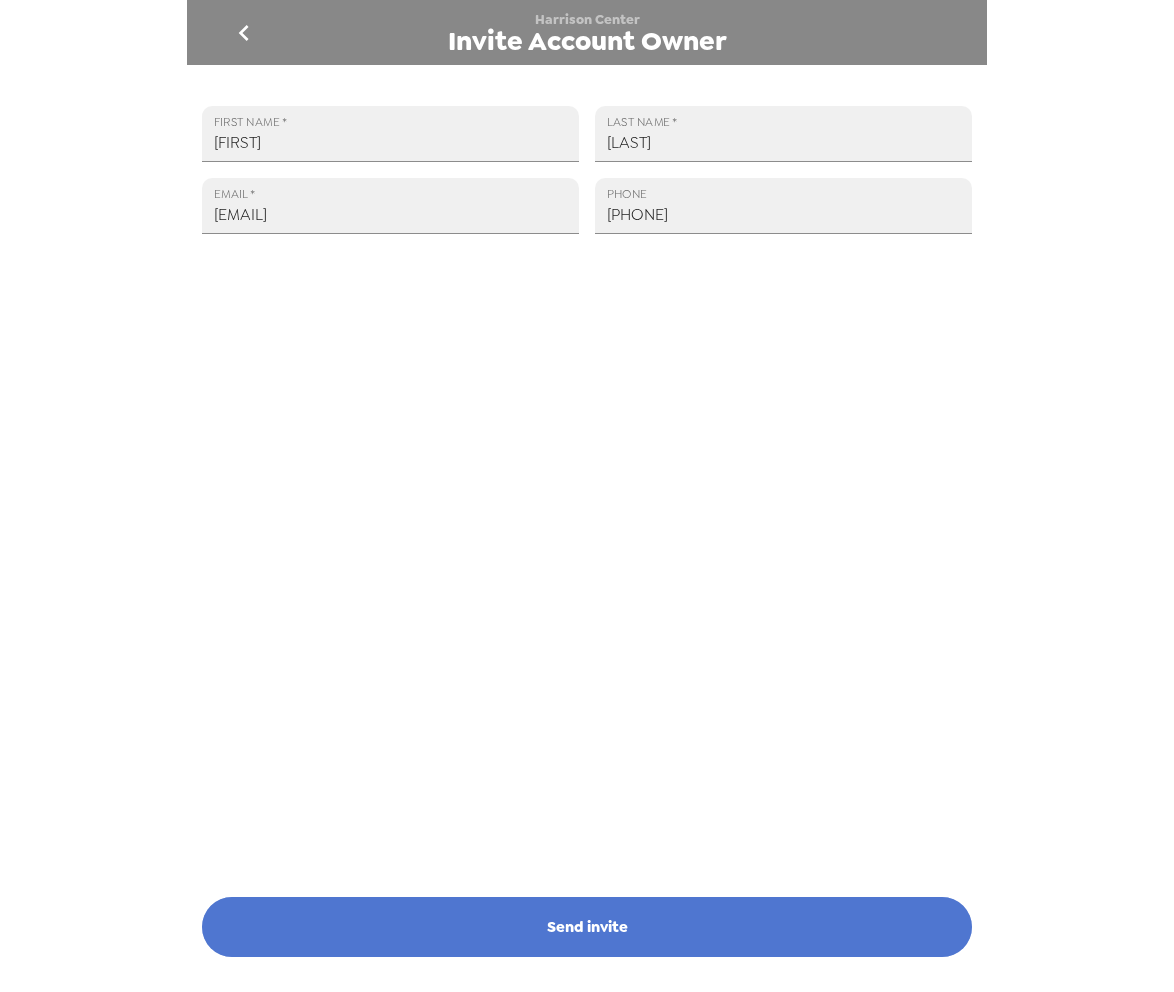click on "Send invite" at bounding box center [587, 927] 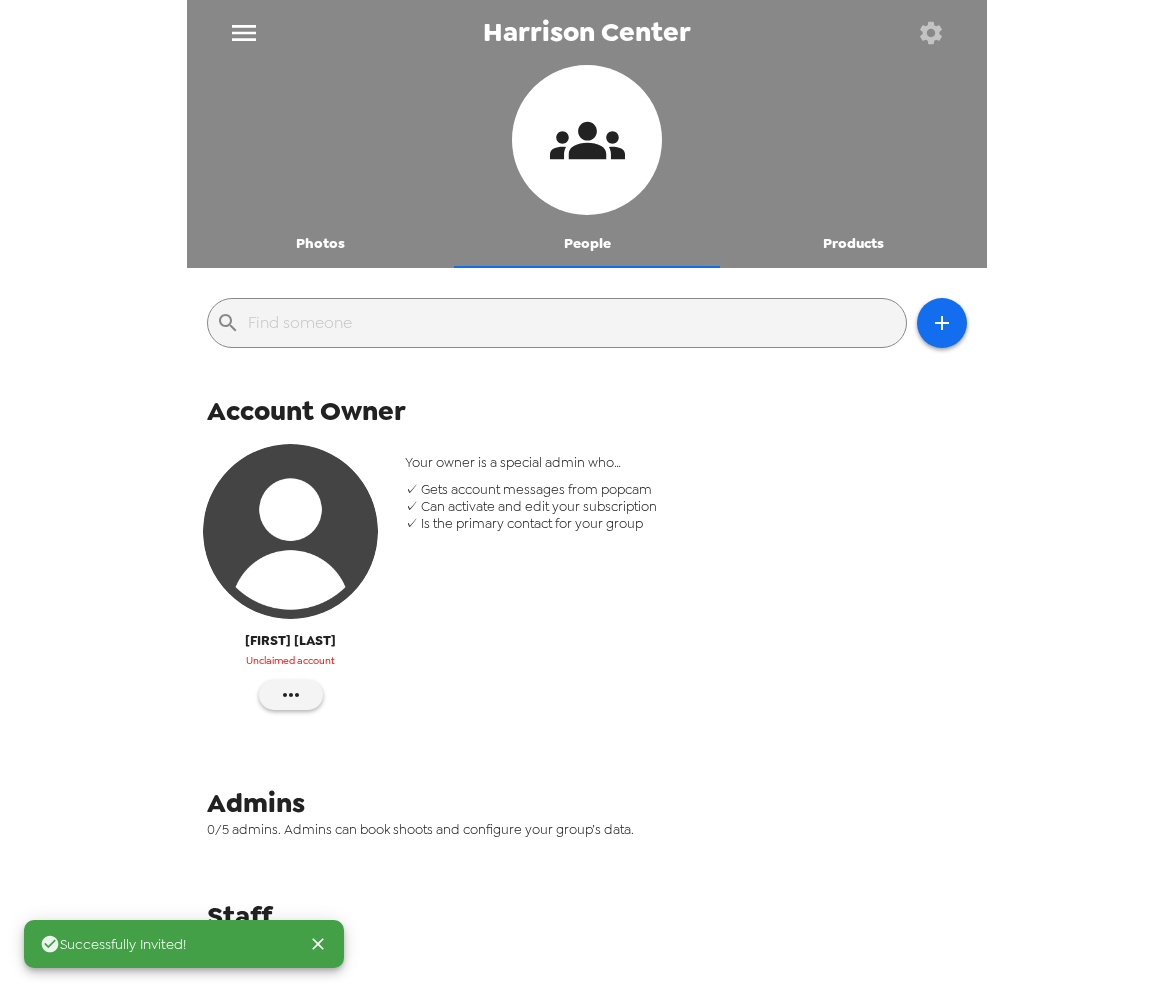 click on "Photos" at bounding box center (320, 244) 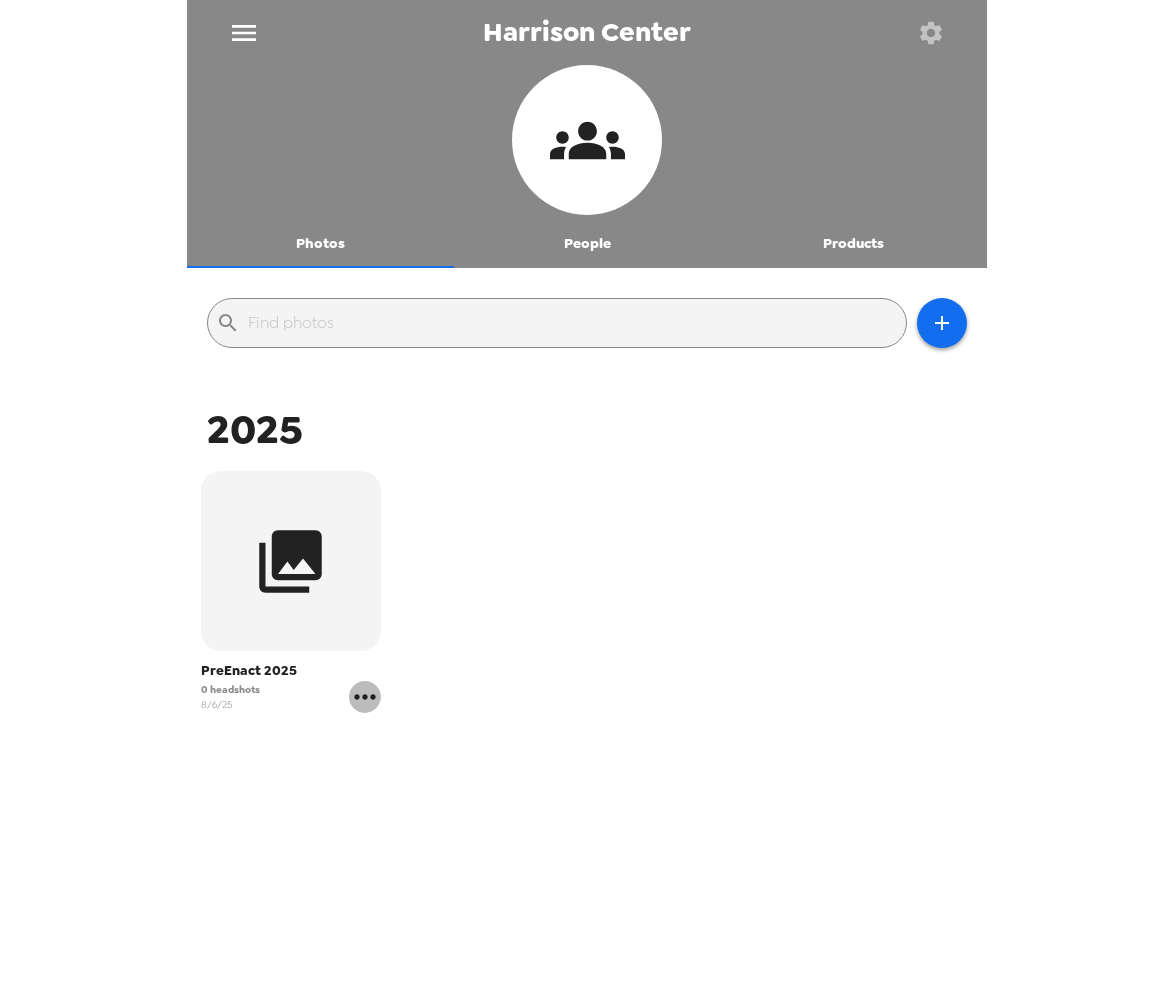 click 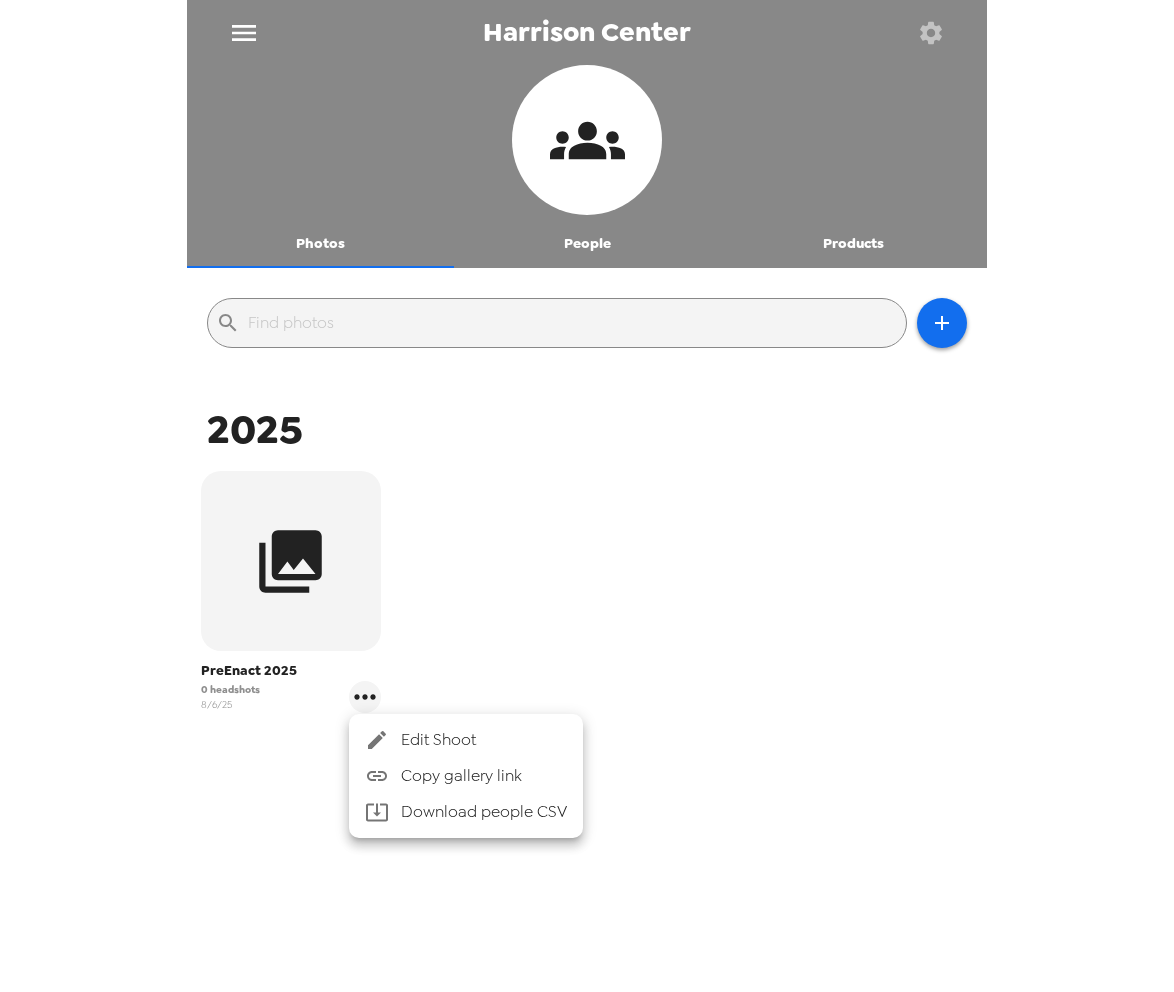 click on "Edit Shoot" at bounding box center (484, 740) 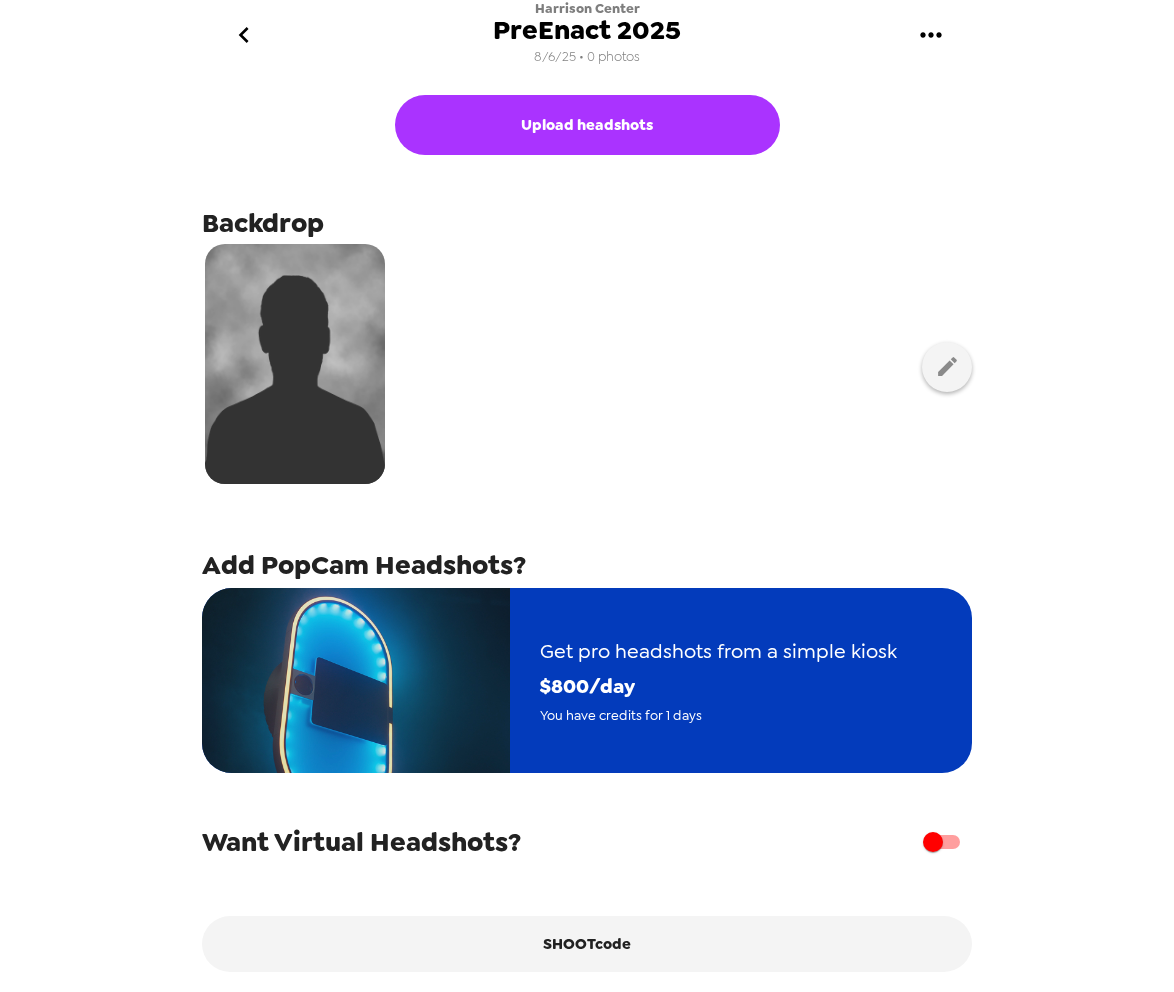 click on "$ 800 /day" at bounding box center (718, 686) 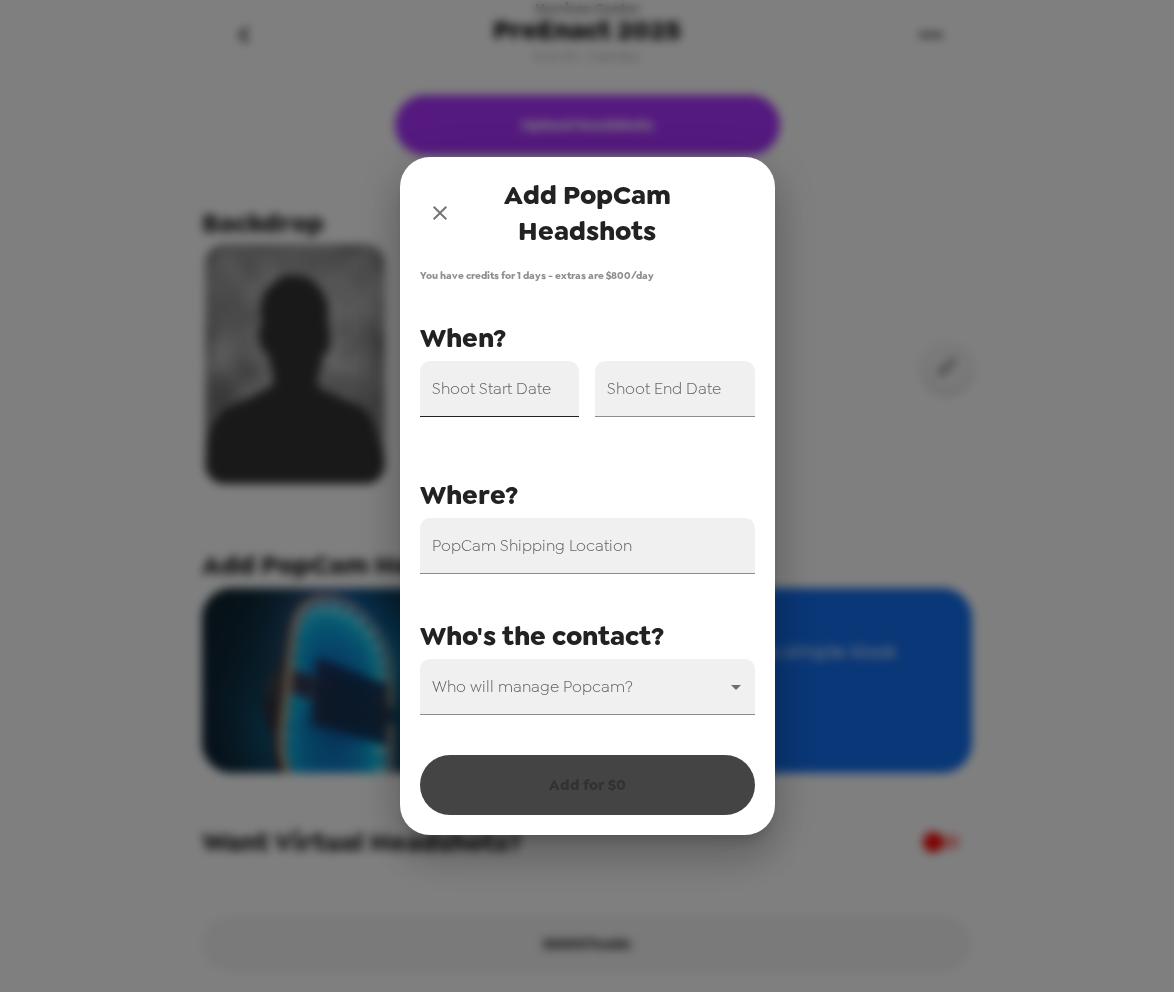 click on "Shoot Start Date" at bounding box center (500, 389) 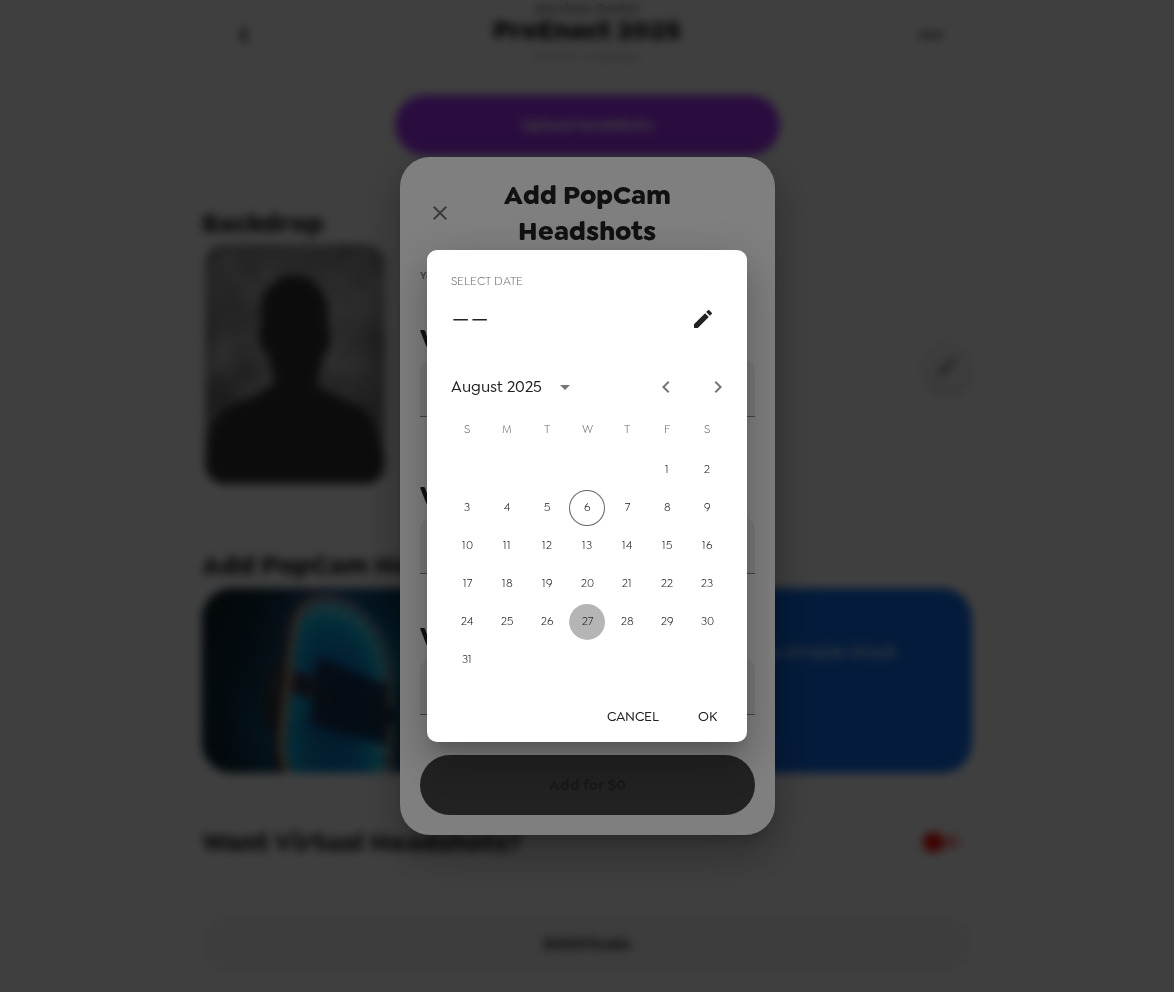 click on "27" at bounding box center [587, 622] 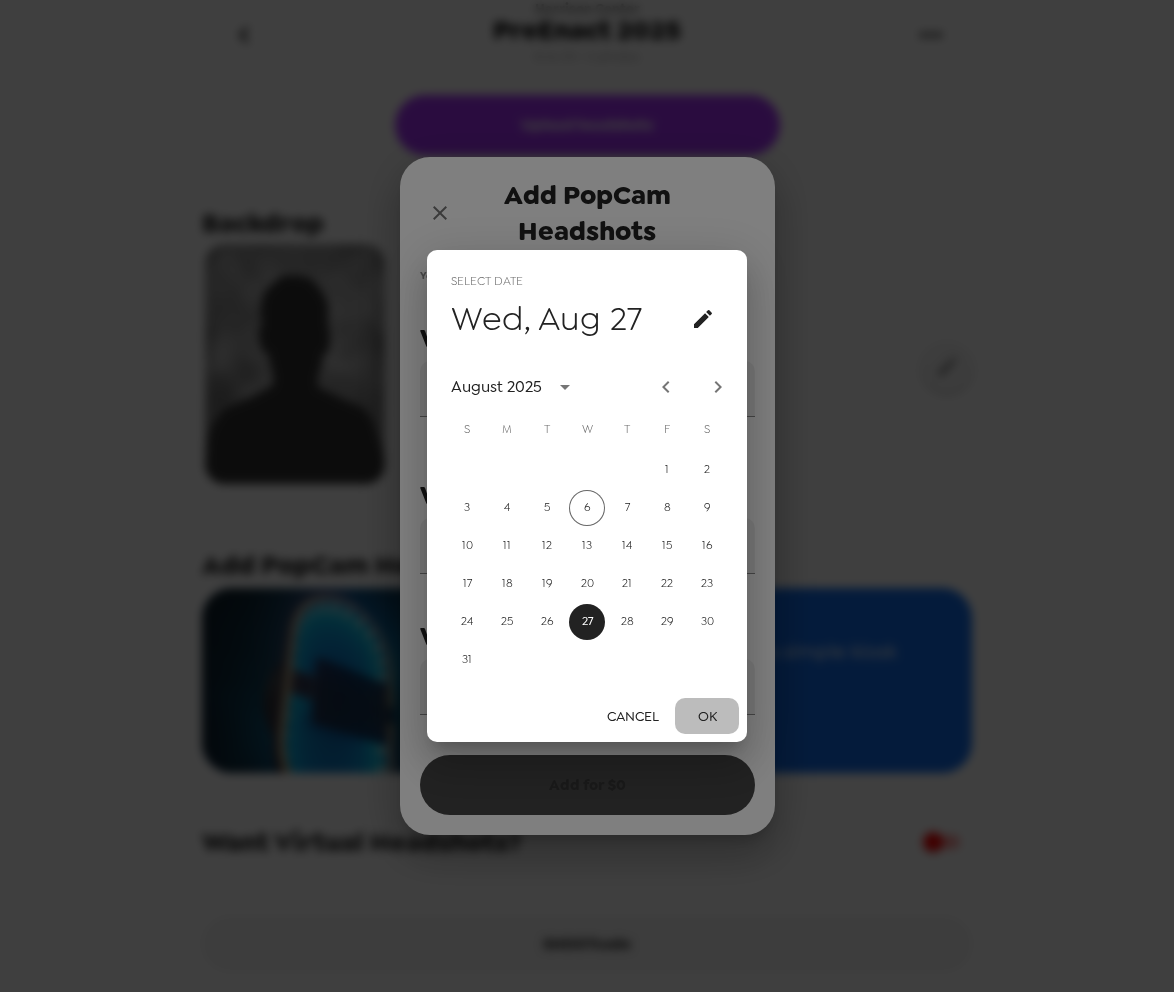 click on "OK" at bounding box center (707, 716) 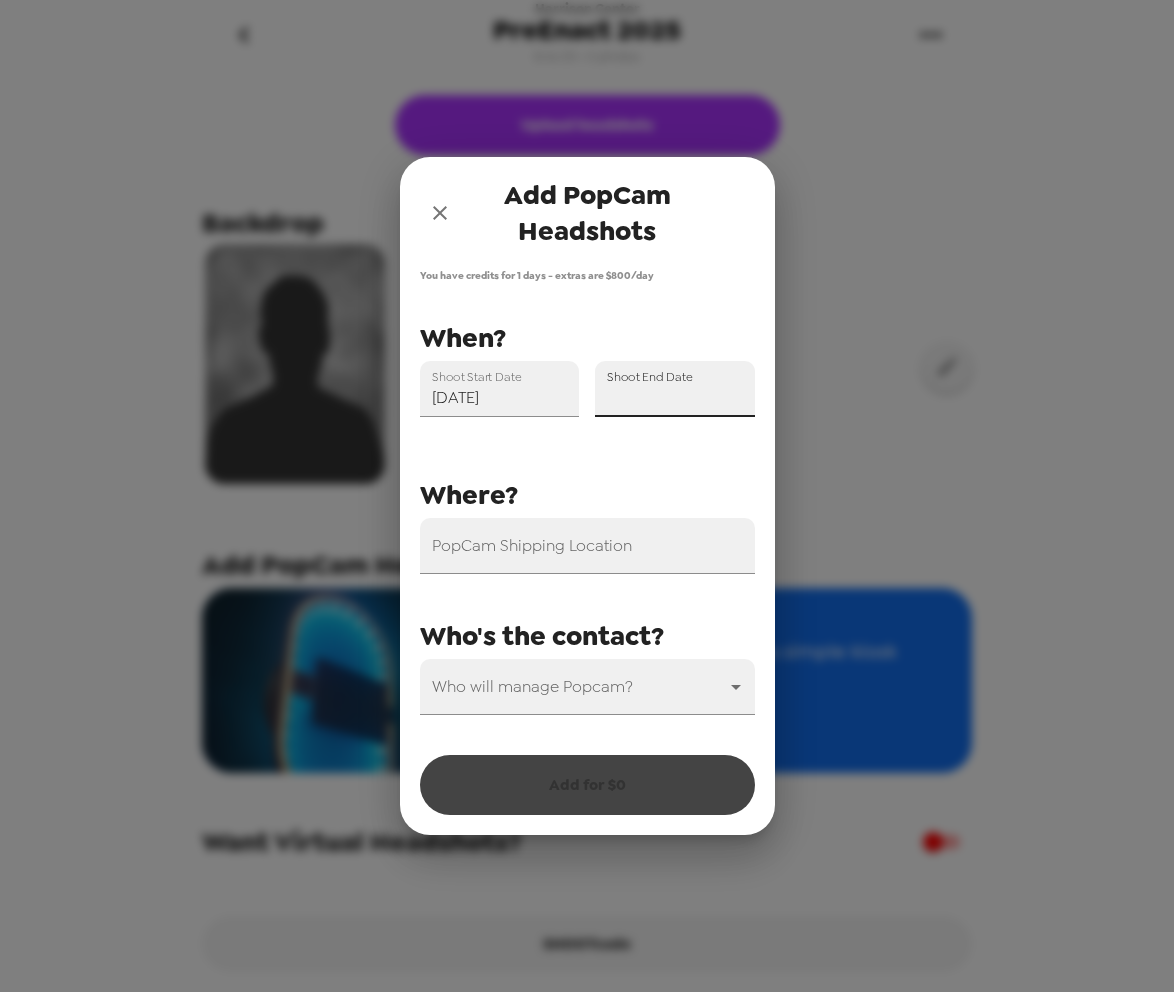 click on "Shoot End Date" at bounding box center [675, 389] 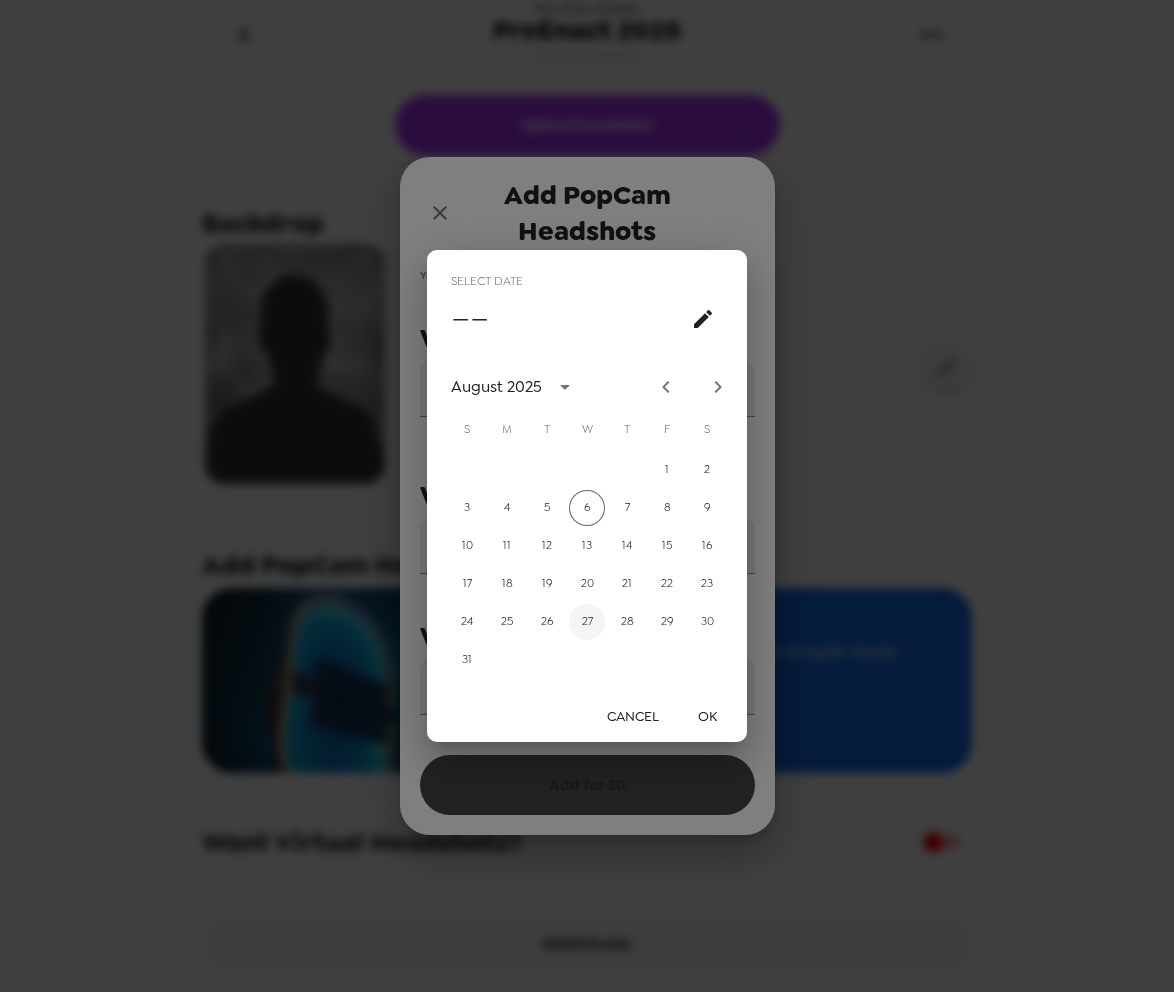 click on "27" at bounding box center (587, 622) 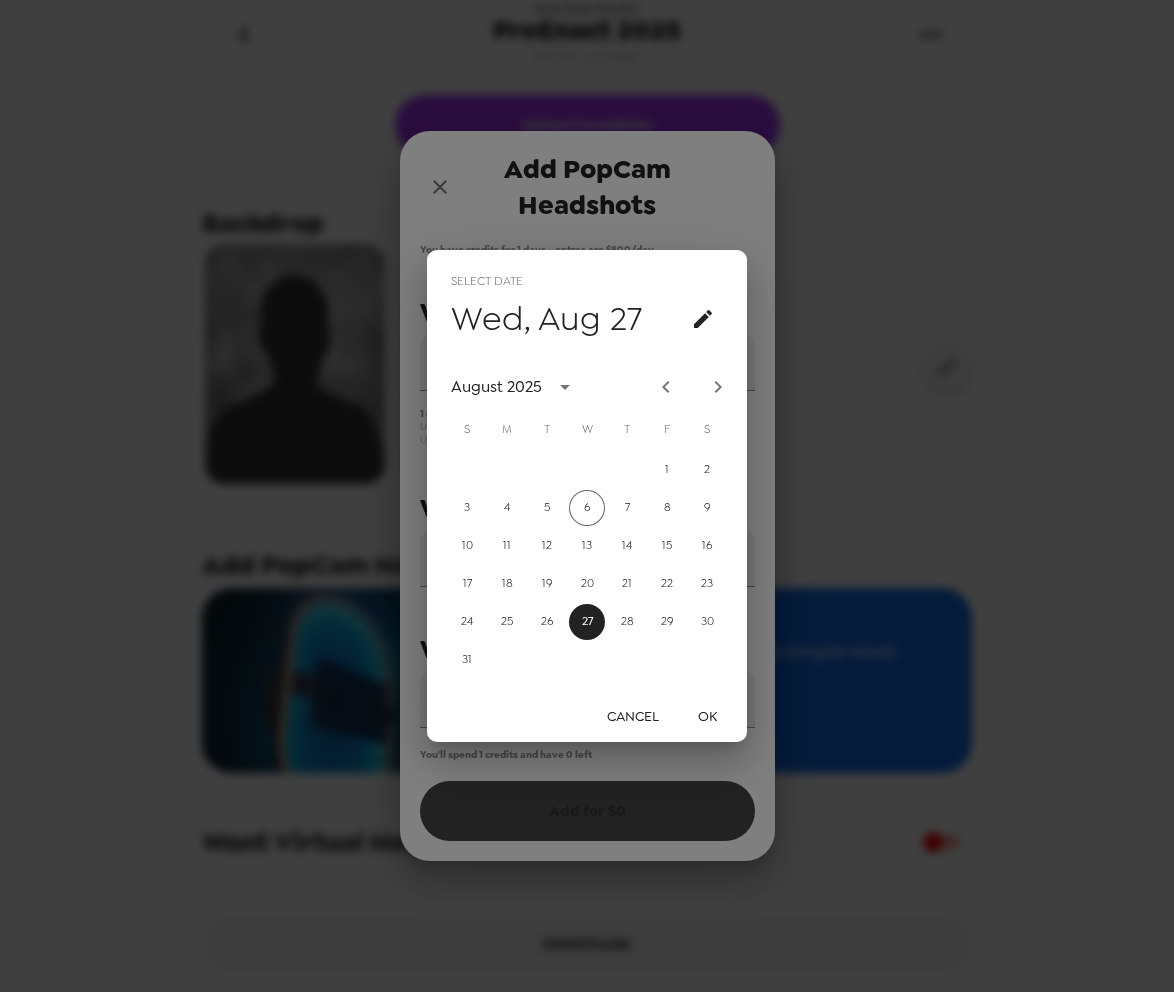 click on "OK" at bounding box center (707, 716) 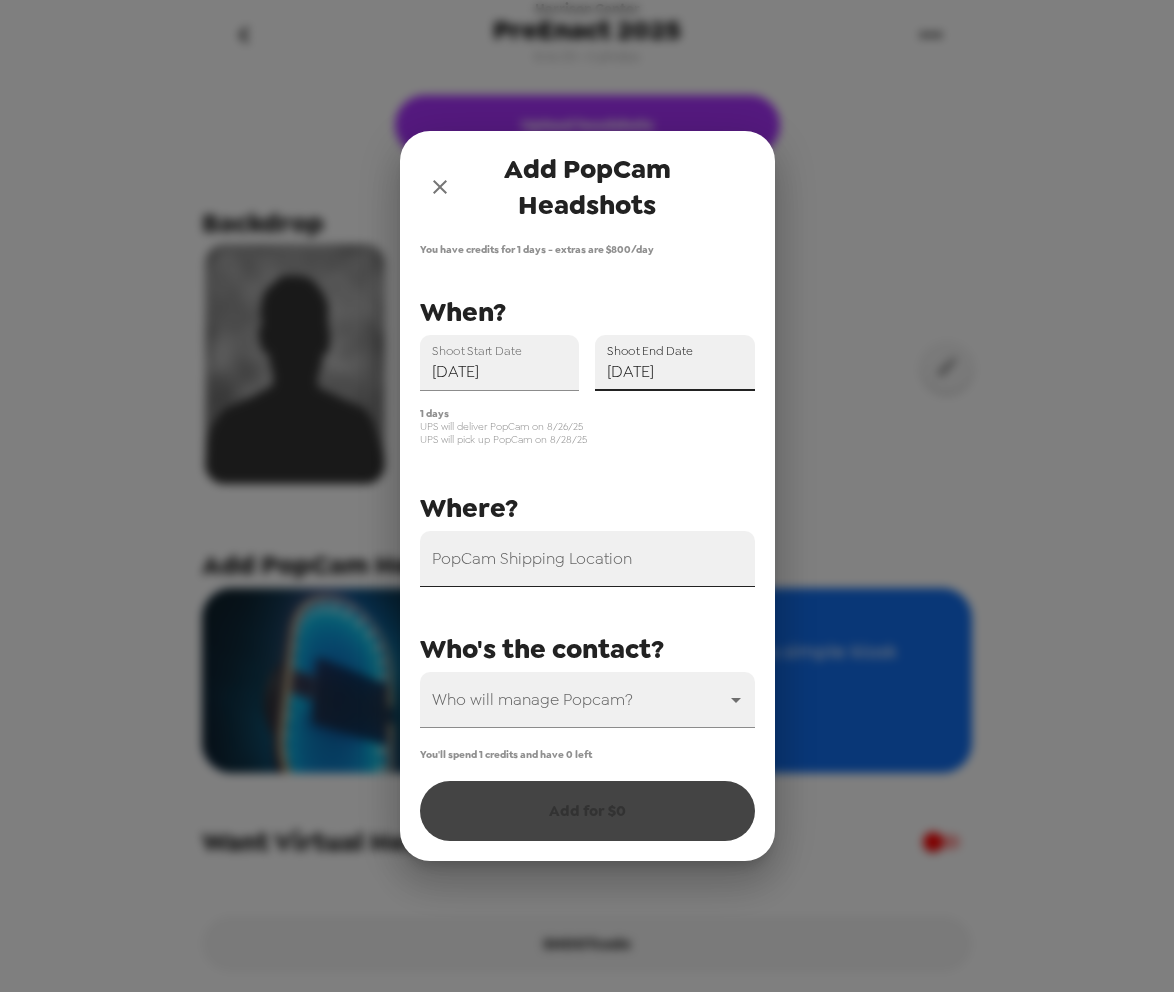 click on "PopCam Shipping Location" at bounding box center [587, 559] 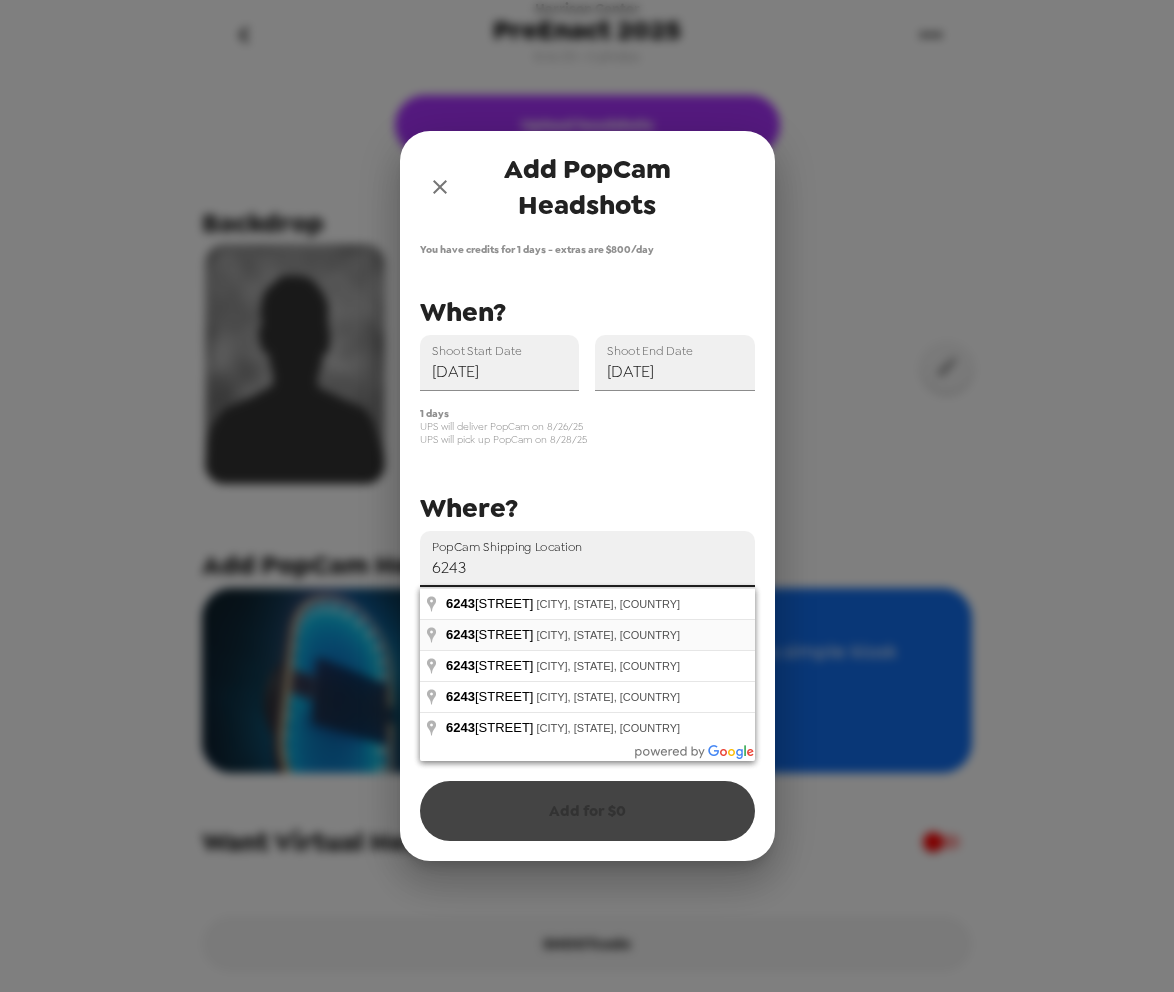 type on "[NUMBER] [STREET], [CITY], [STATE], [COUNTRY]" 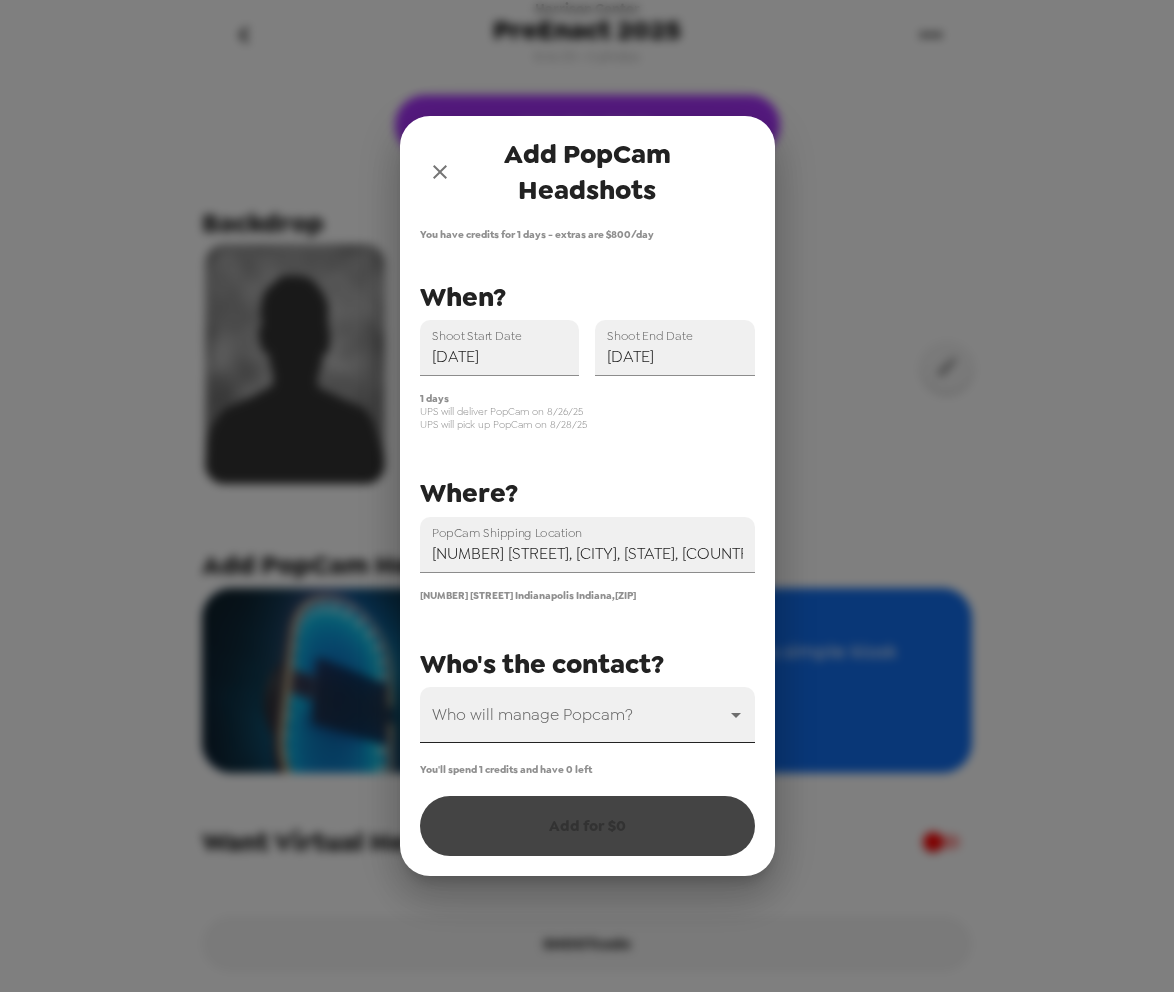 click on "[LAST] Center PreEnact 2025 8/6/25 • 0 photos Upload headshots Backdrop Add PopCam Headshots? Get pro headshots from a simple kiosk $ 800 /day You have credits for 1 days Want Virtual Headshots? SHOOTcode Rename Gallery [NUMBER] [STREET] [CITY], [STATE], [COUNTRY] [NUMBER] [STREET] [CITY], [STATE], [COUNTRY] [NUMBER] [STREET] [CITY], [STATE], [COUNTRY] [NUMBER] [STREET] [CITY], [STATE], [COUNTRY] [NUMBER] [STREET] [CITY], [STATE], [COUNTRY] Add PopCam Headshots You have credits for 1 days - extras are $ 800 /day PopCam Shipping Location [NUMBER] [STREET], [CITY], [STATE], [COUNTRY] [NUMBER] [STREET] [CITY] [STATE], [ZIP] Shoot Start Date [DATE] Shoot End Date [DATE] Who will manage Popcam? ​ When? Where? Who's the contact? 1 days UPS will deliver PopCam on 8/26/25 UPS will pick up PopCam on 8/28/25 You'll spend 1 credits and have 0 left Add for $ 0 [NUMBER] [STREET] [CITY], [STATE], [COUNTRY] [NUMBER] [STREET] [CITY], [STATE], [COUNTRY] [NUMBER] [STREET] [CITY], [STATE], [COUNTRY] [NUMBER] [STREET] [CITY], [STATE], [COUNTRY] [NUMBER] [STREET] [CITY], [STATE], [COUNTRY]" at bounding box center (587, 496) 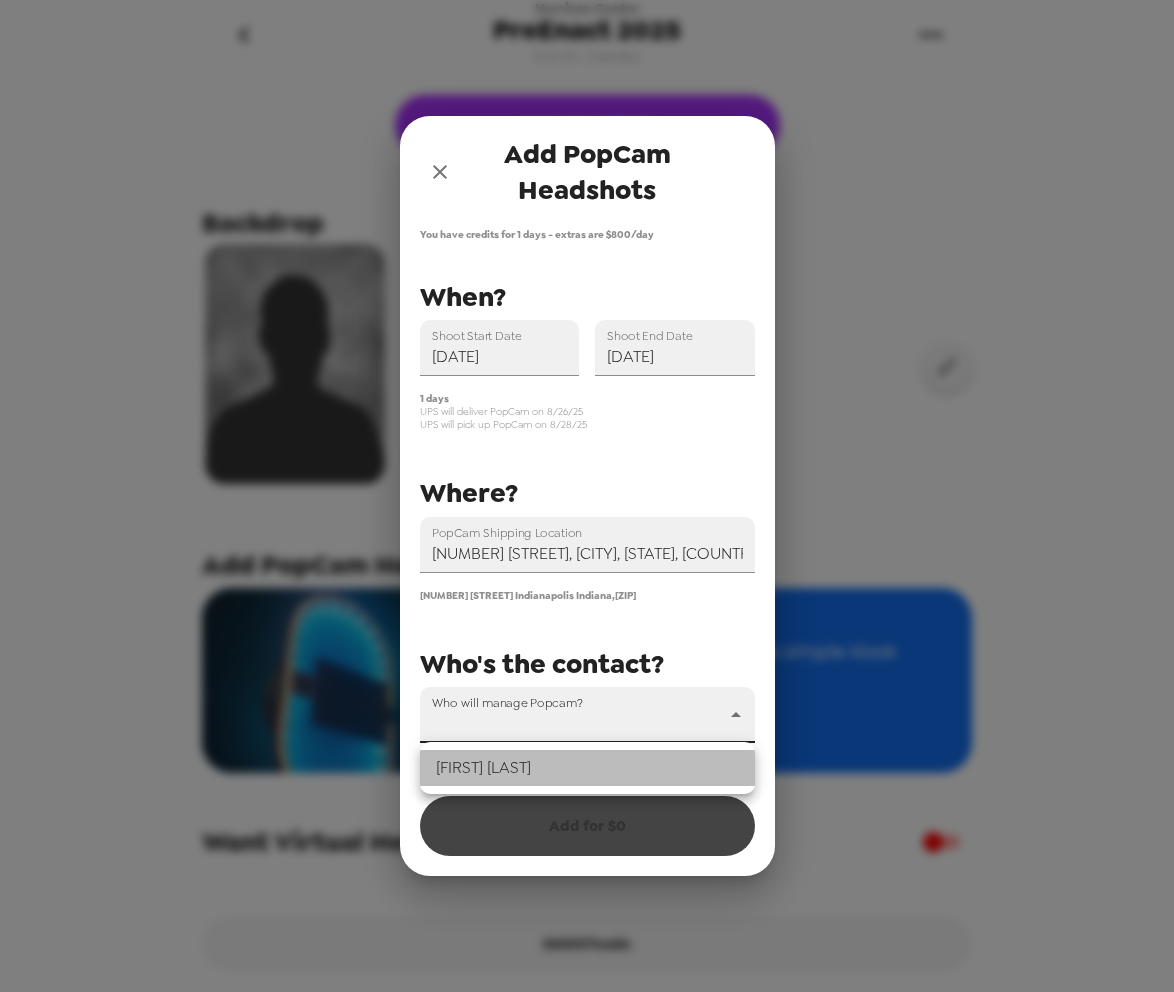 click on "[FIRST] [LAST]" at bounding box center (587, 768) 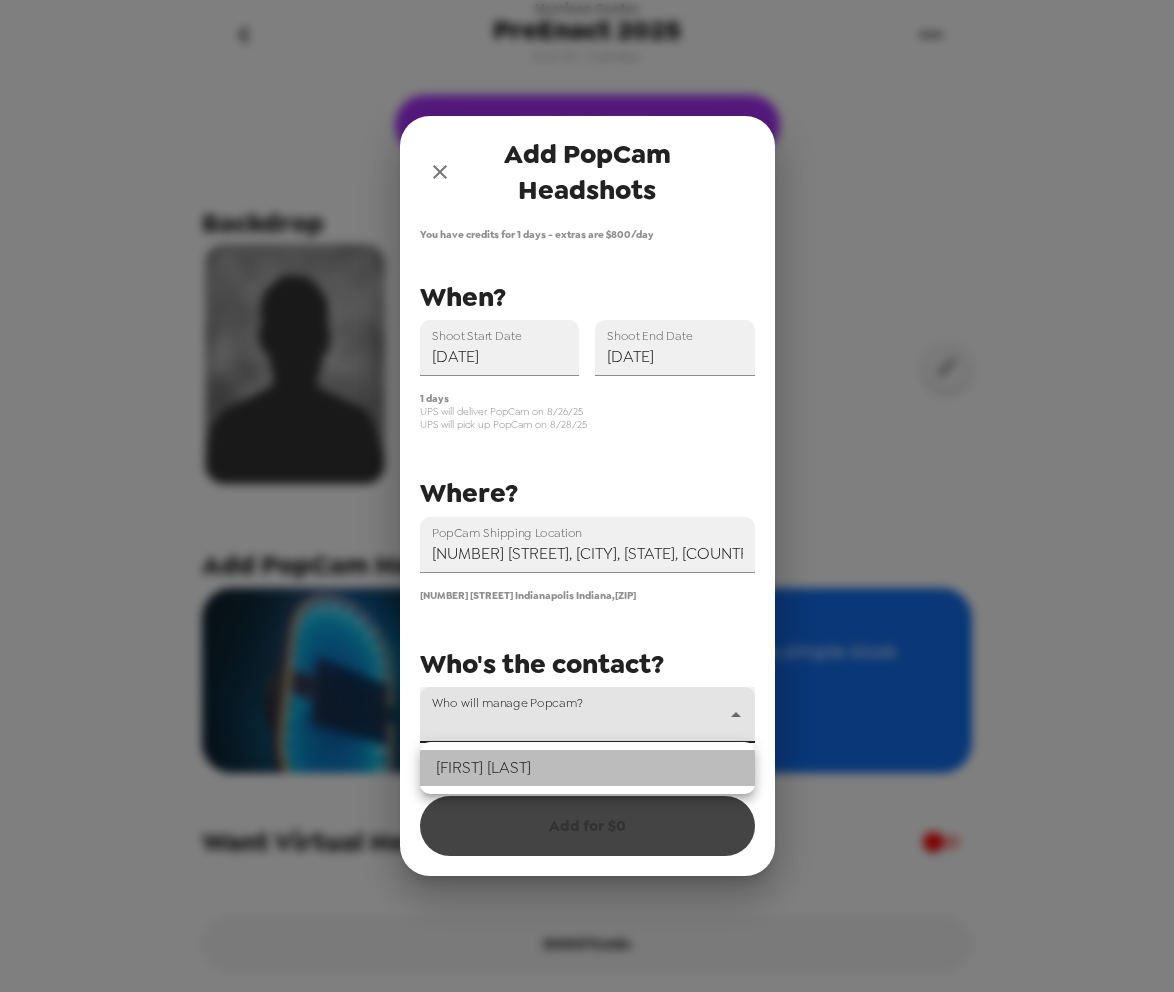 type on "53835" 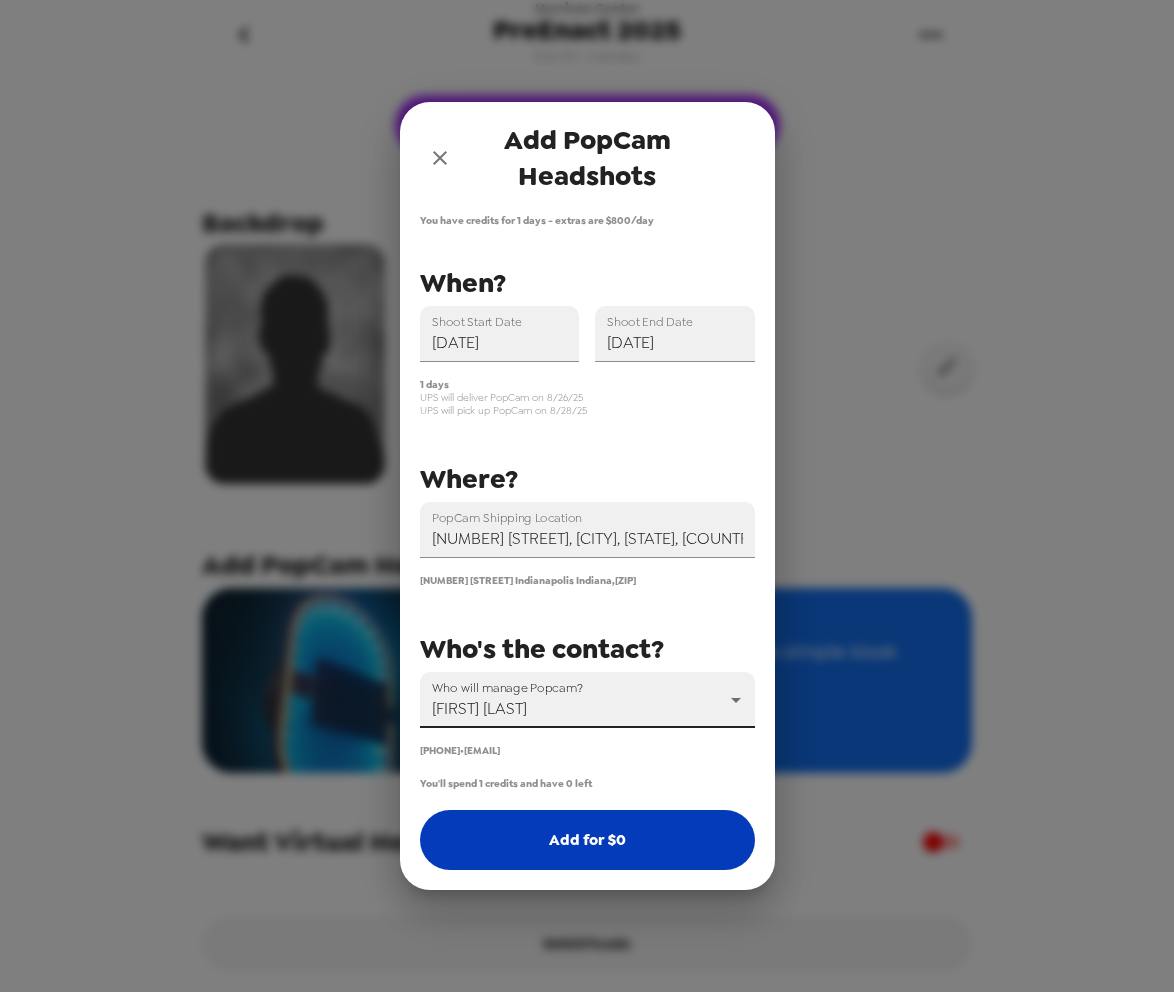 click on "Add for $ 0" at bounding box center [587, 840] 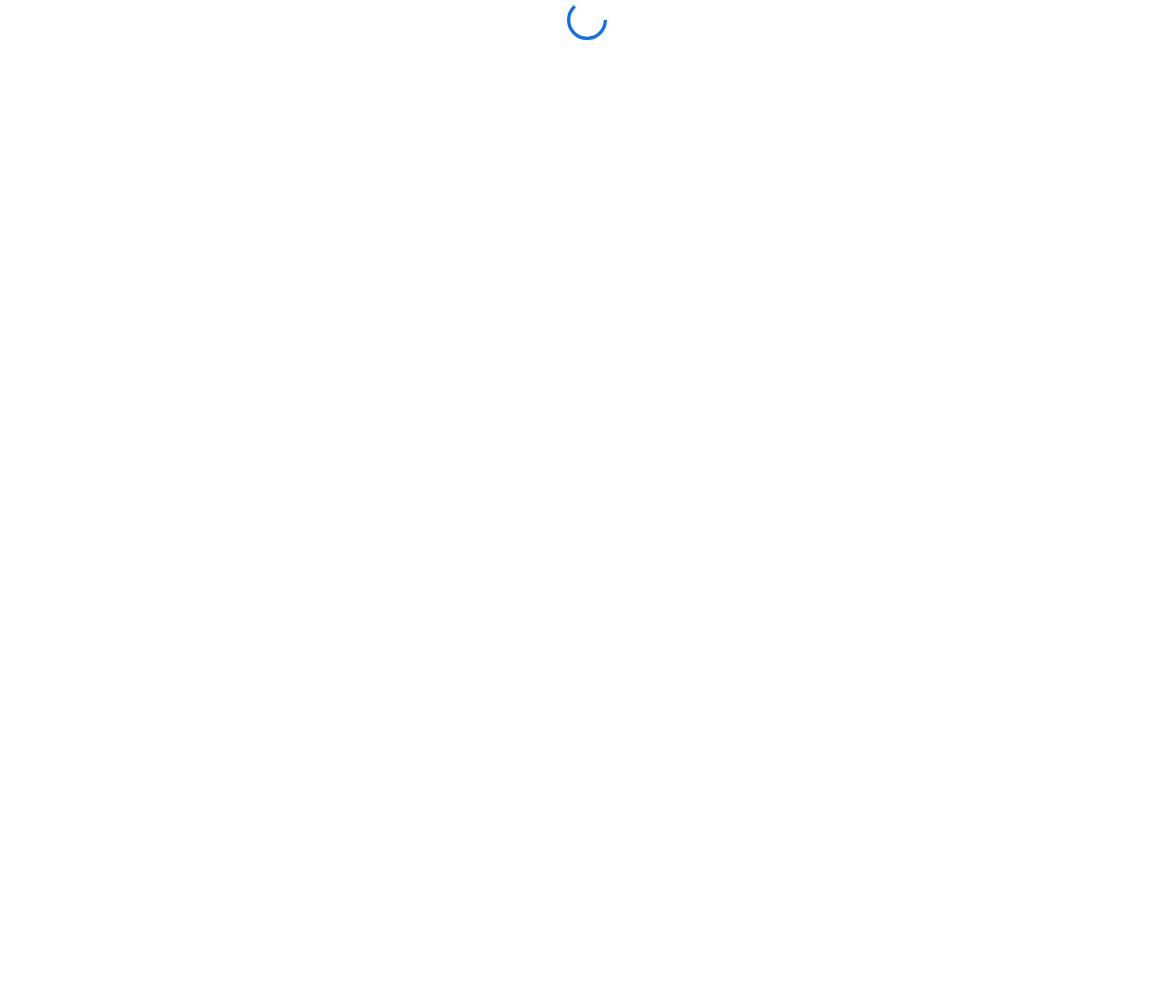 scroll, scrollTop: 0, scrollLeft: 0, axis: both 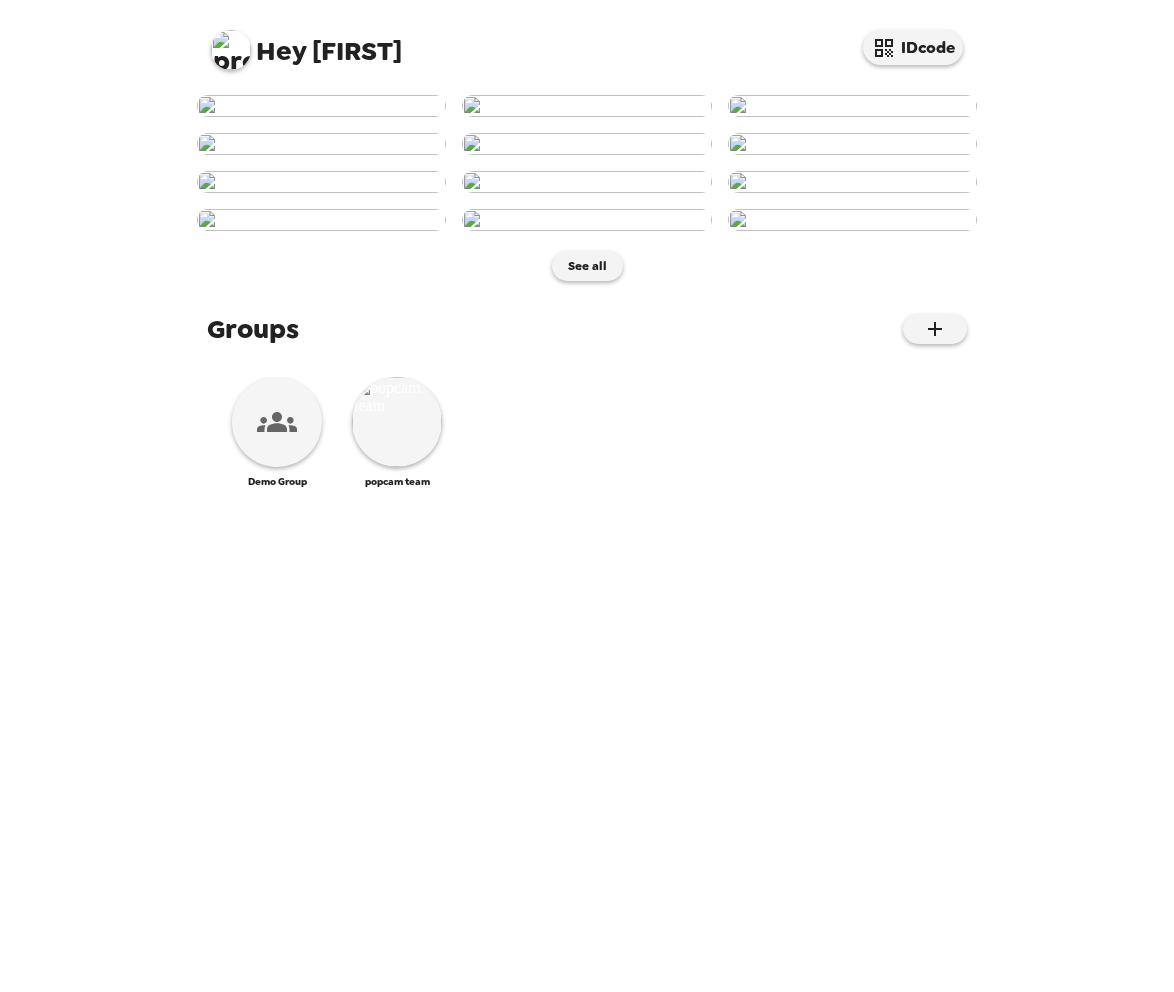 click at bounding box center (231, 50) 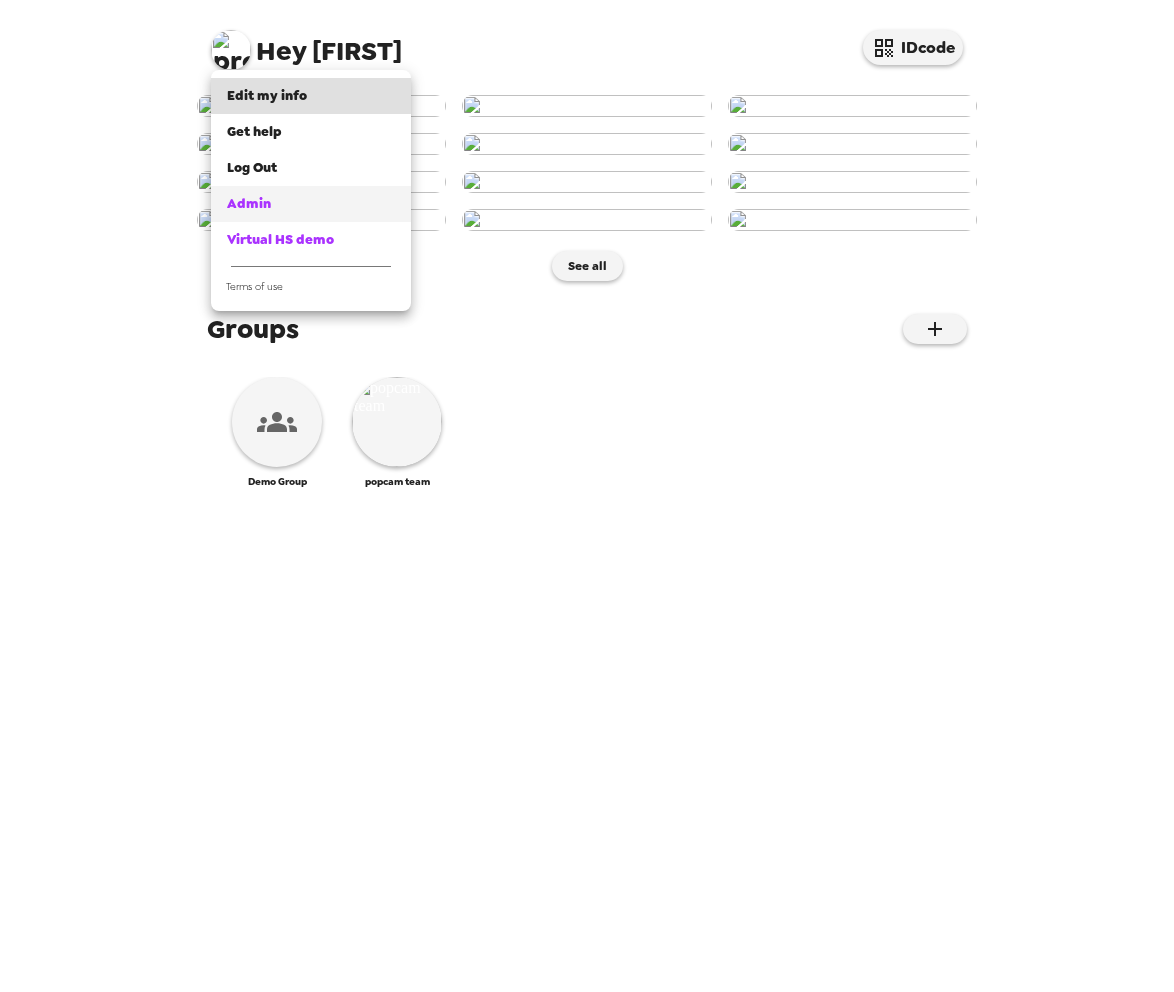 click on "Admin" at bounding box center [249, 203] 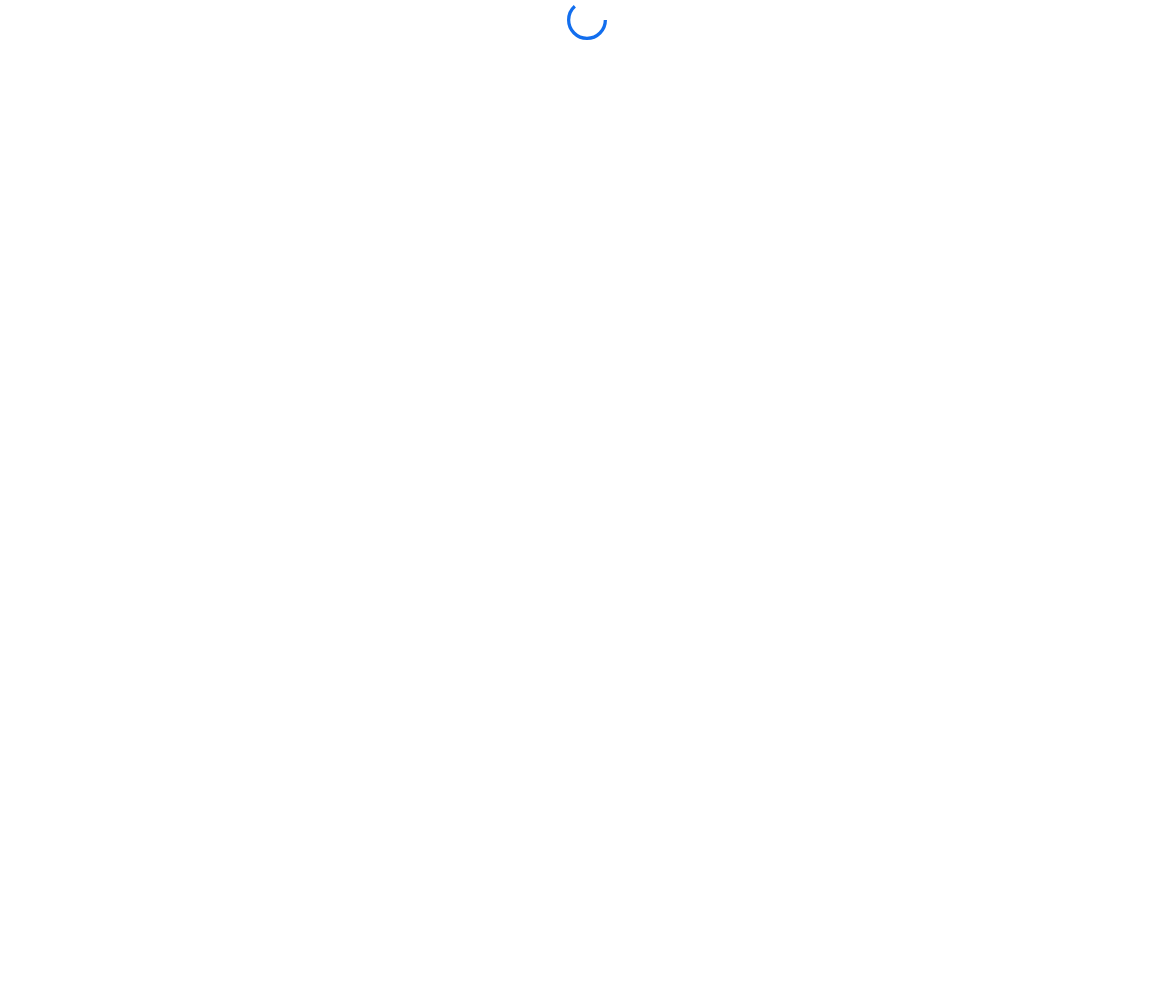 scroll, scrollTop: 0, scrollLeft: 0, axis: both 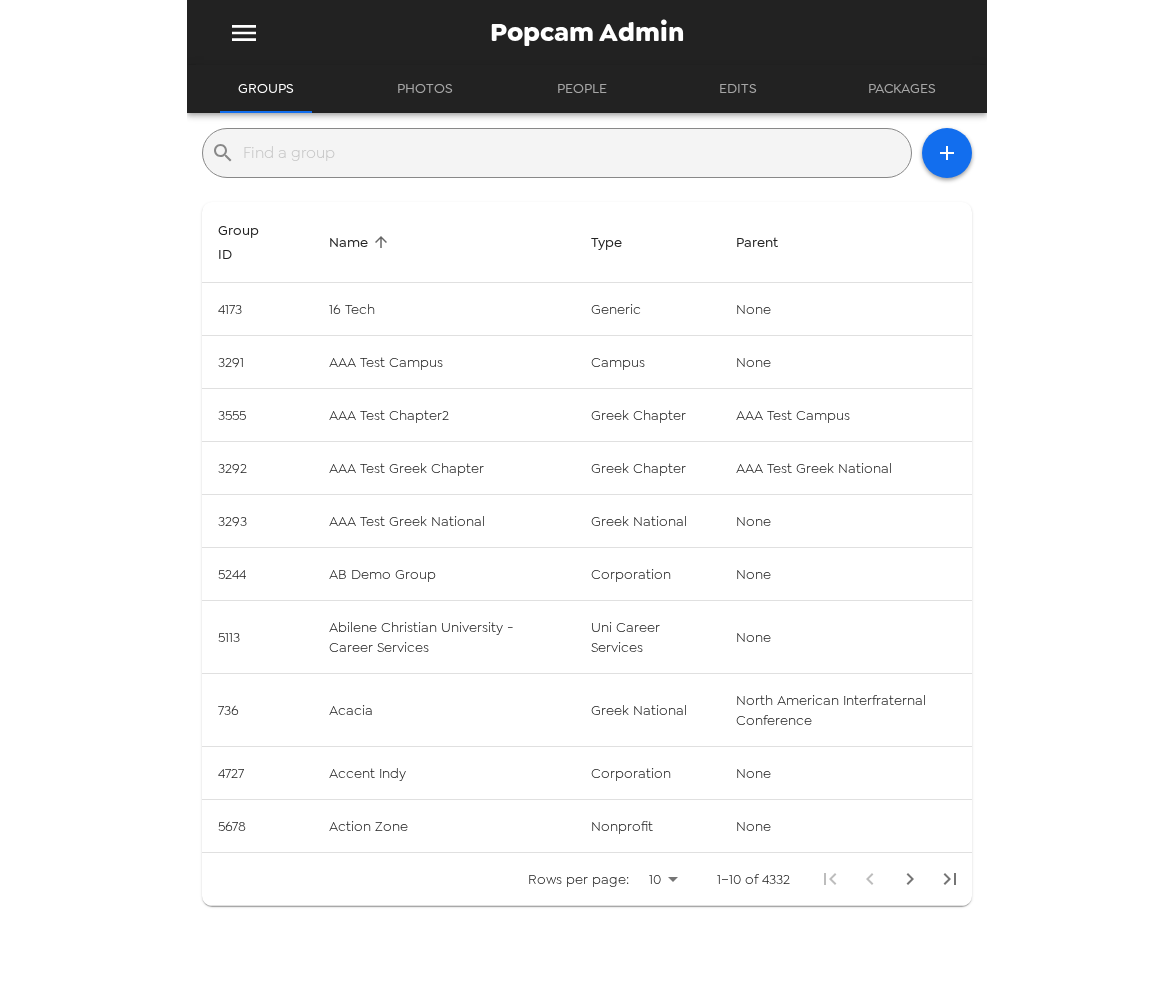click at bounding box center (573, 153) 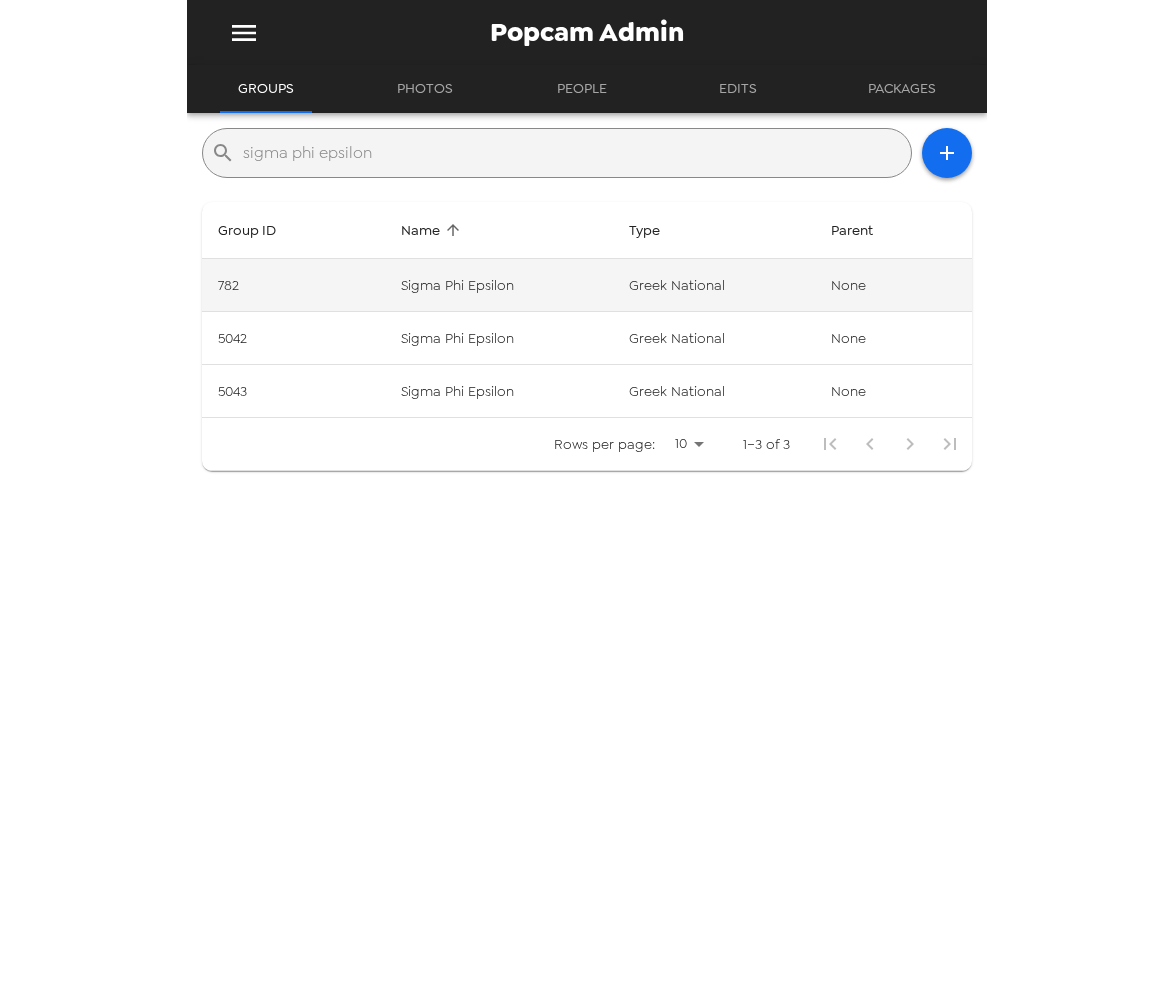 type on "sigma phi epsilon" 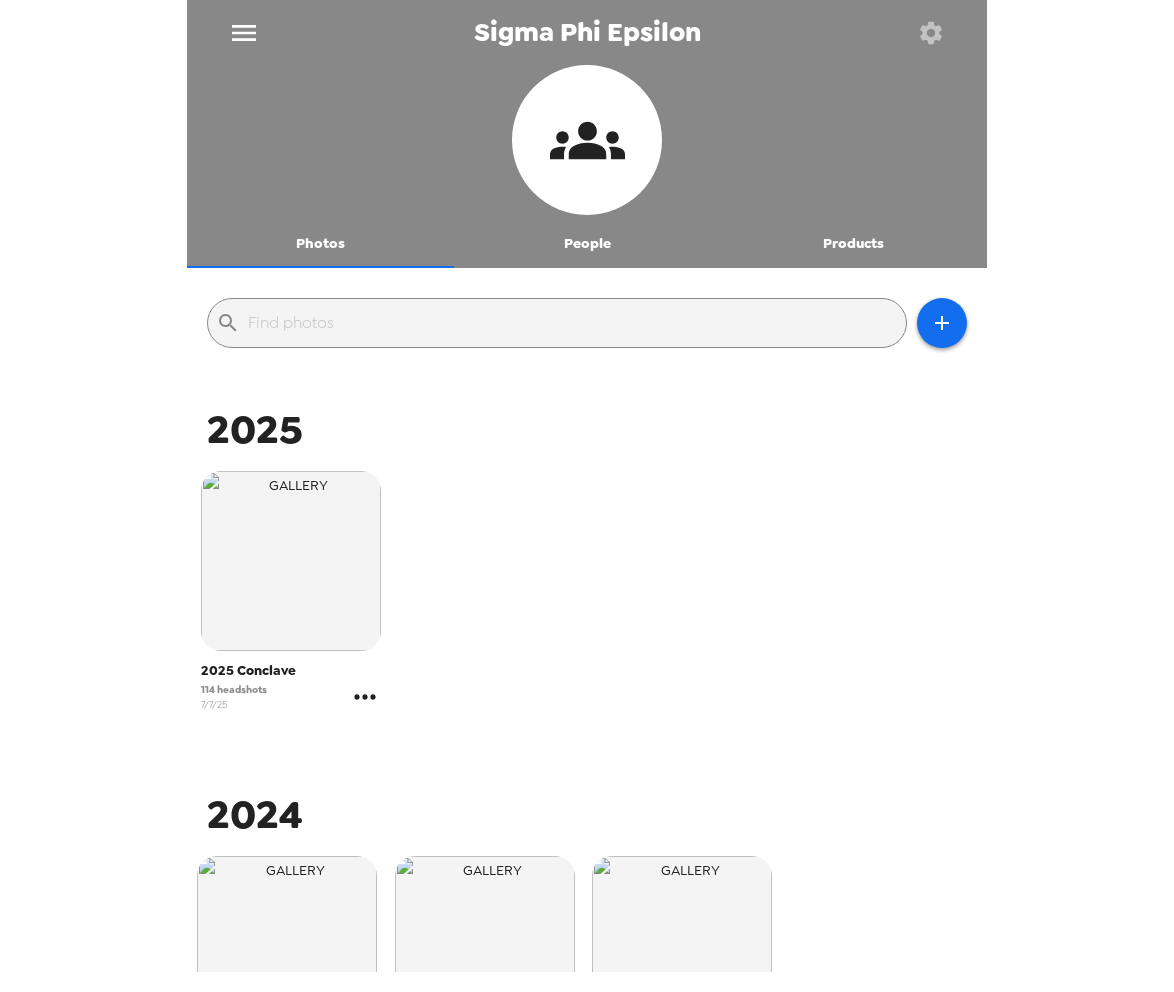 click 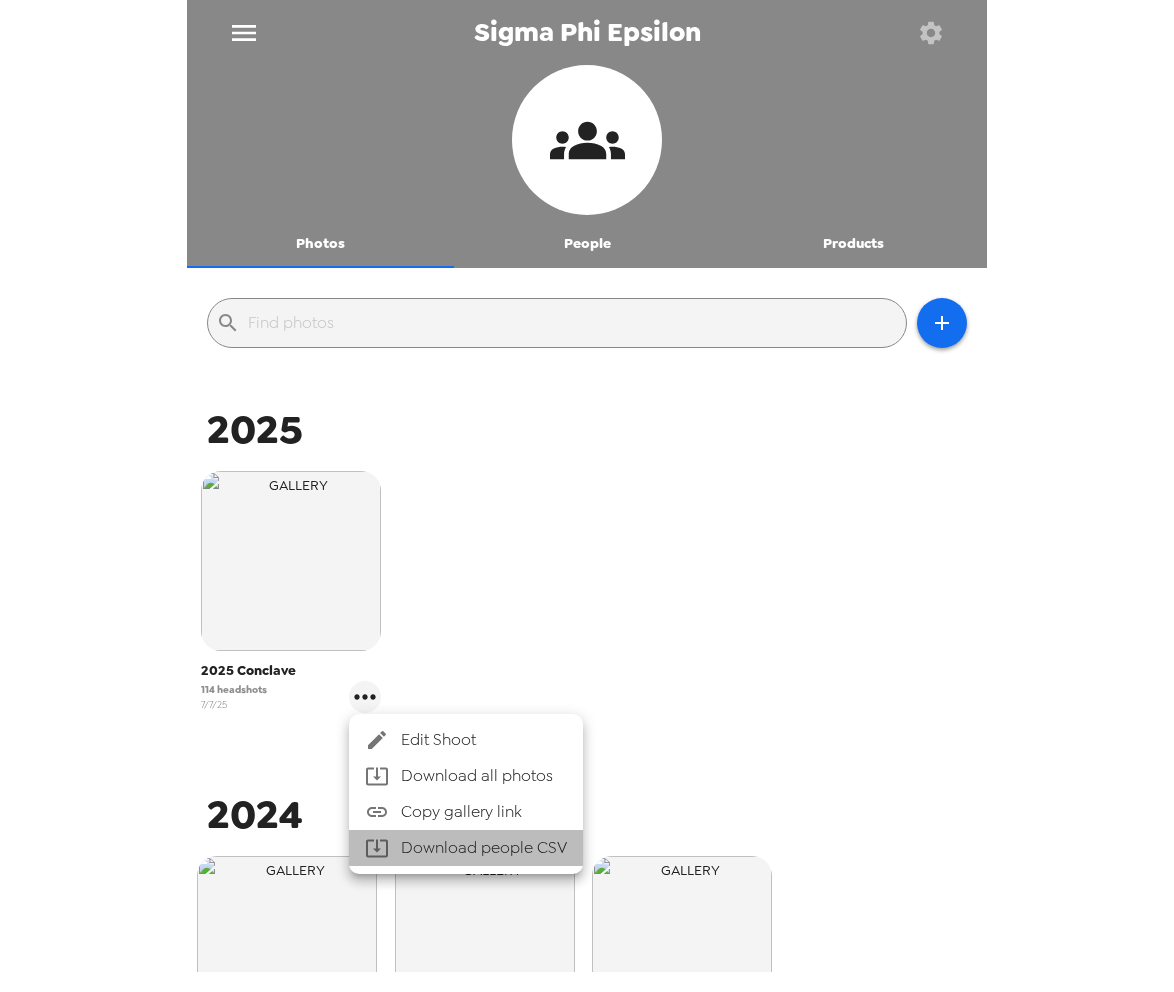 click on "Download people CSV" at bounding box center (466, 848) 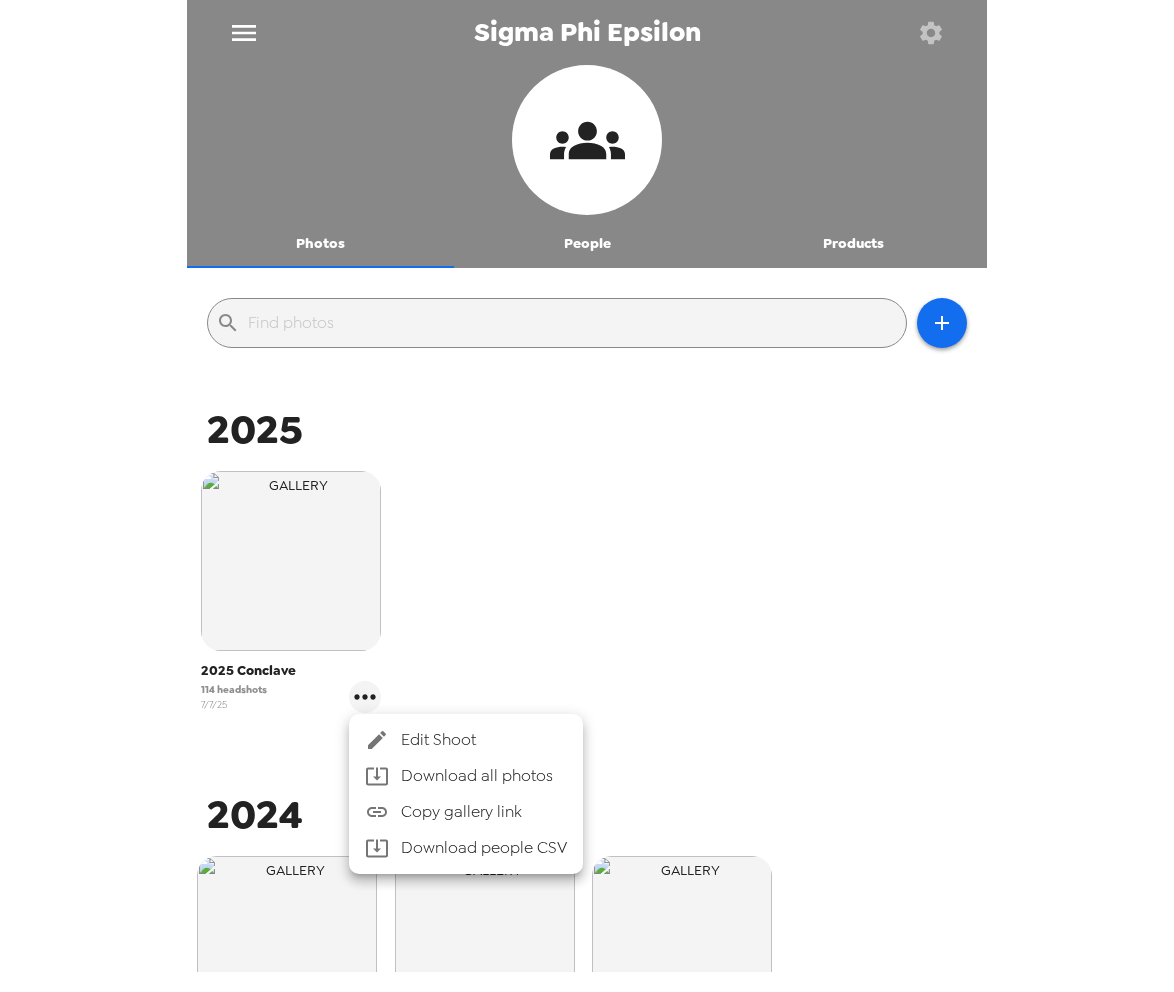 click at bounding box center [587, 496] 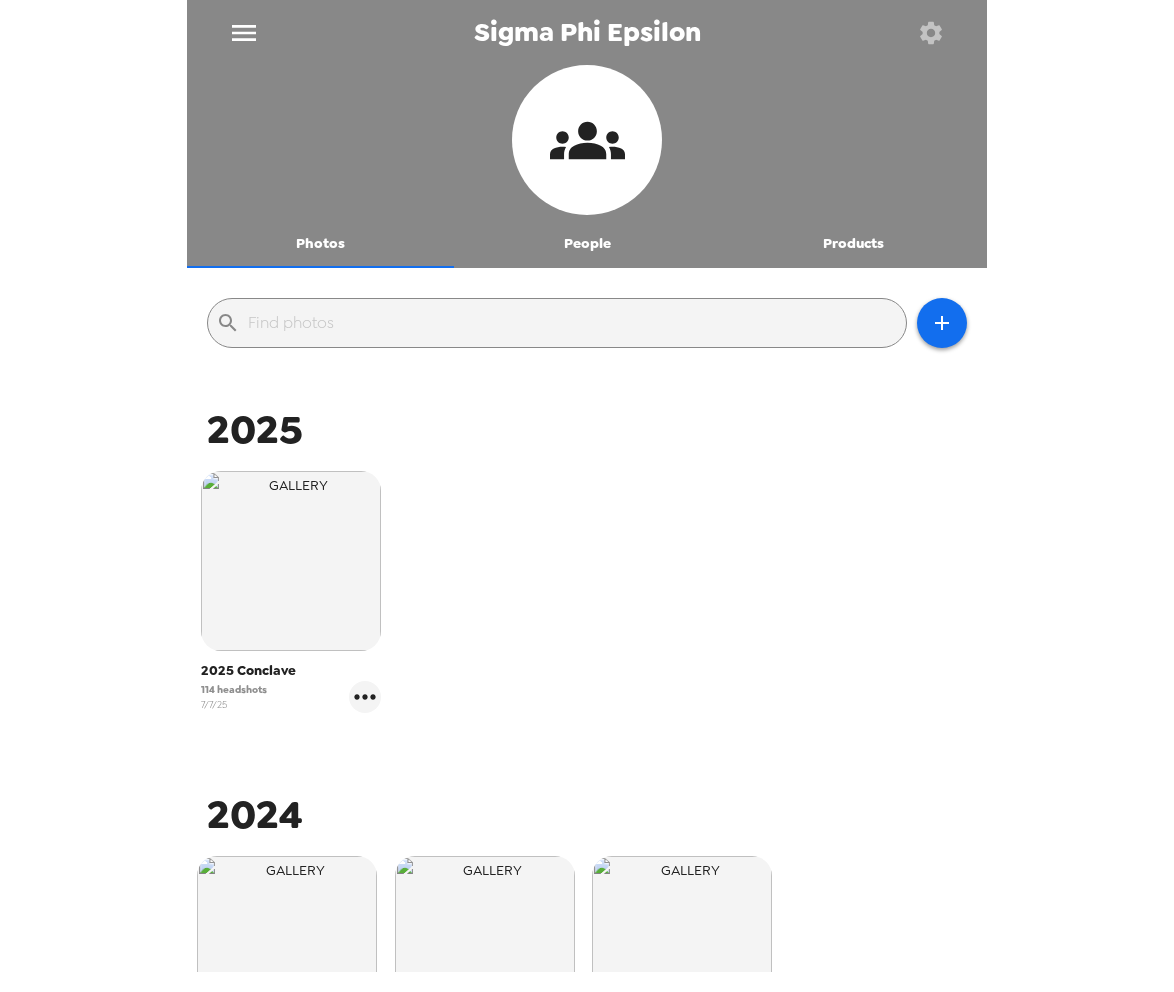 click 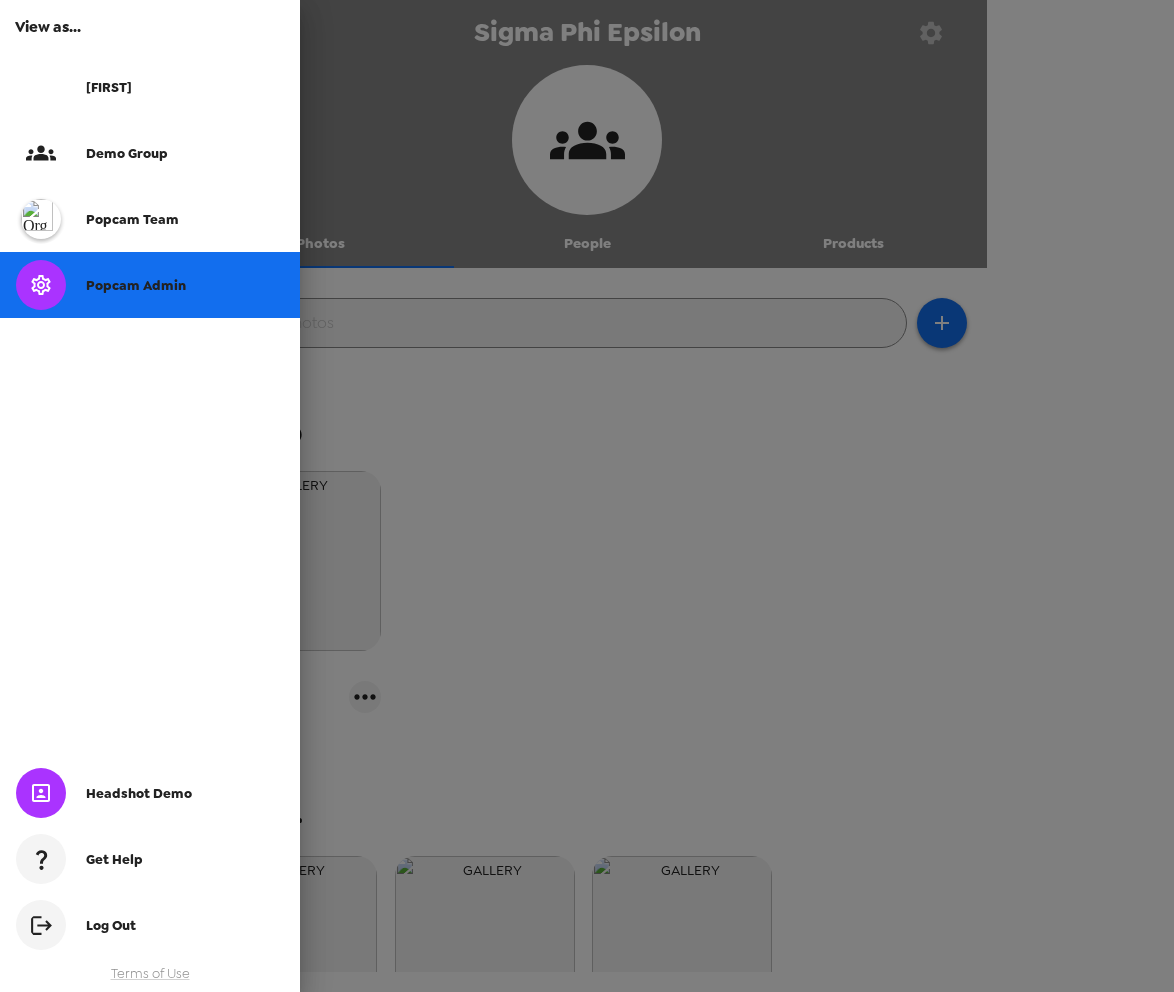 click on "Popcam Admin" at bounding box center [150, 285] 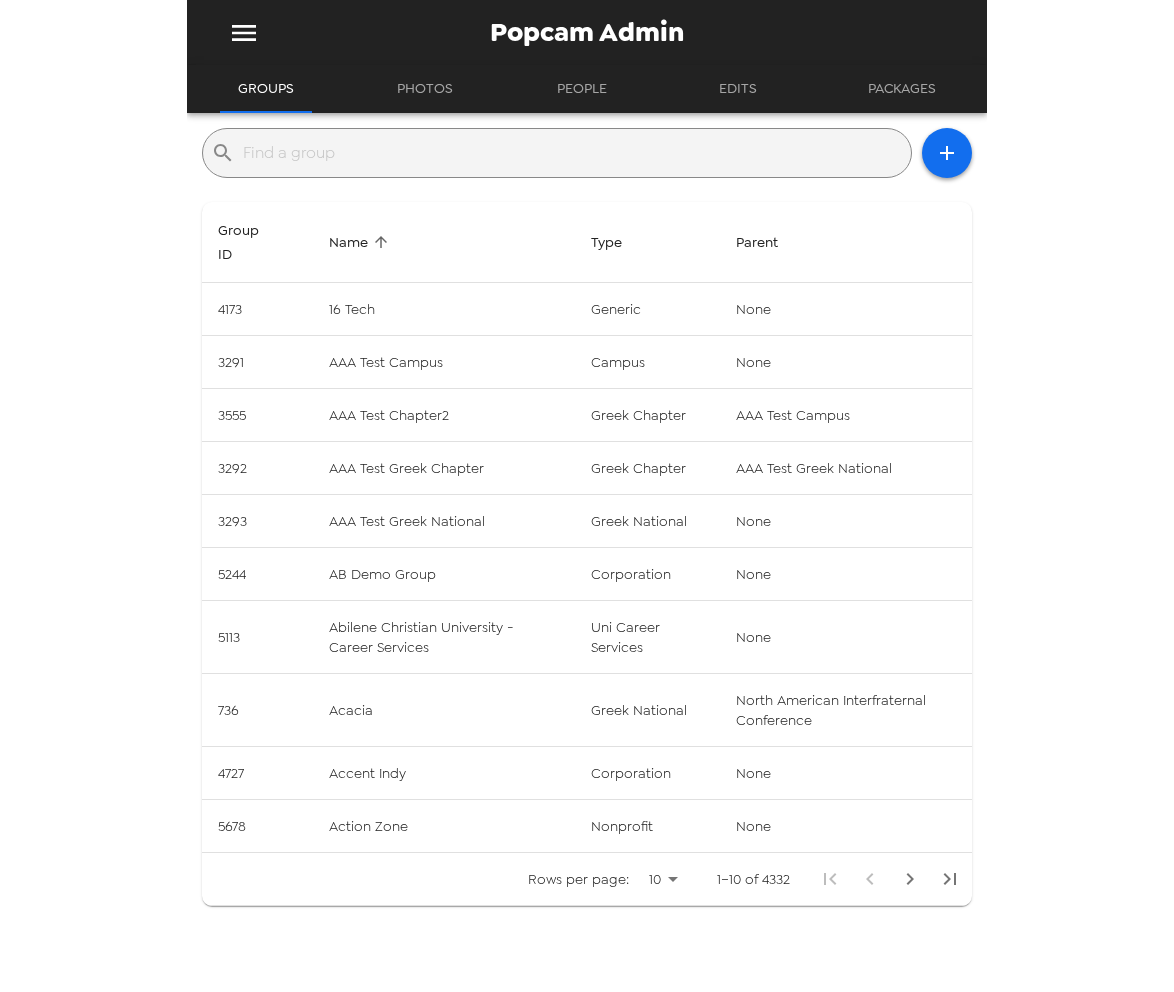 click at bounding box center [573, 153] 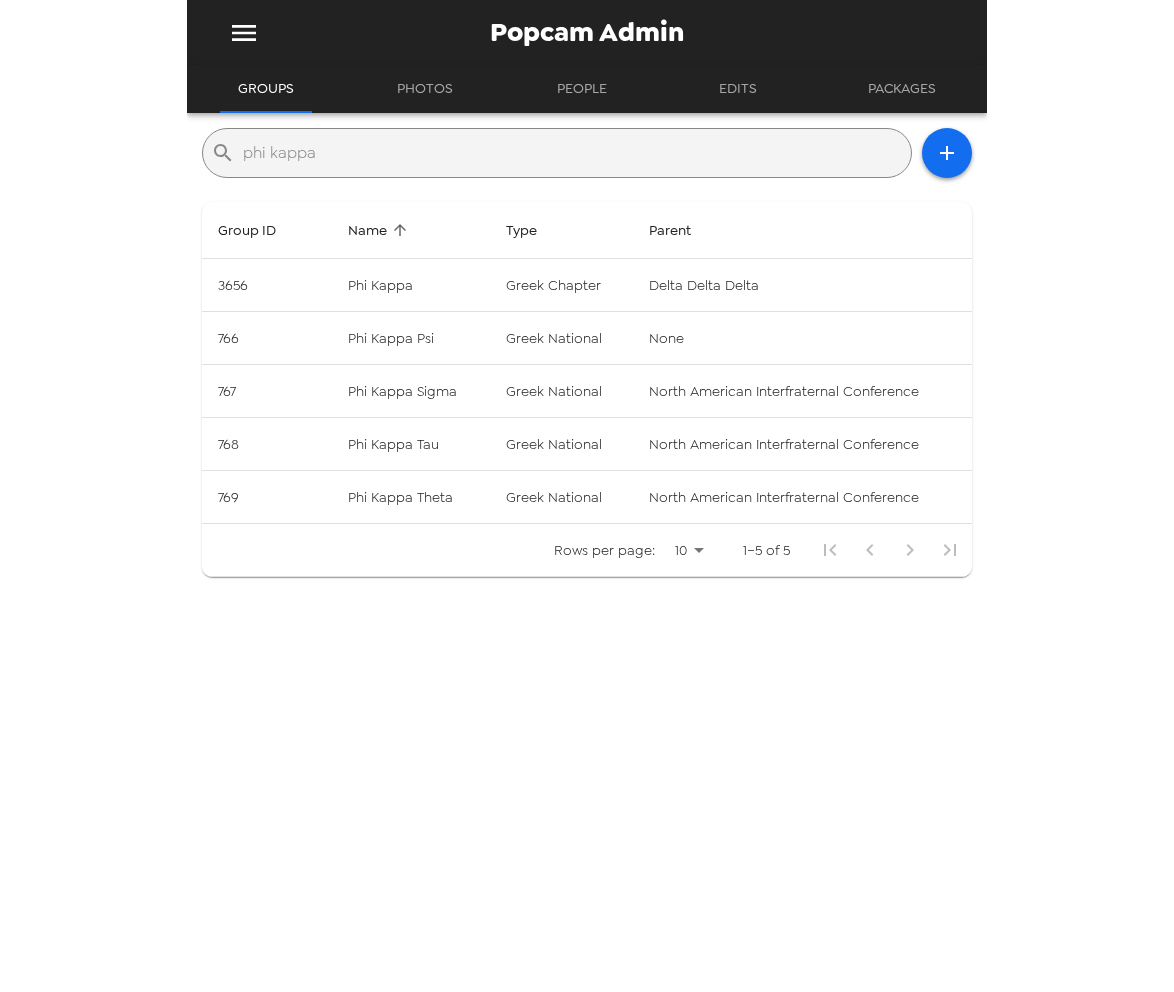 type on "phi kappa tau" 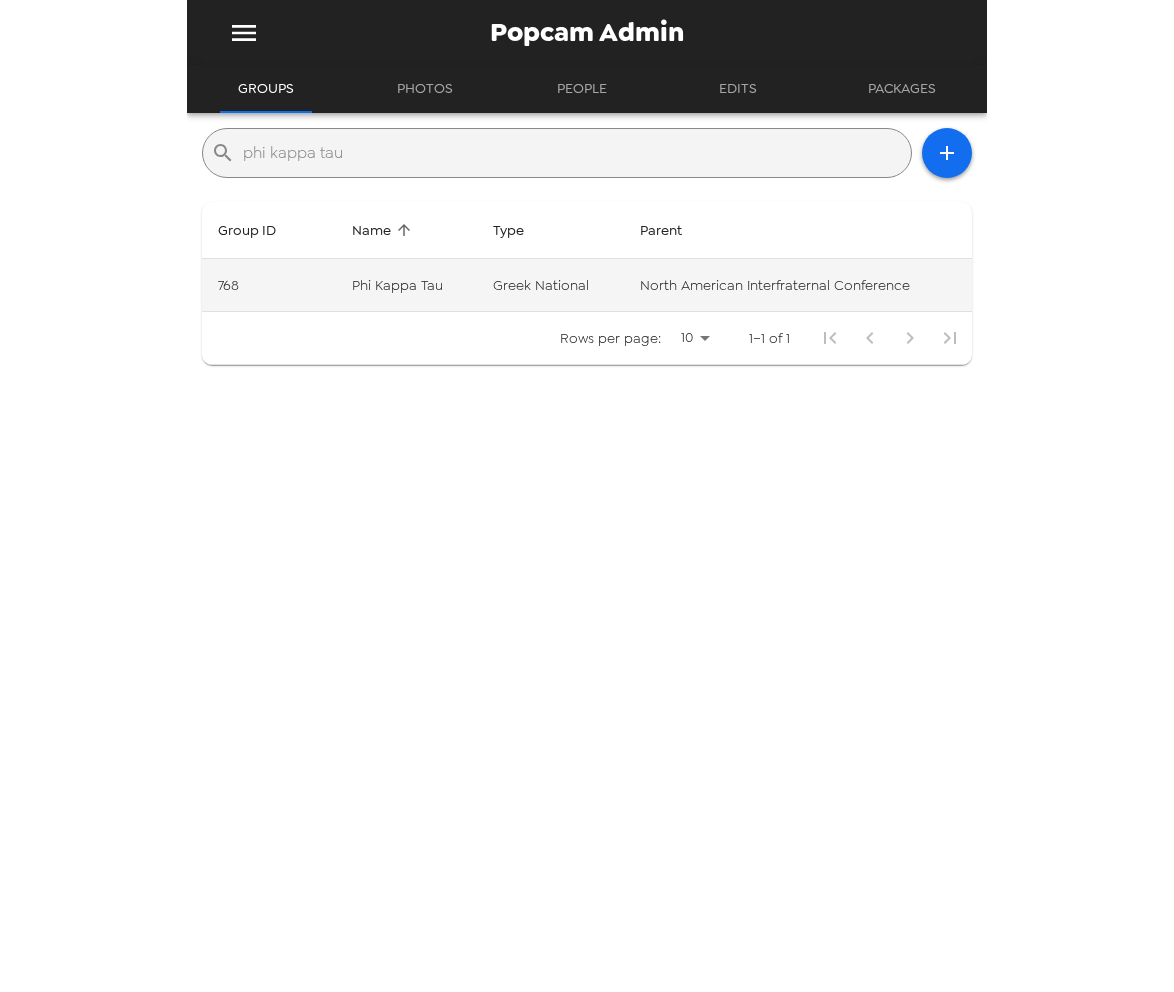 click on "Phi Kappa Tau" at bounding box center [407, 285] 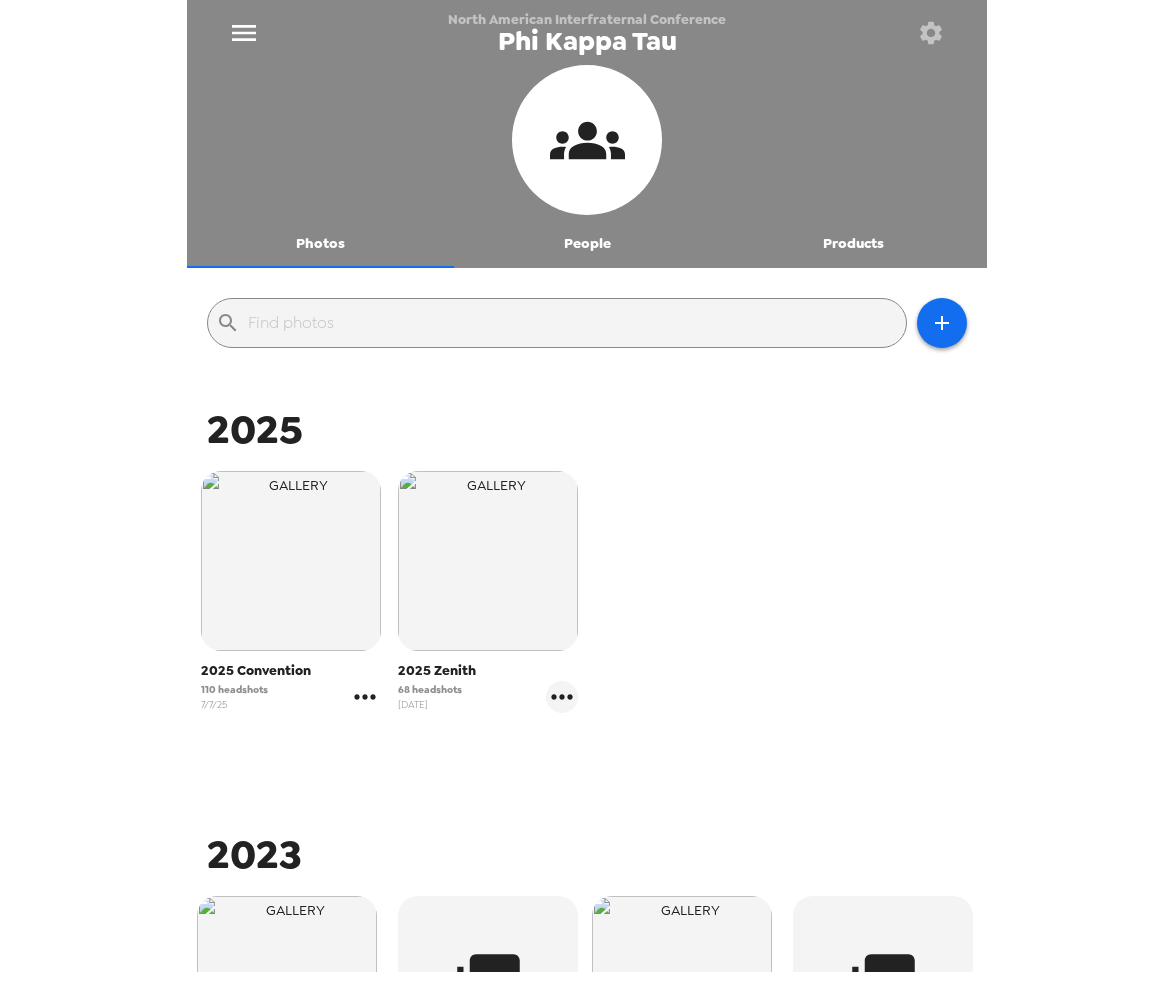 click 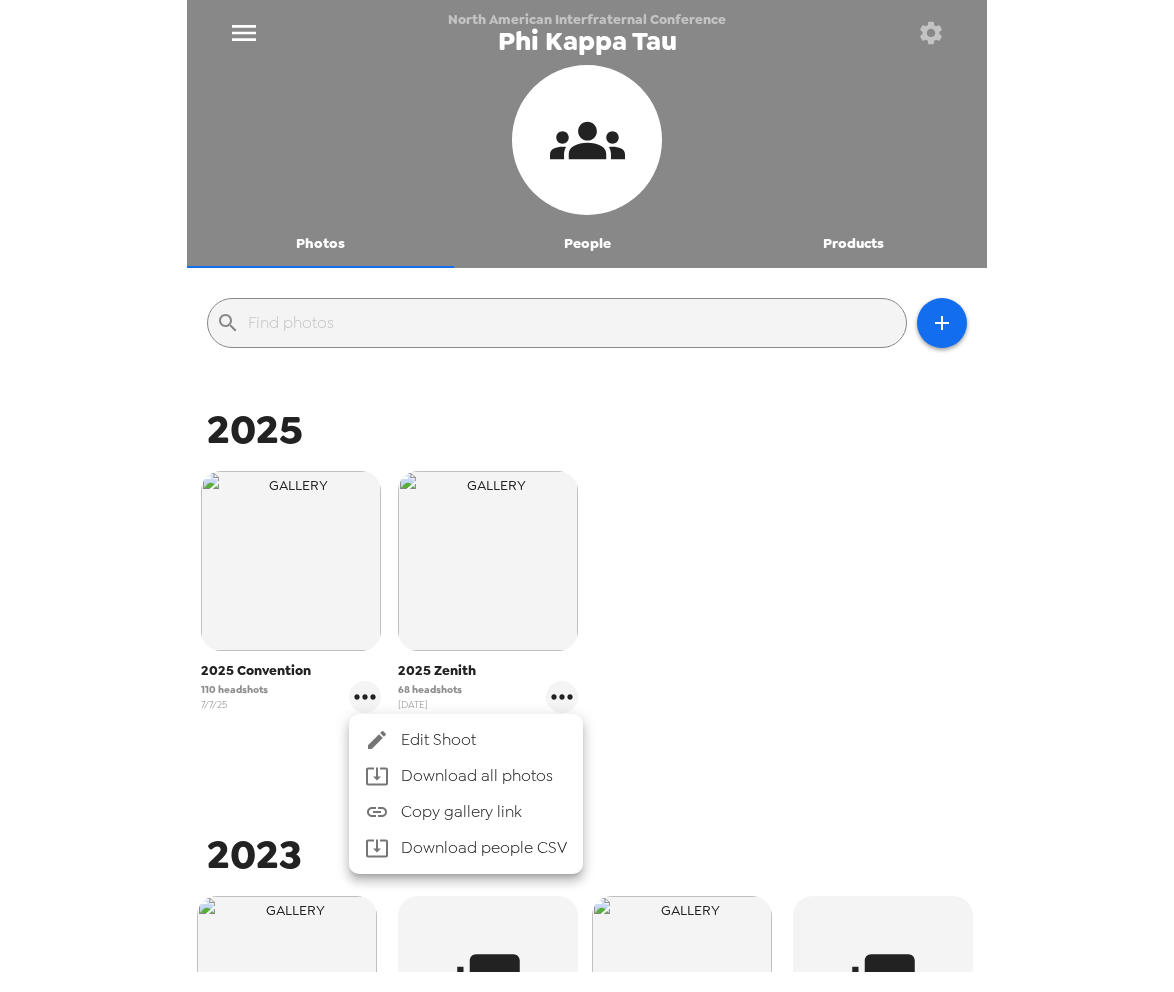 click on "Download people CSV" at bounding box center (466, 848) 